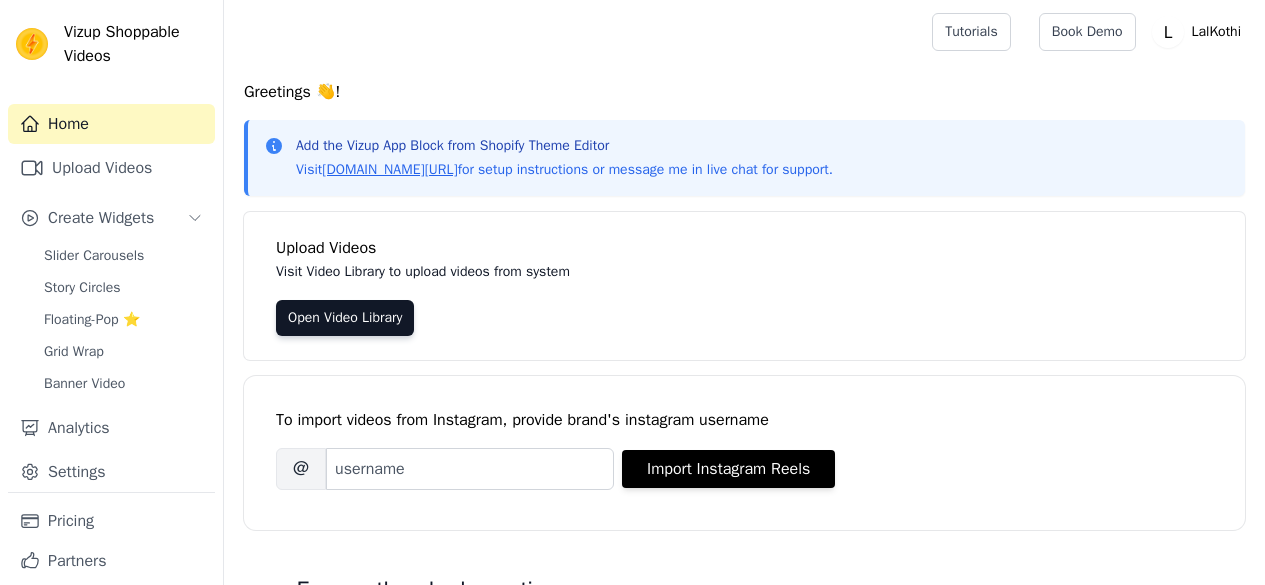 scroll, scrollTop: 0, scrollLeft: 0, axis: both 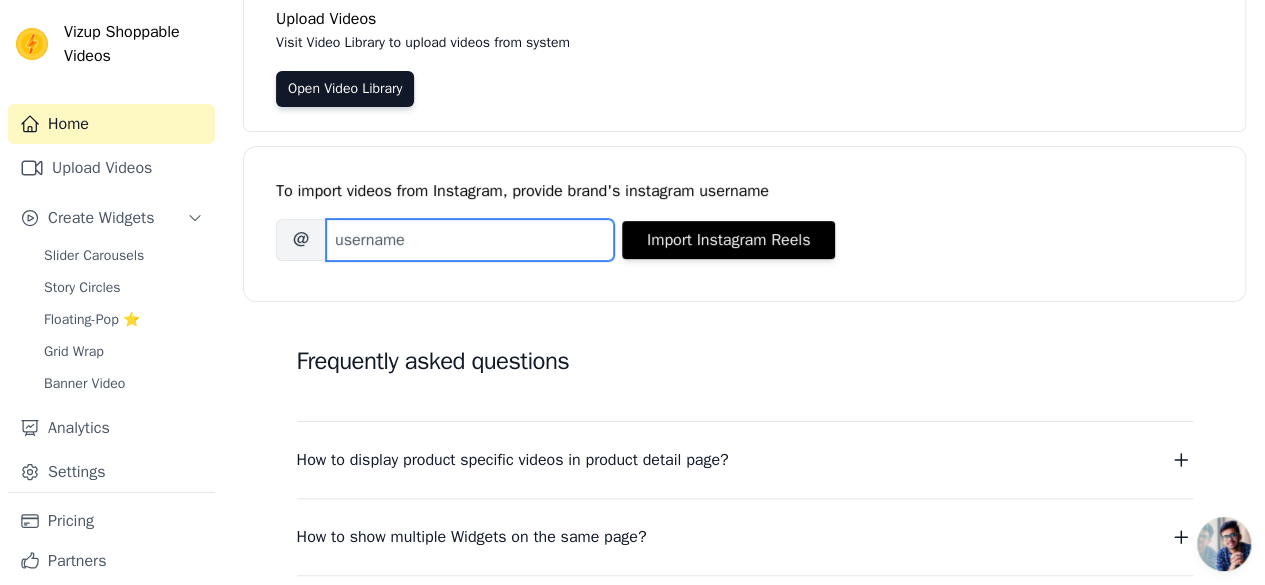 click on "Brand's Instagram Username" at bounding box center (470, 240) 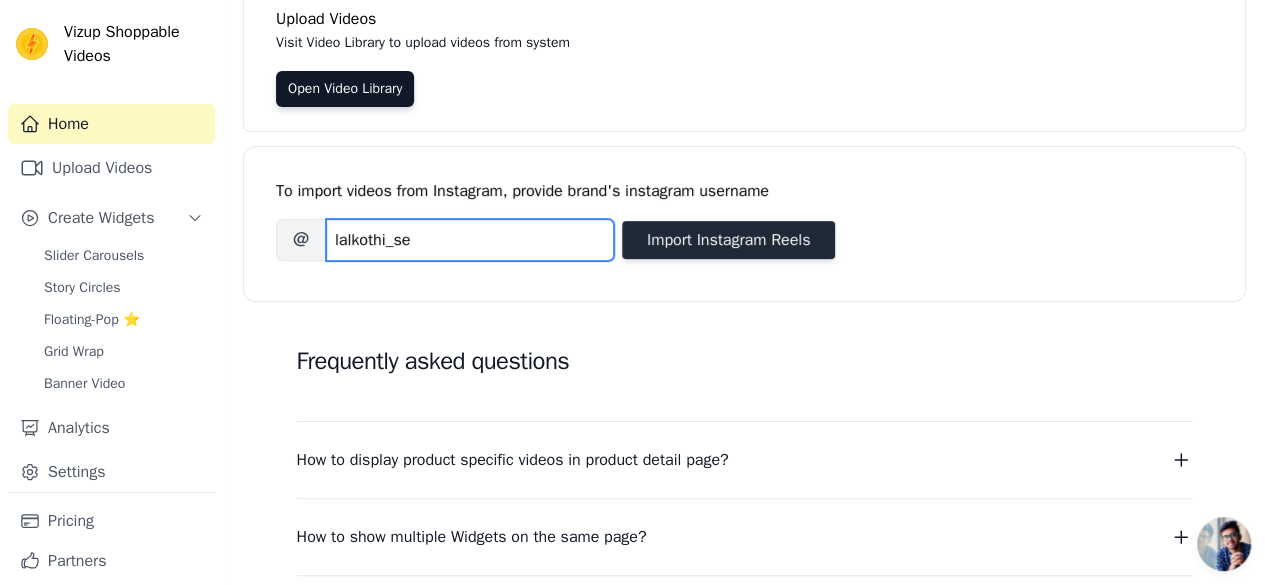 type on "lalkothi_se" 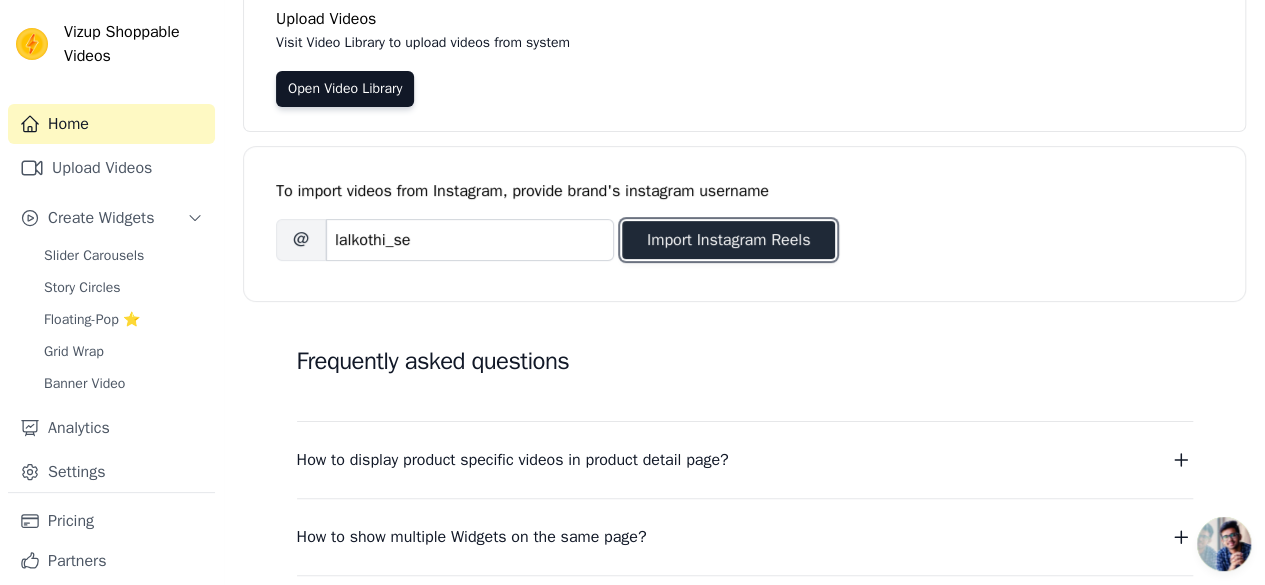click on "Import Instagram Reels" at bounding box center (728, 240) 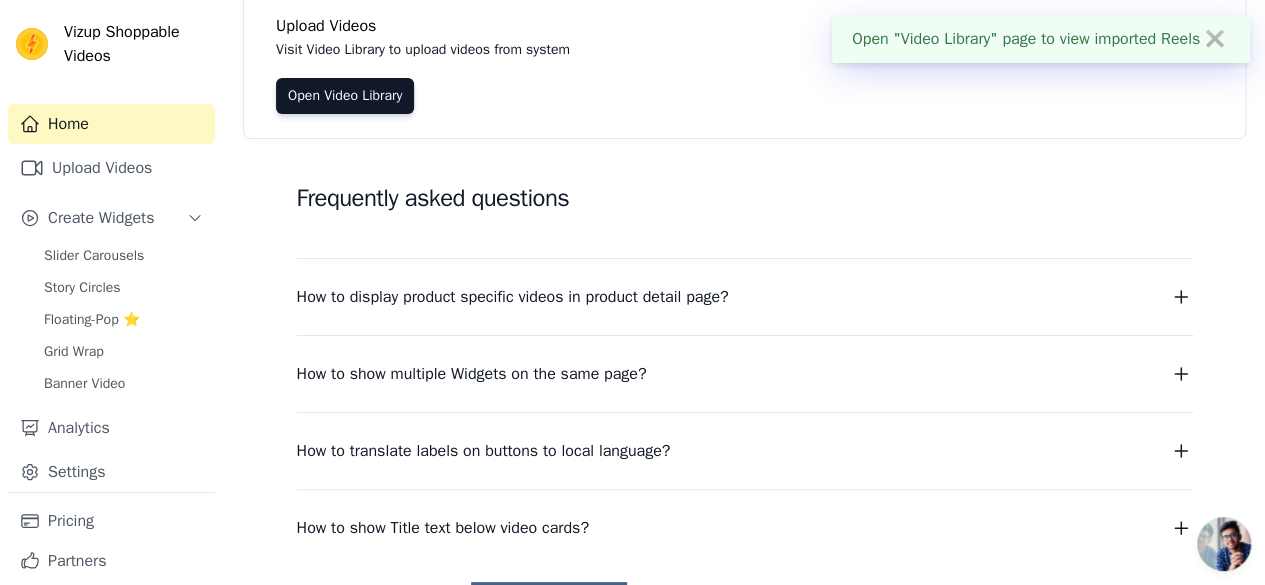 scroll, scrollTop: 74, scrollLeft: 0, axis: vertical 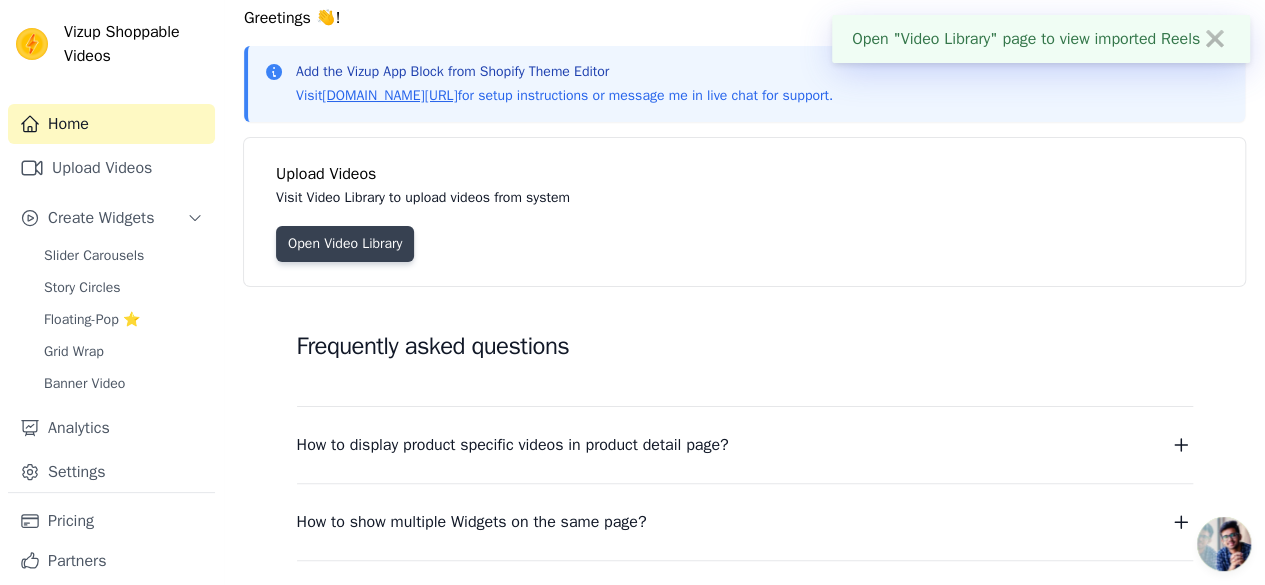 click on "Open Video Library" at bounding box center (345, 244) 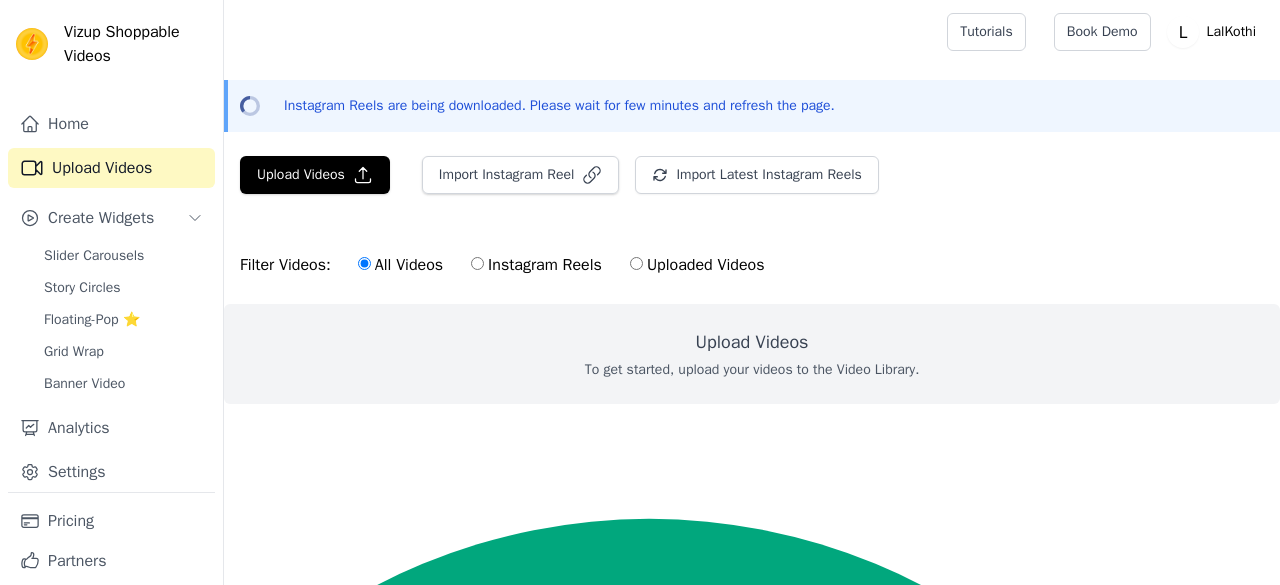 scroll, scrollTop: 0, scrollLeft: 0, axis: both 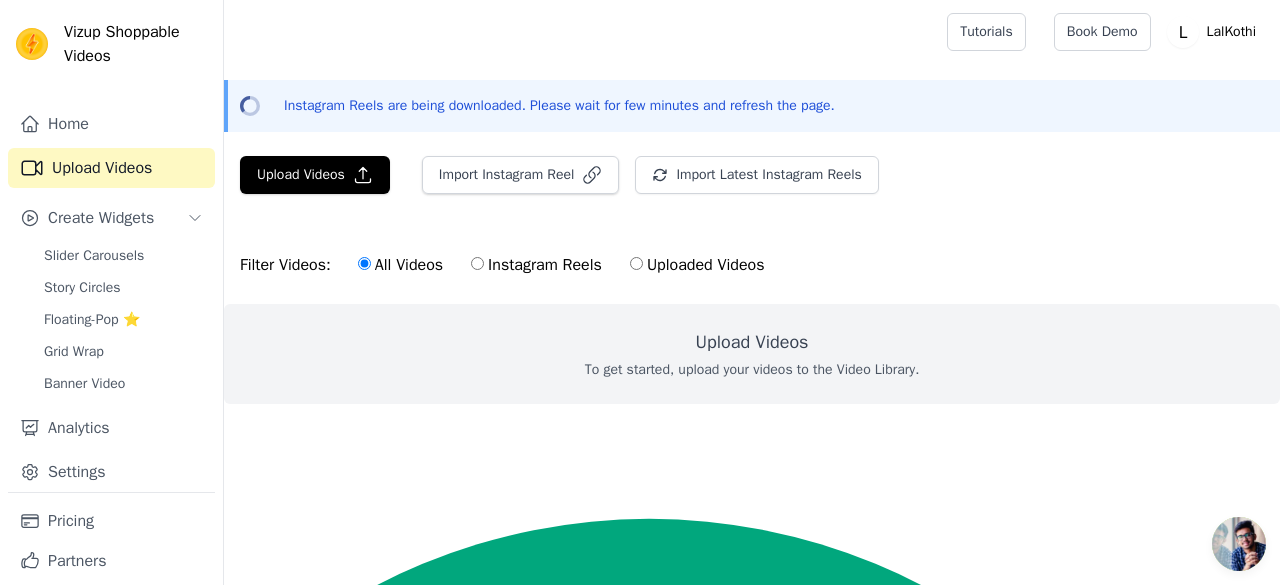 click on "Instagram Reels" at bounding box center [477, 263] 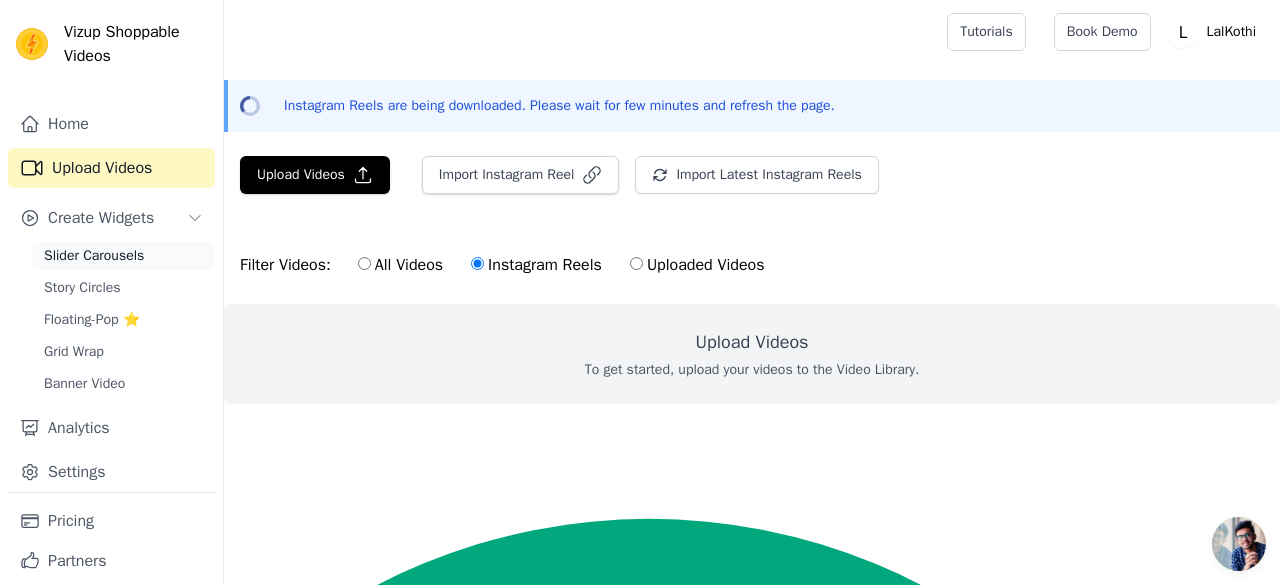 click on "Slider Carousels" at bounding box center (94, 256) 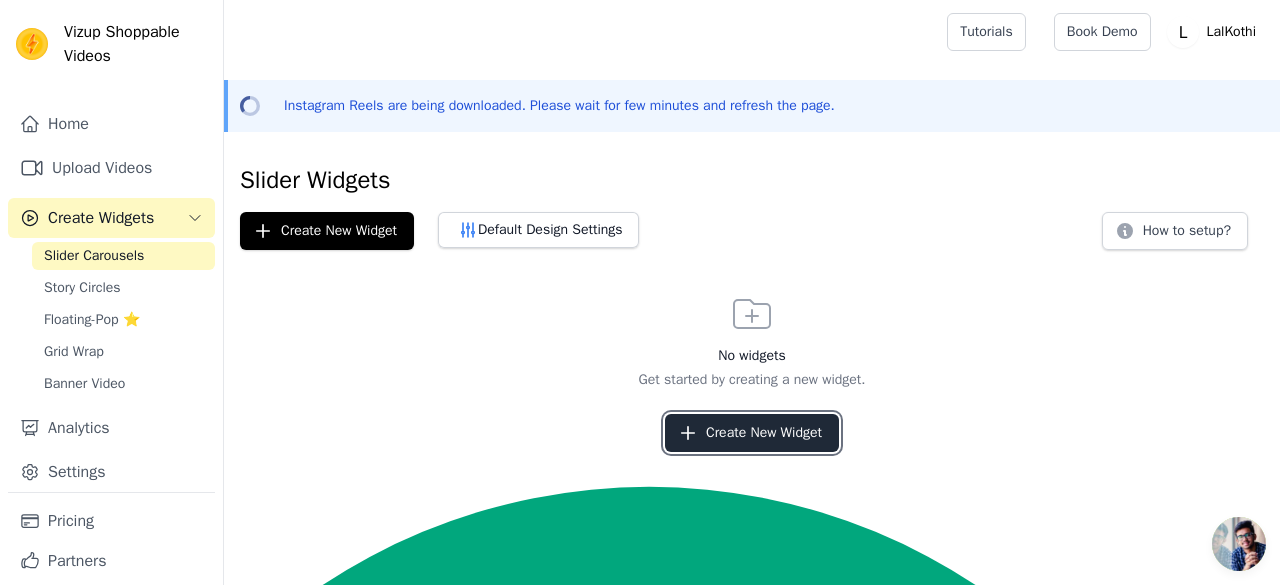 click on "Create New Widget" at bounding box center [752, 433] 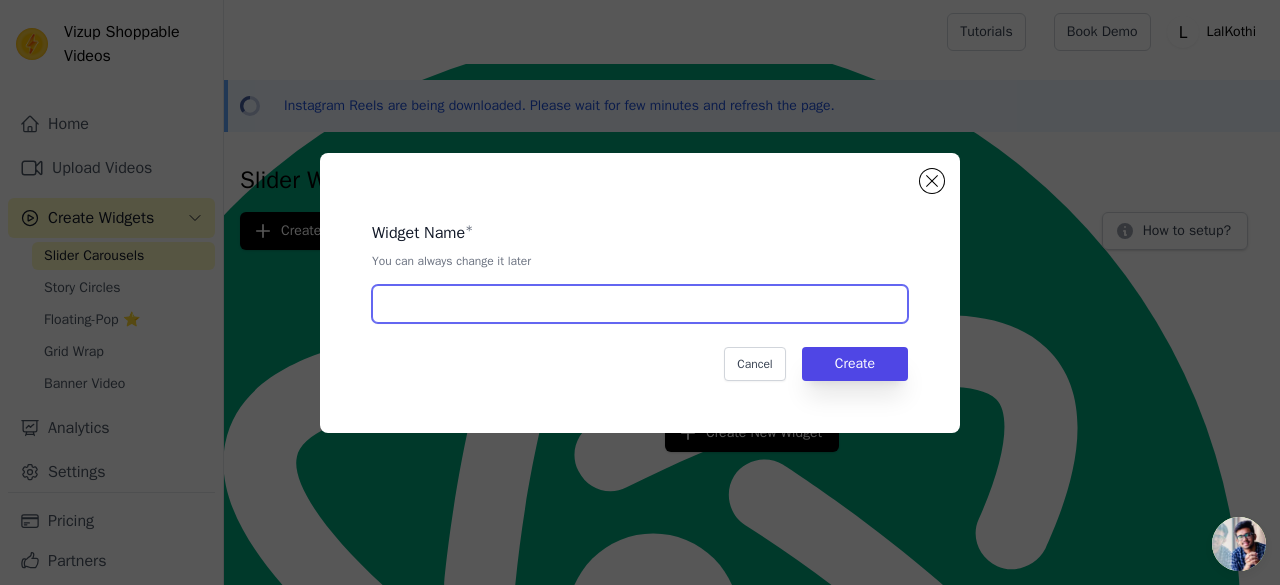 click at bounding box center [640, 304] 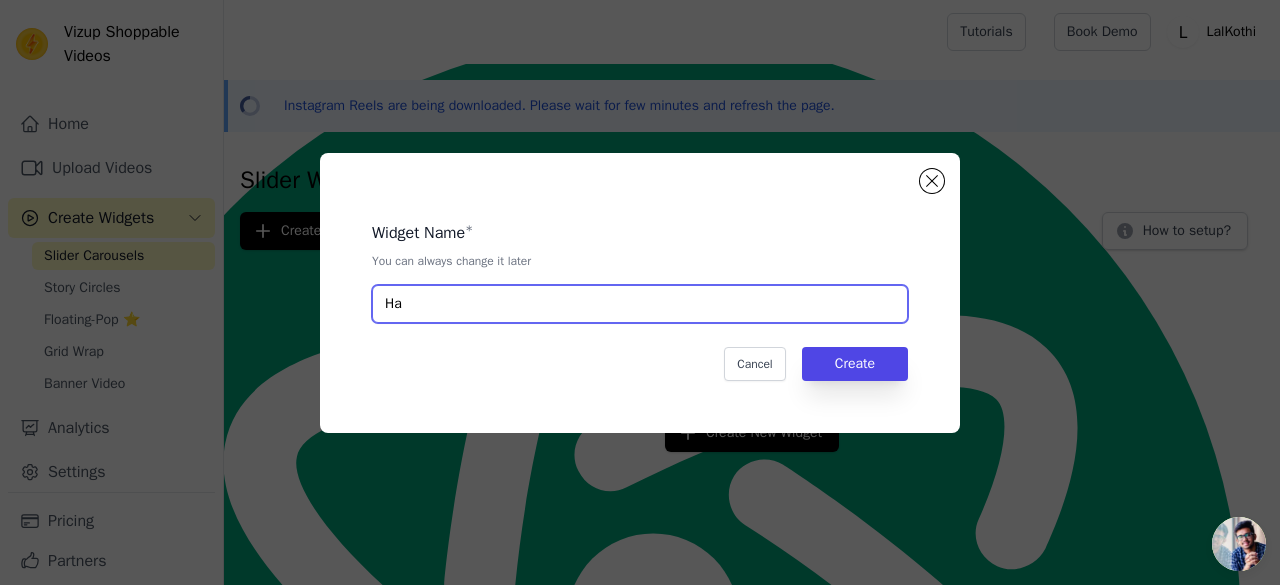 type on "H" 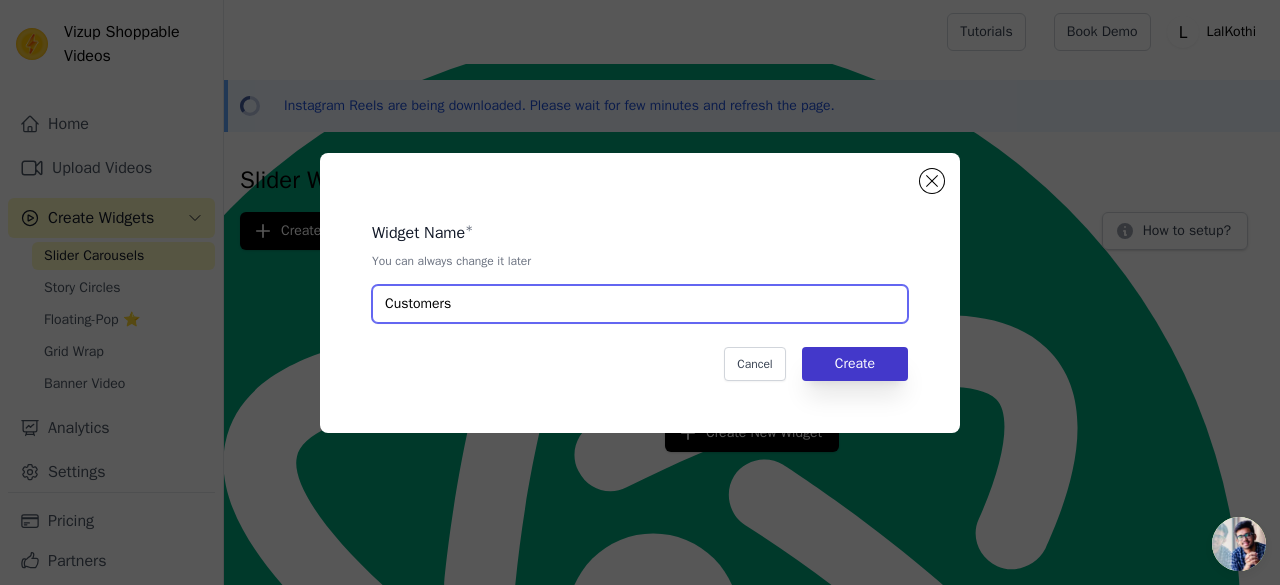 type on "Customers" 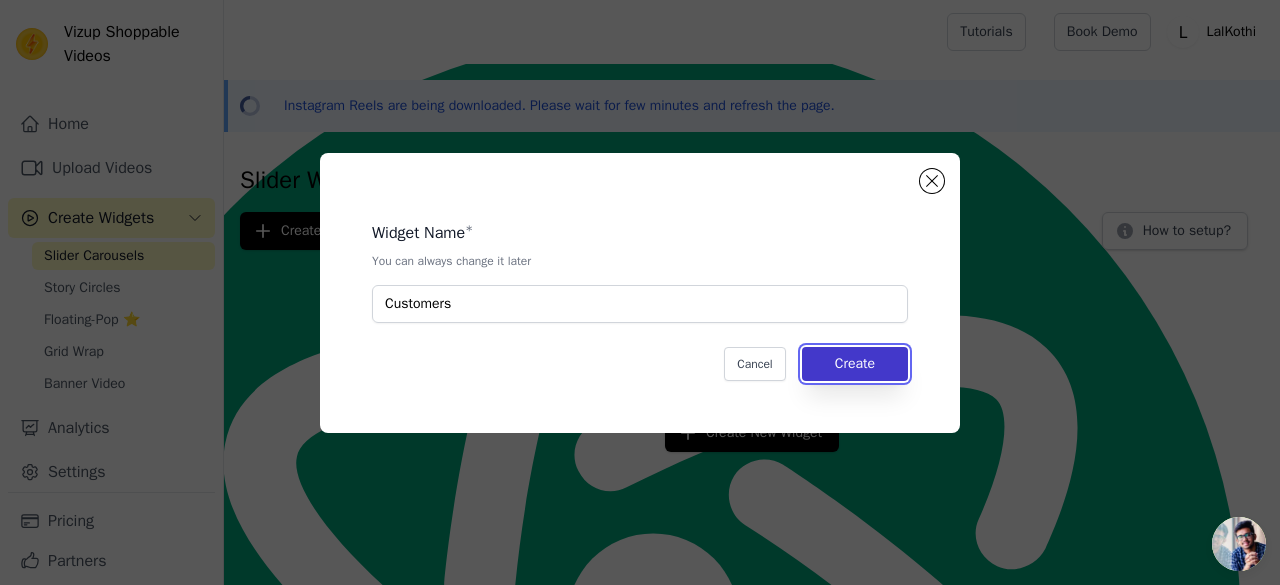 click on "Create" at bounding box center (855, 364) 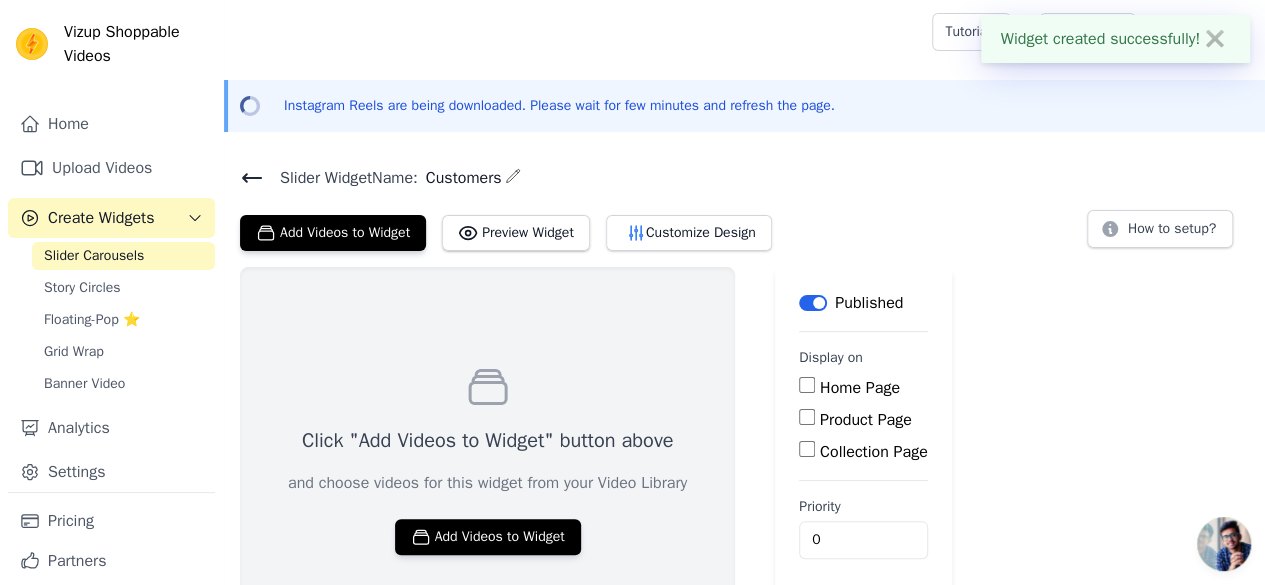 scroll, scrollTop: 64, scrollLeft: 0, axis: vertical 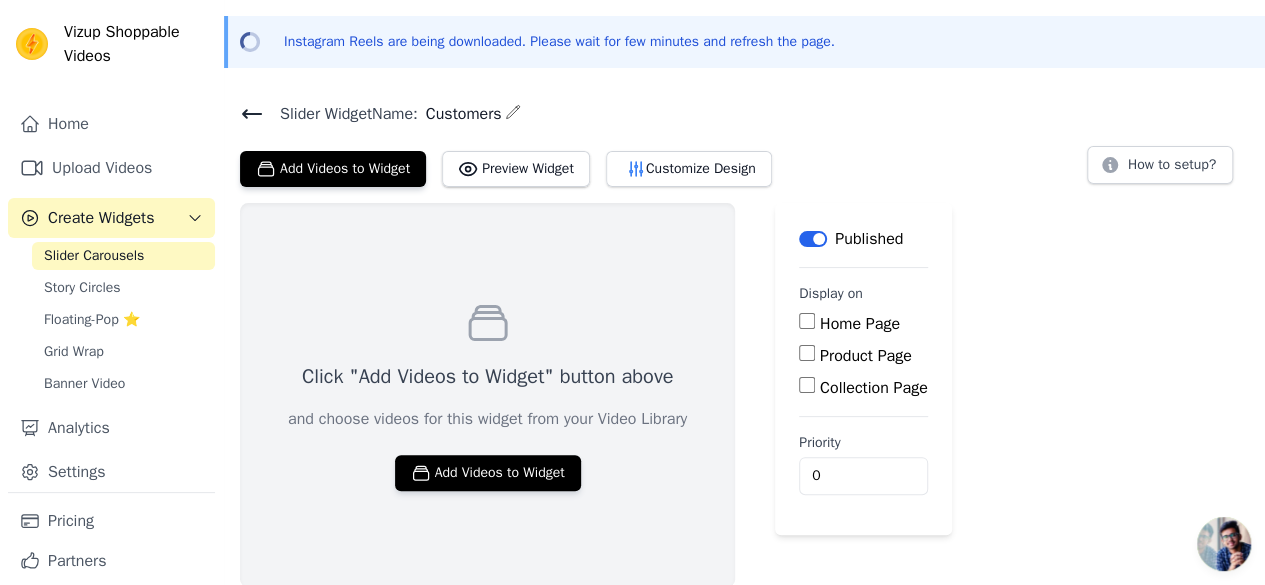 click on "Home Page" at bounding box center [807, 321] 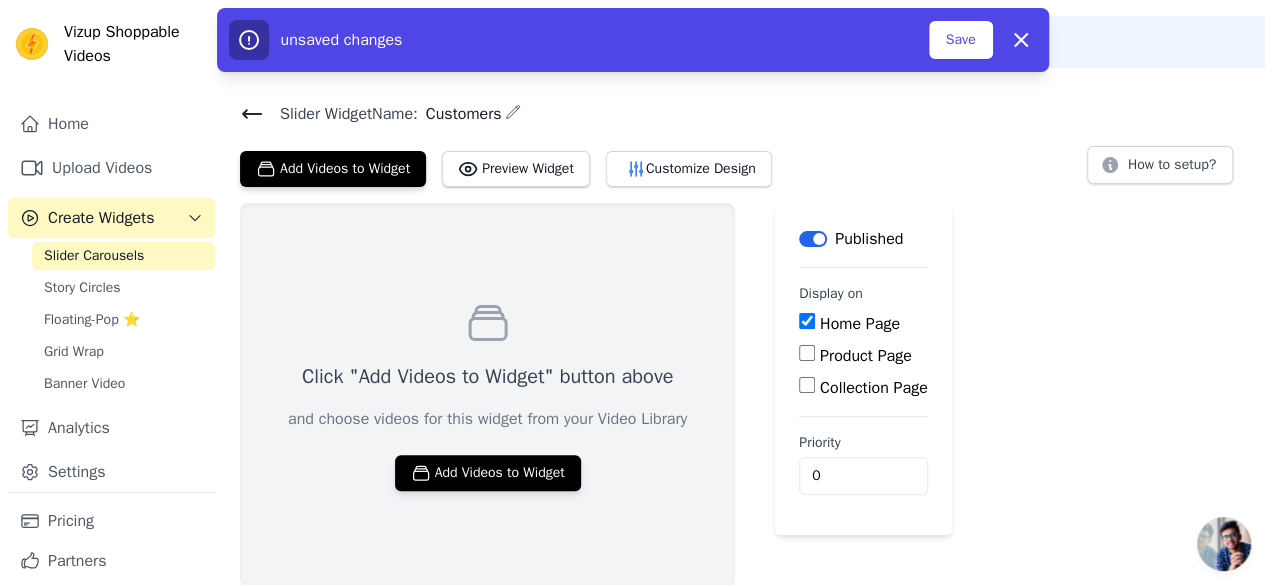 scroll, scrollTop: 0, scrollLeft: 0, axis: both 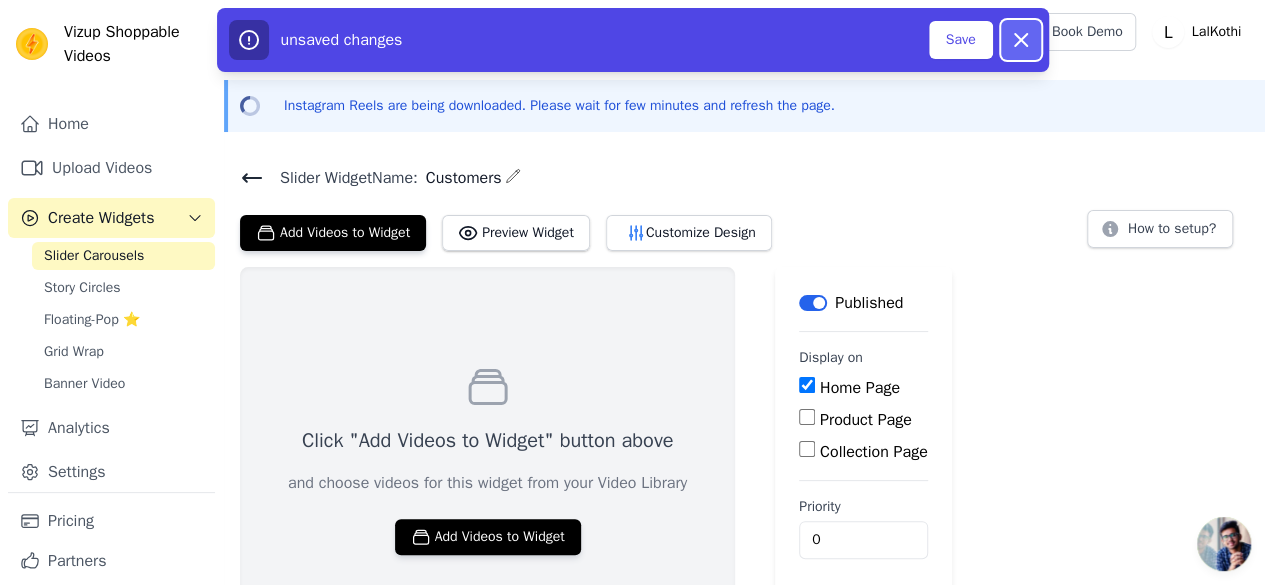 click 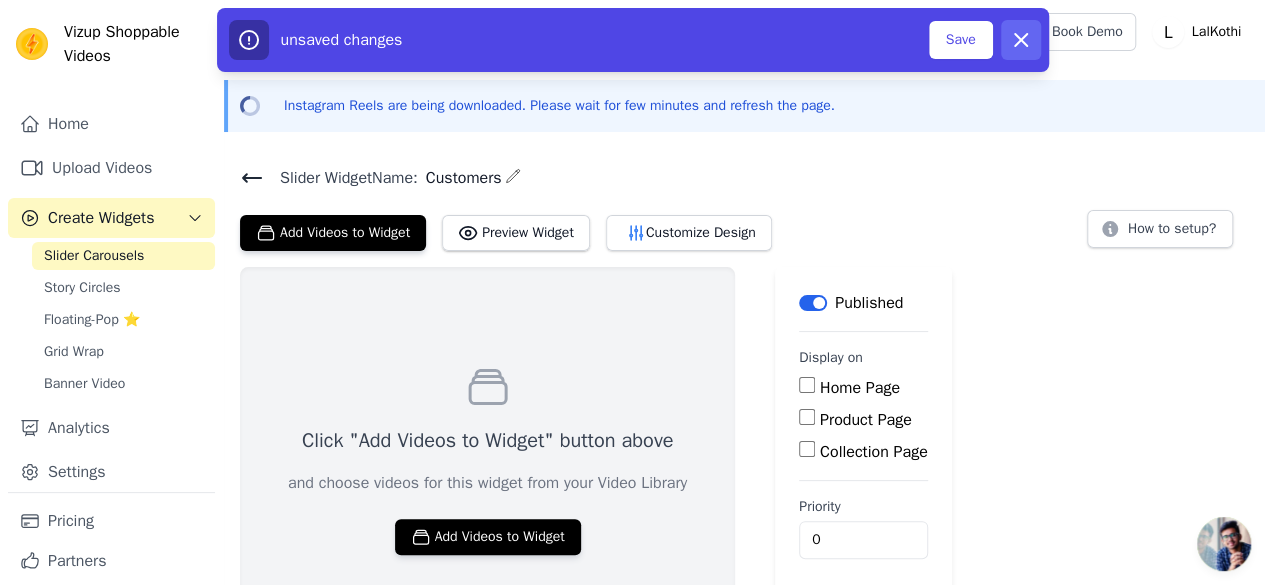 checkbox on "false" 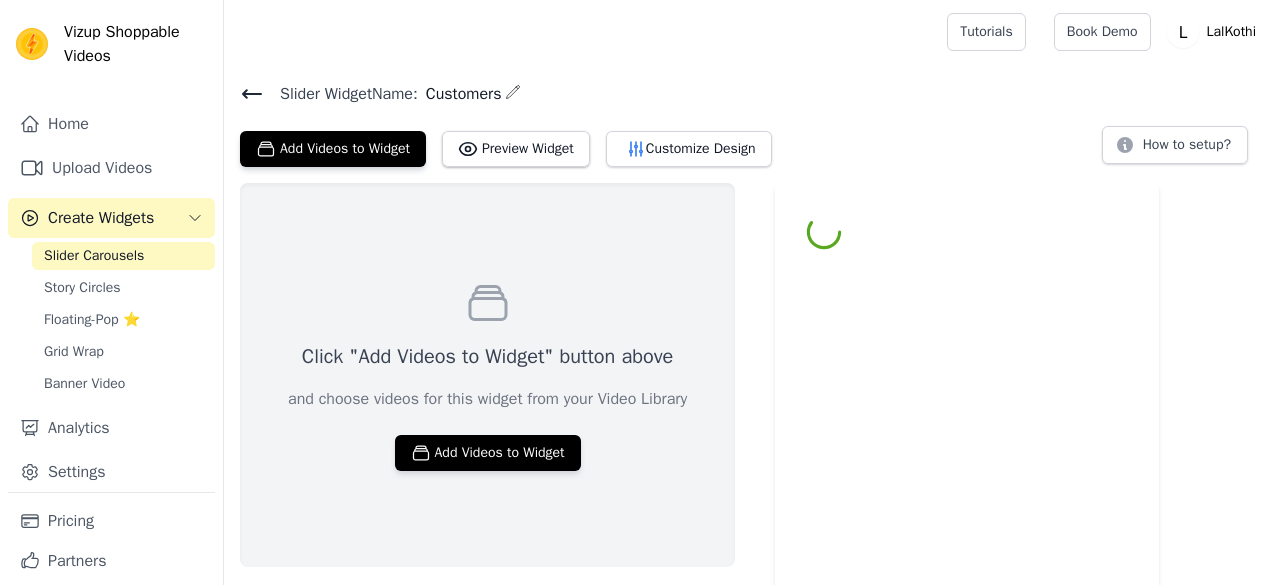 scroll, scrollTop: 0, scrollLeft: 0, axis: both 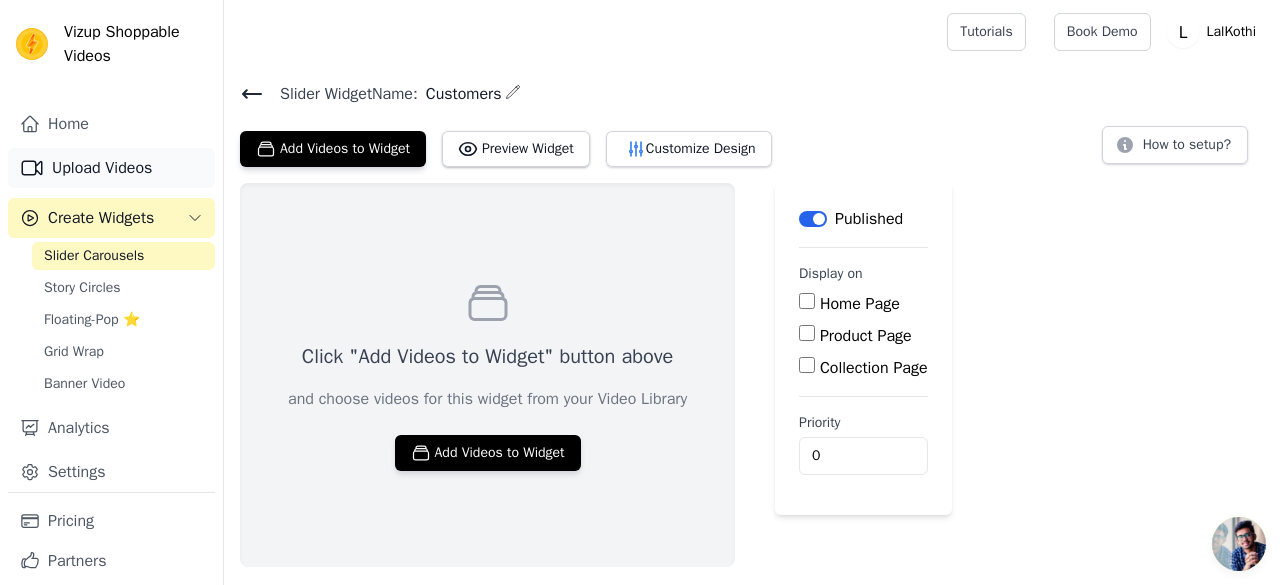 click on "Upload Videos" at bounding box center (111, 168) 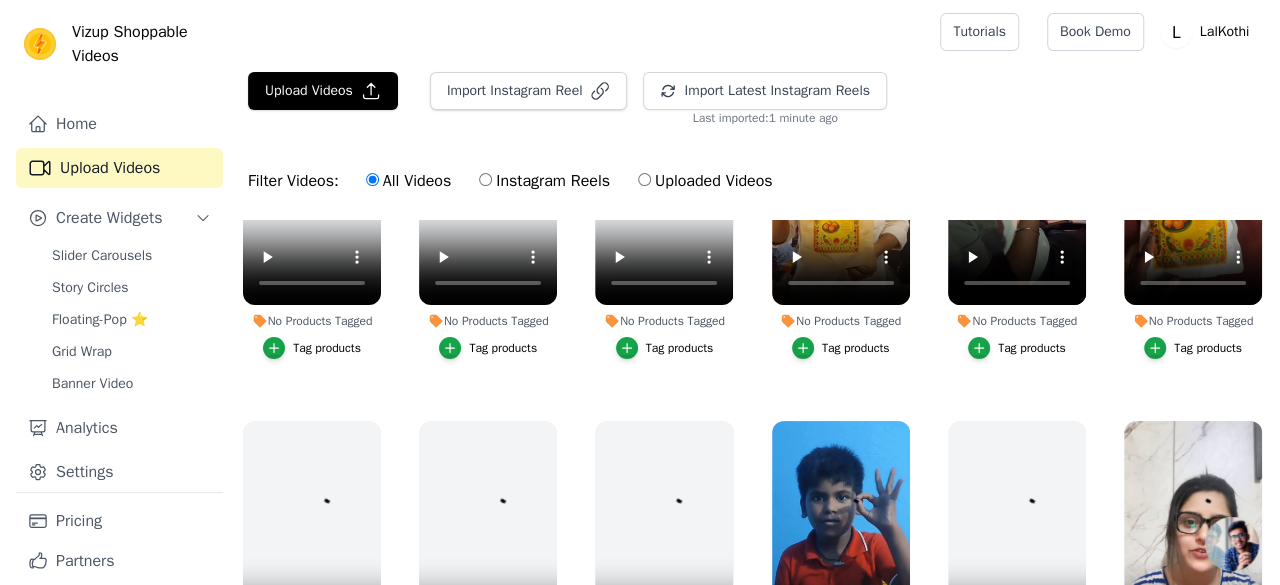 scroll, scrollTop: 0, scrollLeft: 0, axis: both 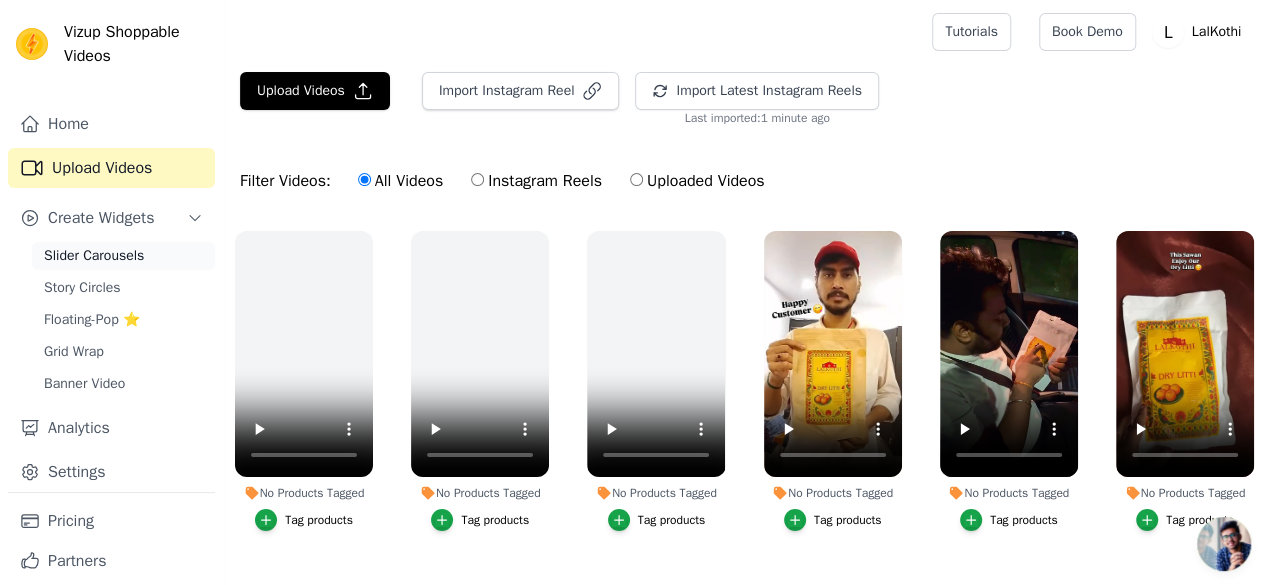 click on "Slider Carousels" at bounding box center [94, 256] 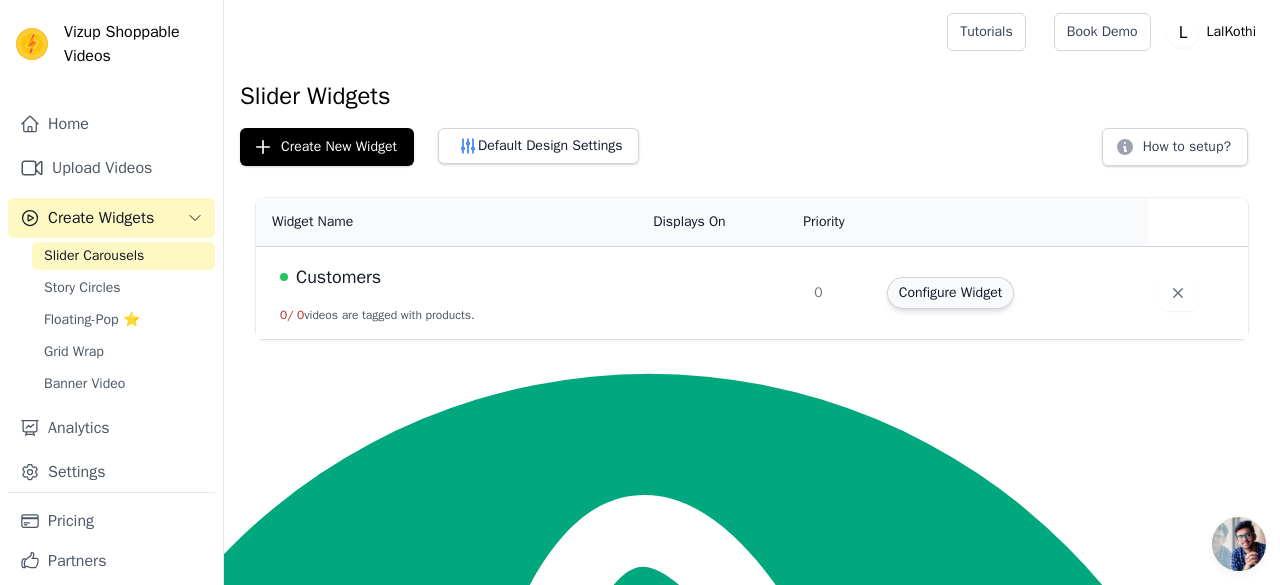 click on "Configure Widget" at bounding box center [950, 293] 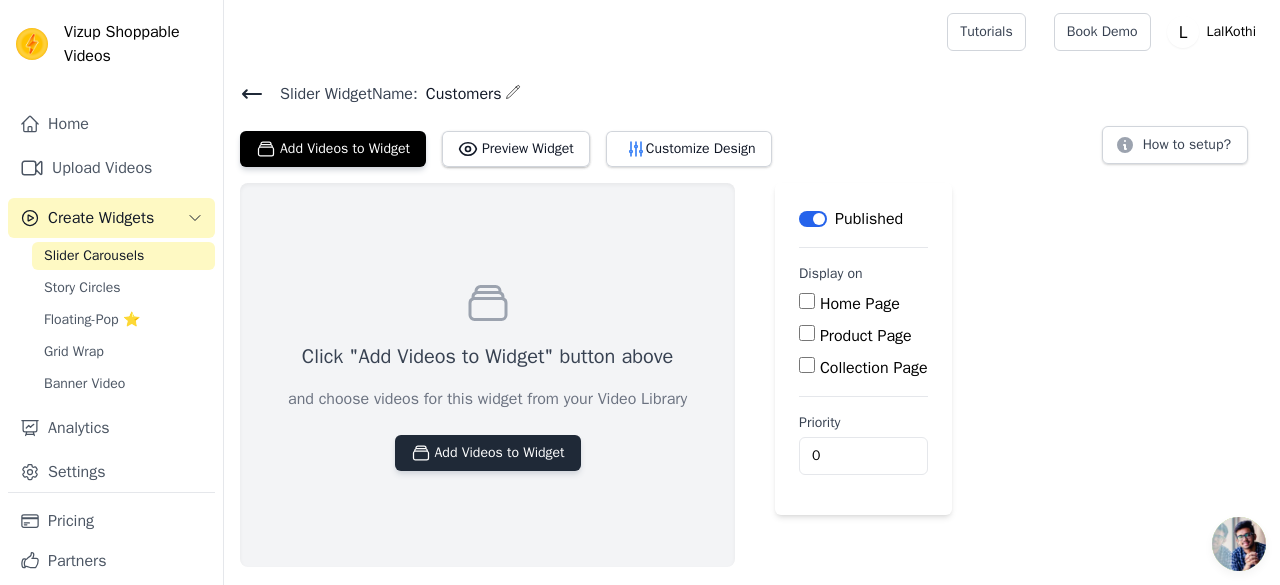 click on "Add Videos to Widget" at bounding box center [488, 453] 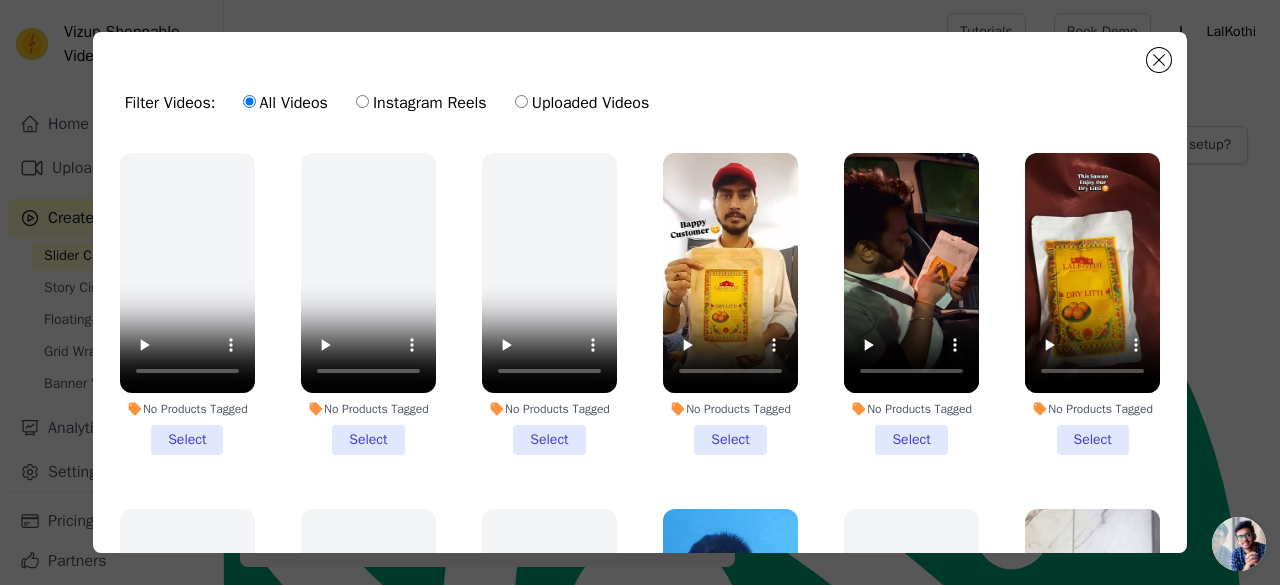 click on "No Products Tagged     Select" at bounding box center (730, 304) 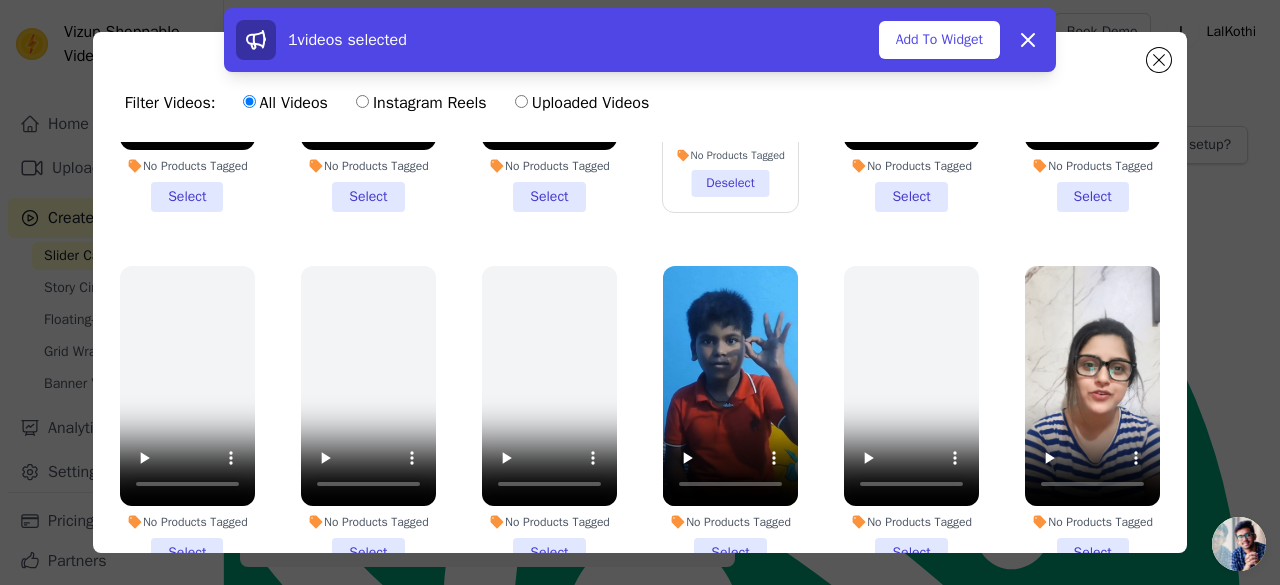 scroll, scrollTop: 407, scrollLeft: 0, axis: vertical 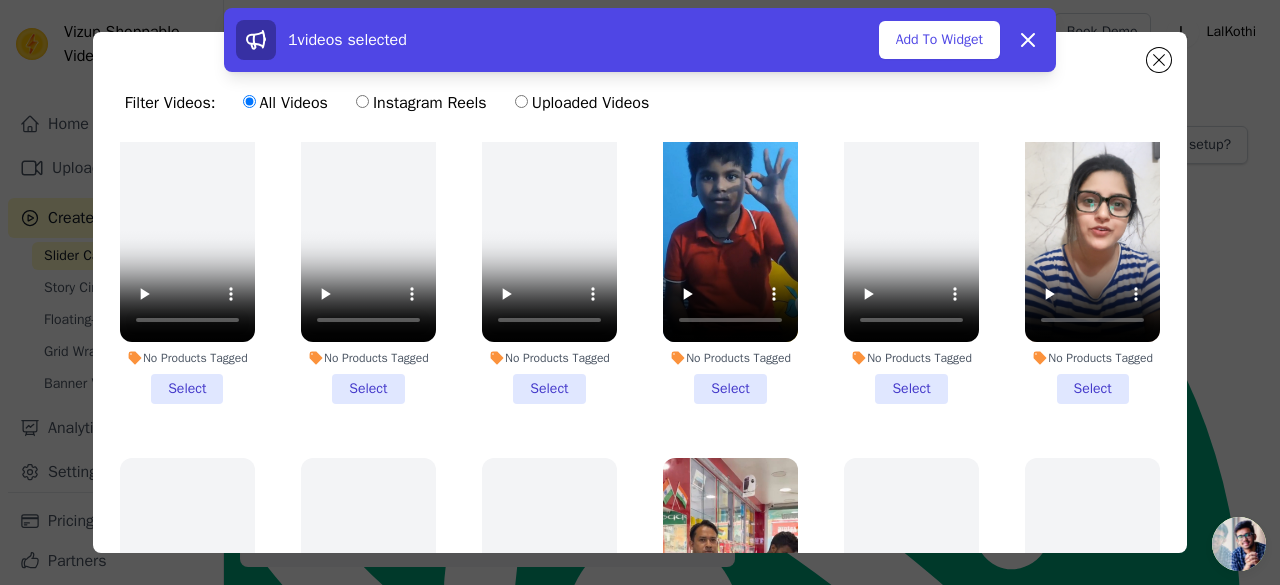 click on "No Products Tagged     Select" at bounding box center [1092, 253] 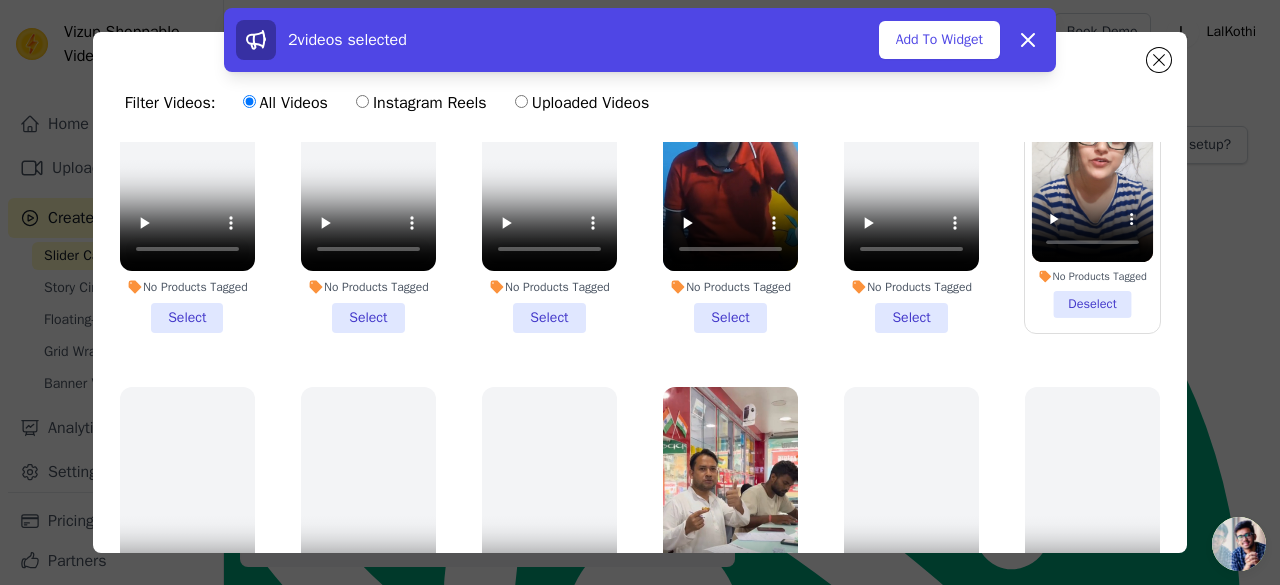 scroll, scrollTop: 487, scrollLeft: 0, axis: vertical 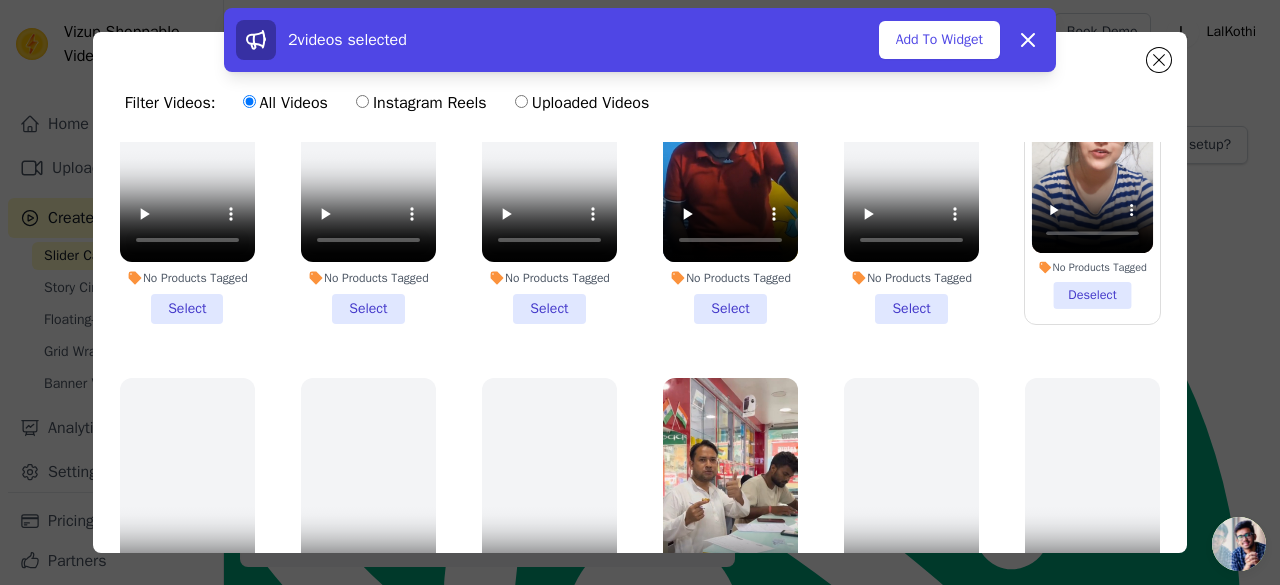 click on "No Products Tagged     Select" at bounding box center (730, 173) 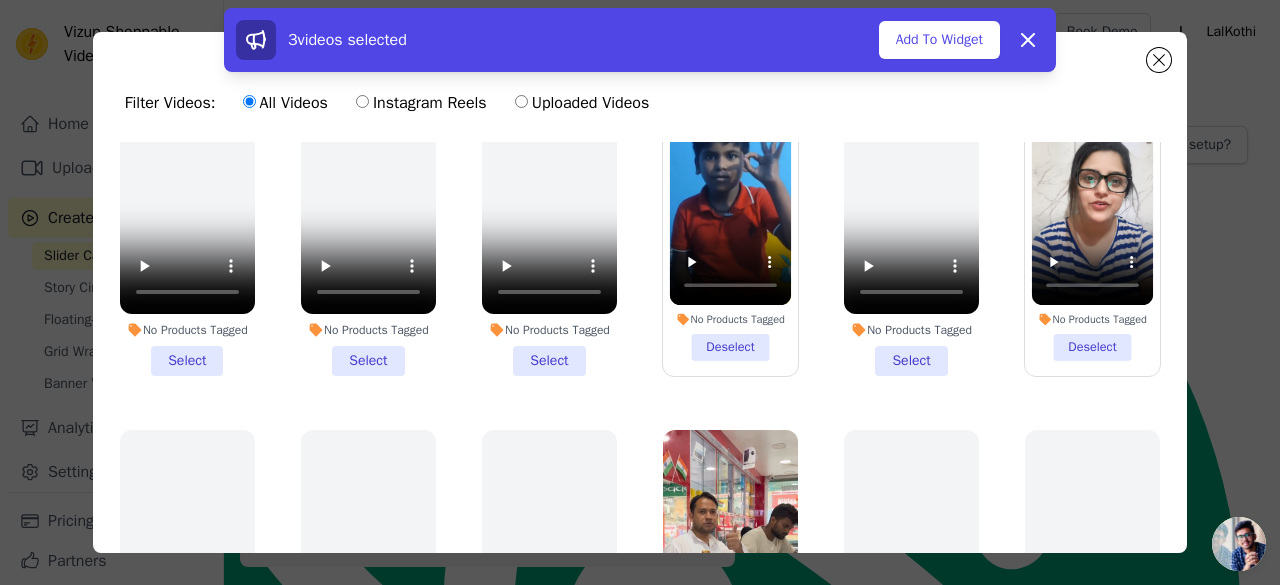 scroll, scrollTop: 566, scrollLeft: 0, axis: vertical 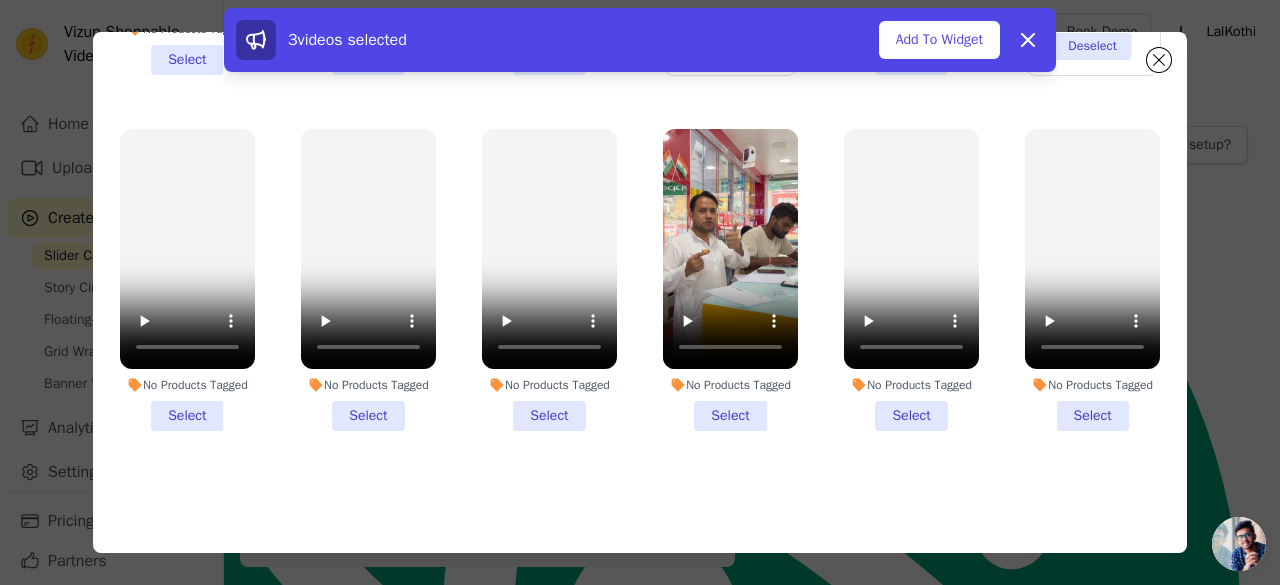 click on "No Products Tagged     Select" at bounding box center (730, 280) 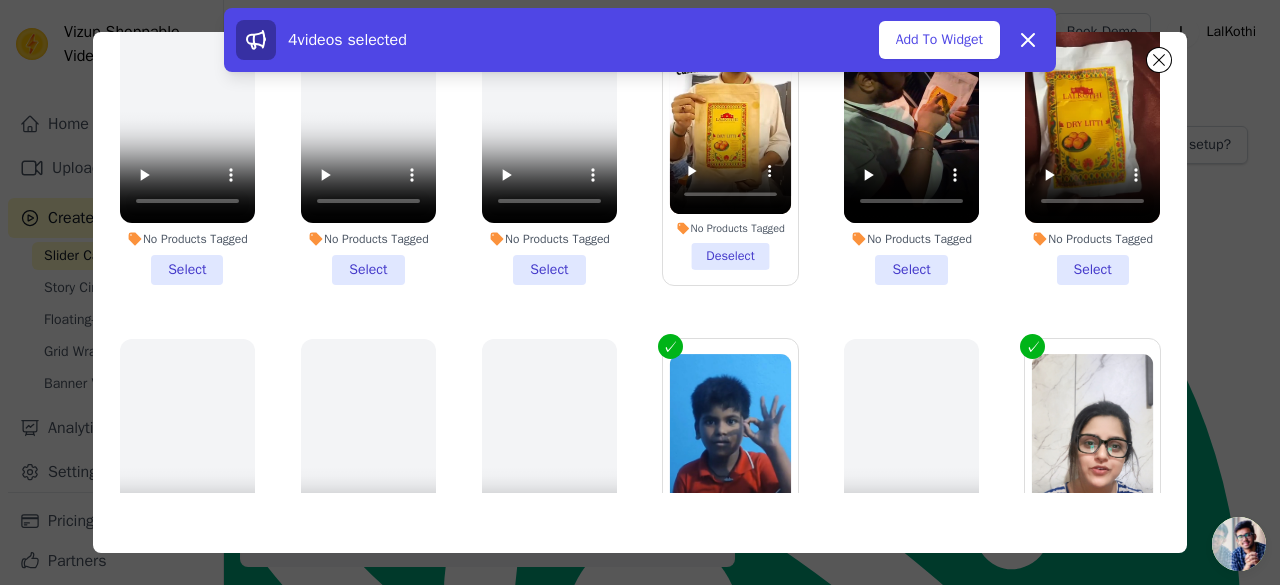 scroll, scrollTop: 566, scrollLeft: 0, axis: vertical 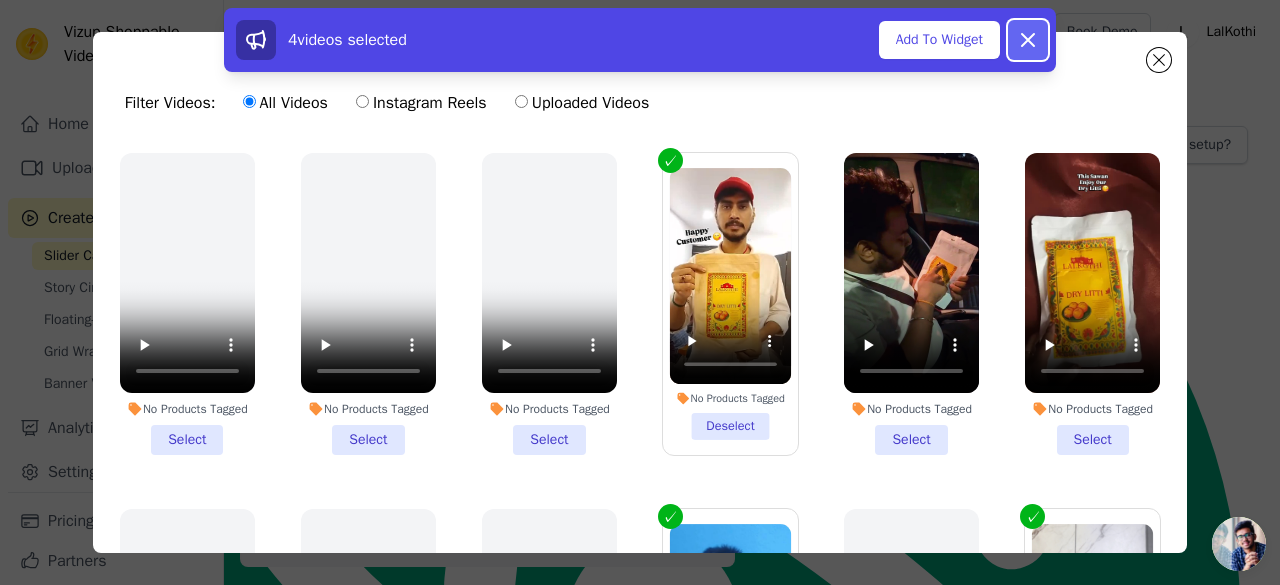 click 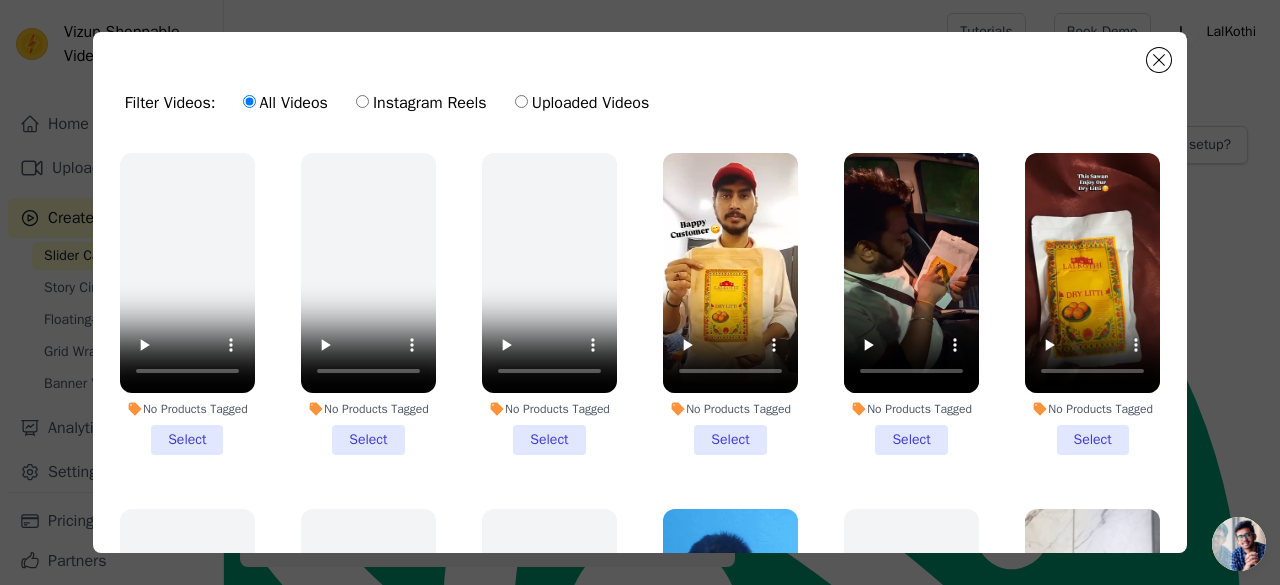 scroll, scrollTop: 566, scrollLeft: 0, axis: vertical 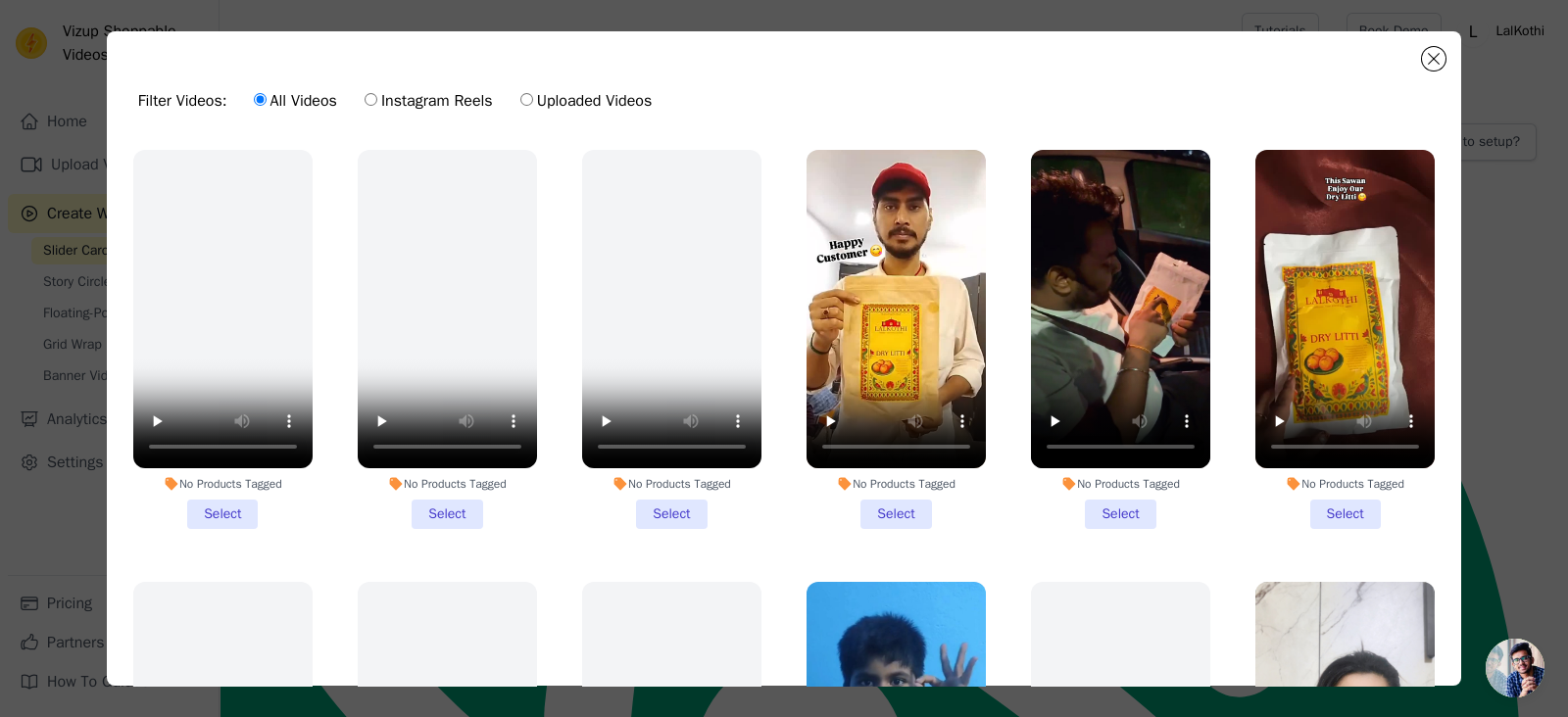 click on "No Products Tagged     Select" at bounding box center [896, 339] 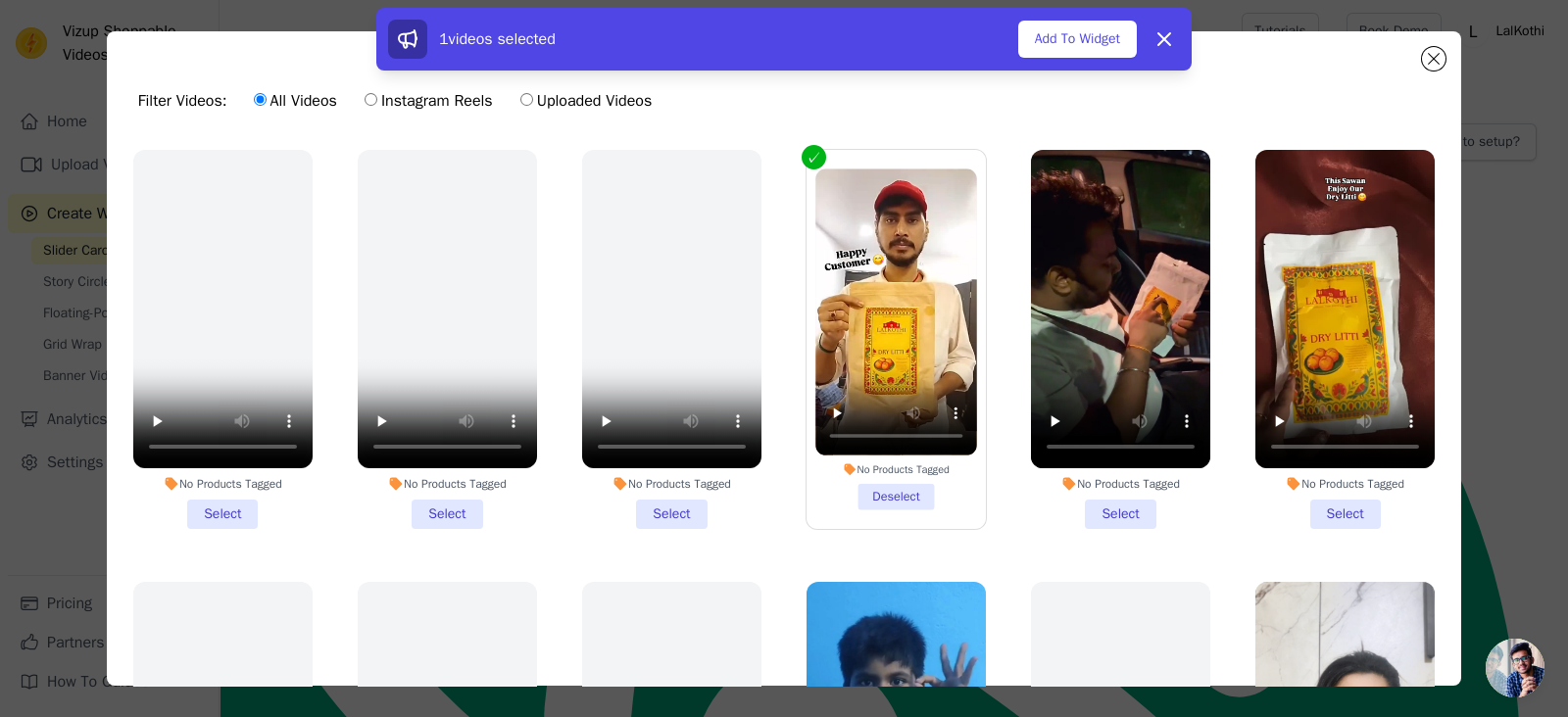 click on "No Products Tagged     Select" at bounding box center [1120, 339] 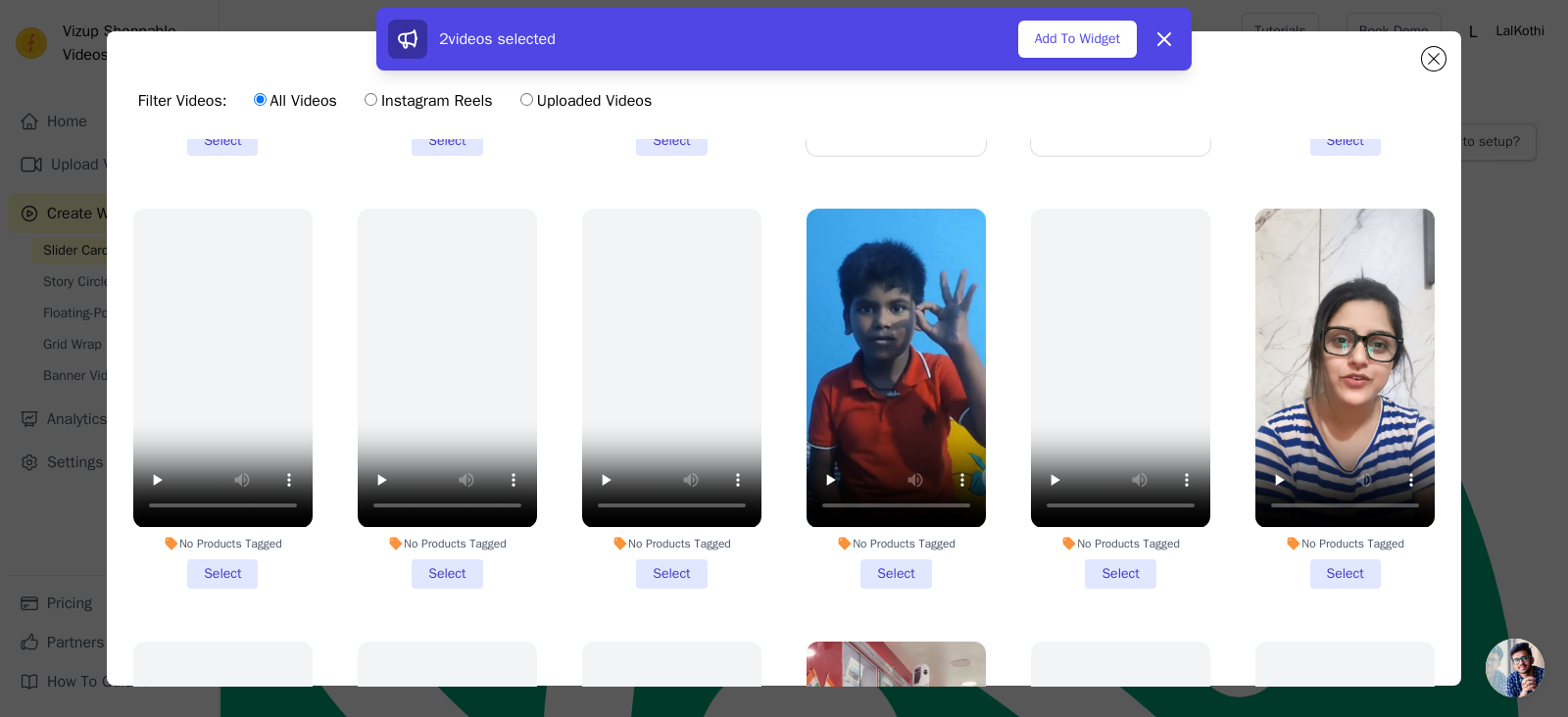 scroll, scrollTop: 403, scrollLeft: 0, axis: vertical 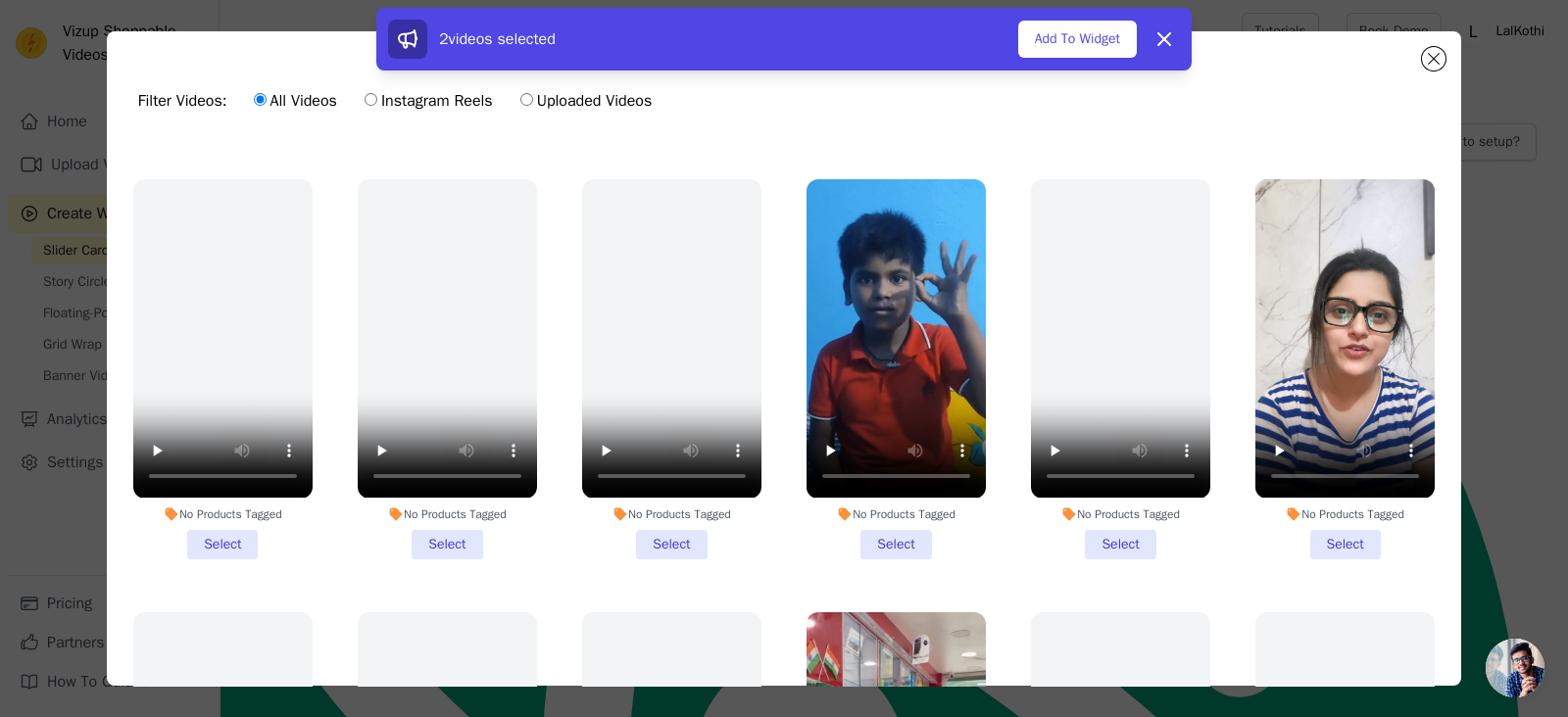 click on "No Products Tagged     Select" at bounding box center [1345, 368] 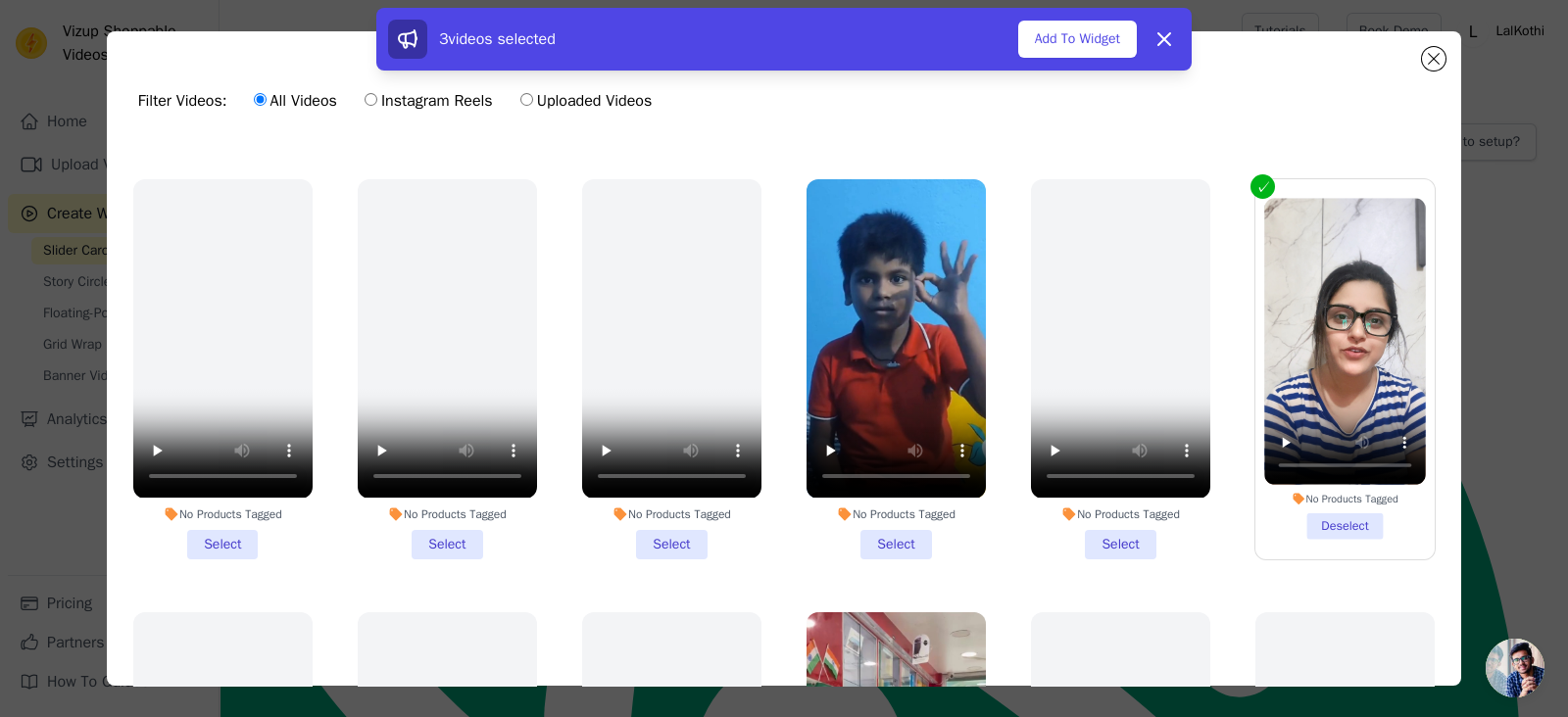 click on "No Products Tagged     Select" at bounding box center (896, 368) 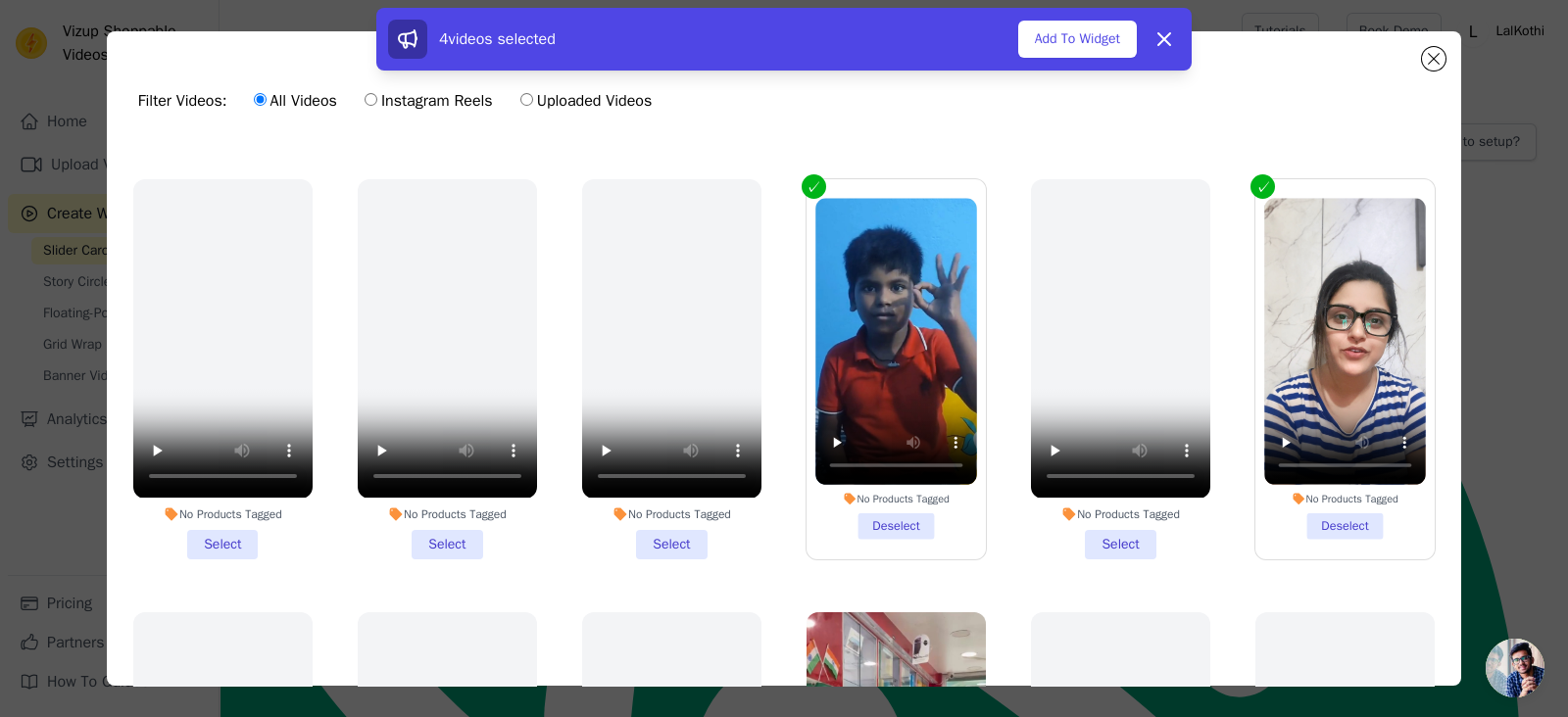 click on "No Products Tagged     Deselect" at bounding box center [896, 368] 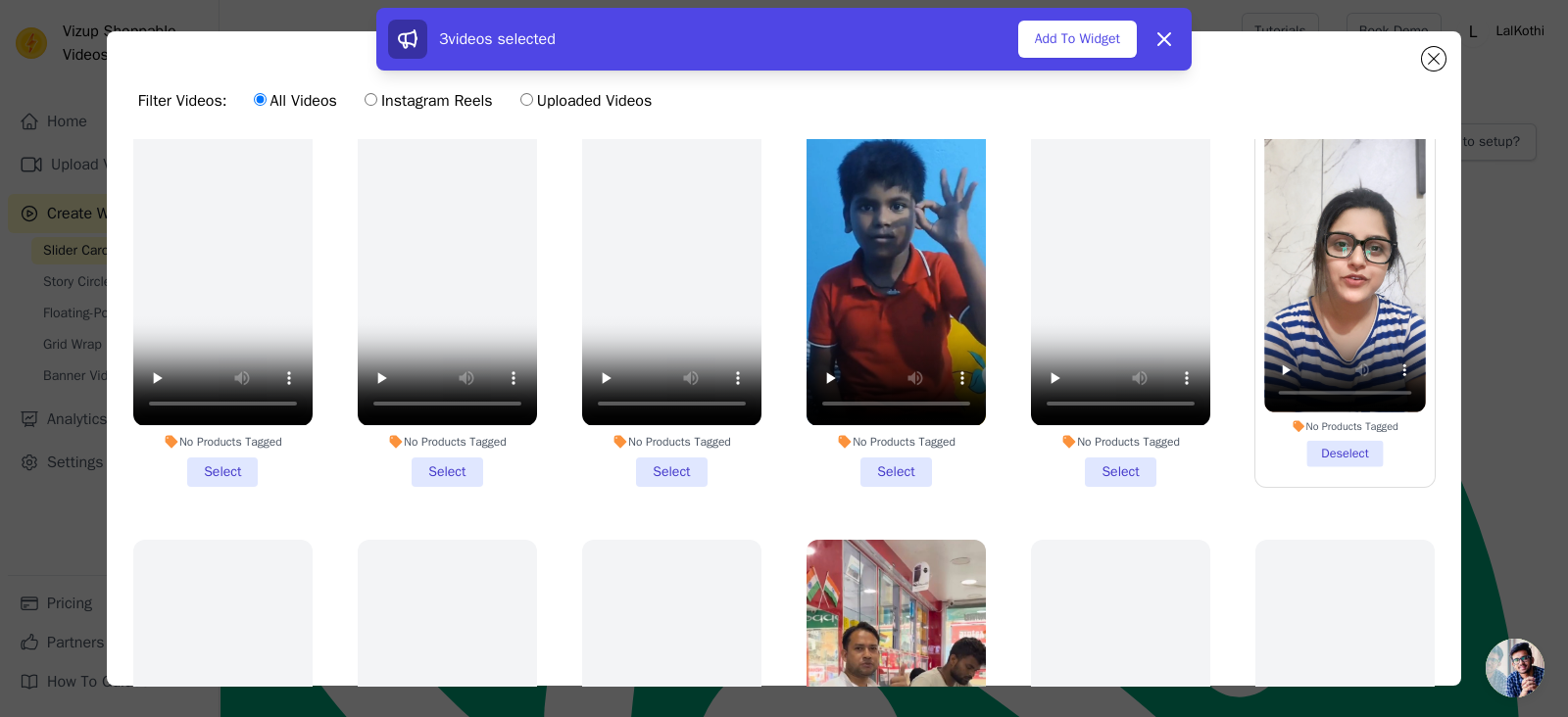 scroll, scrollTop: 659, scrollLeft: 0, axis: vertical 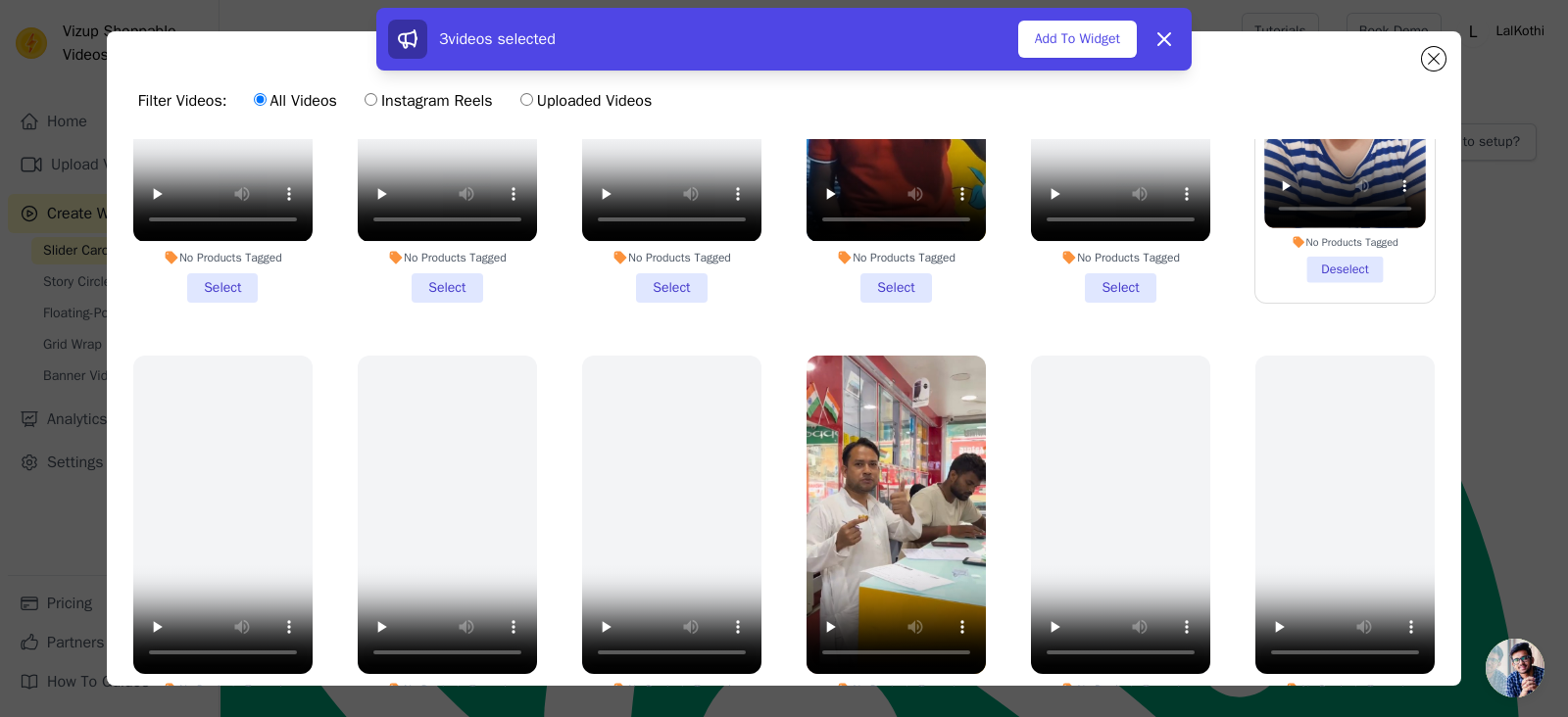 click on "No Products Tagged     Select" at bounding box center [896, 545] 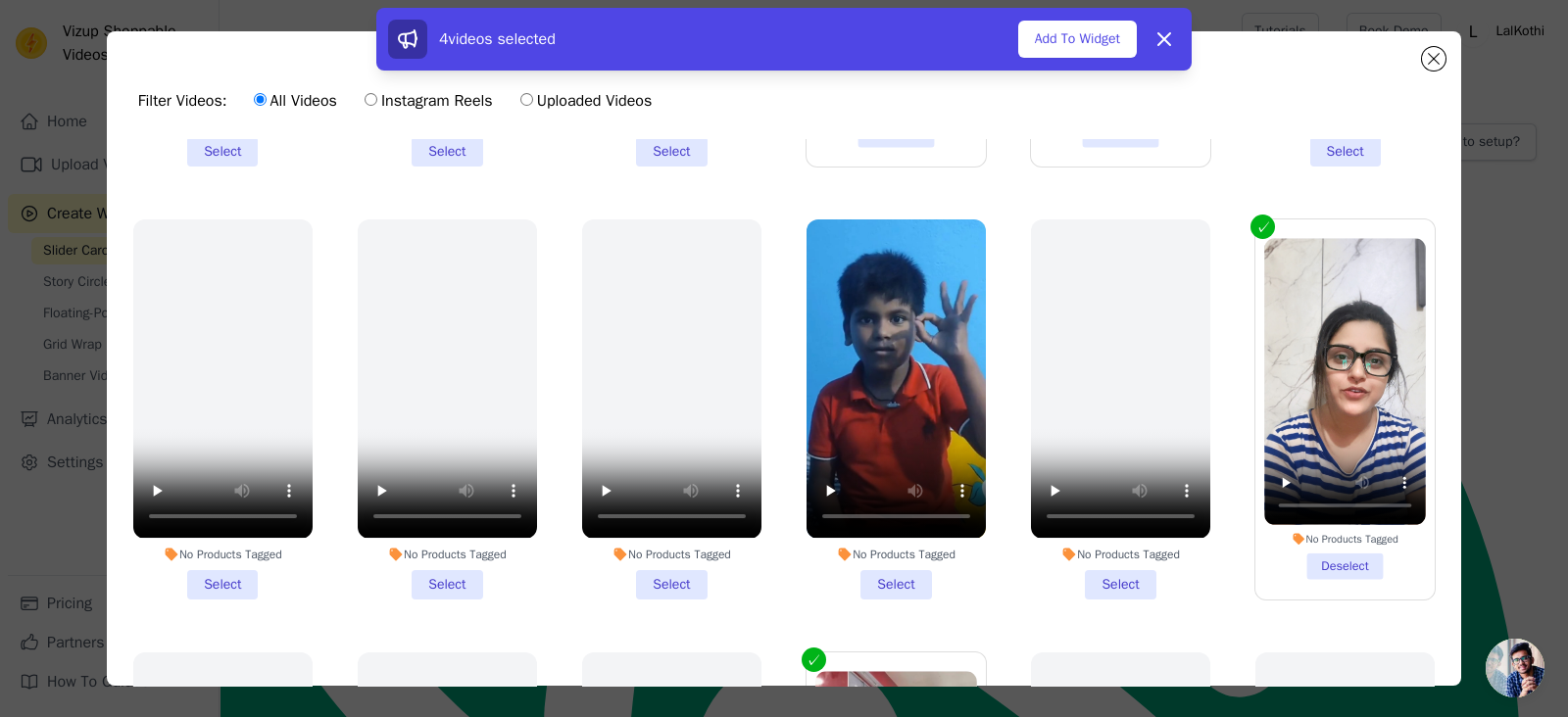 scroll, scrollTop: 659, scrollLeft: 0, axis: vertical 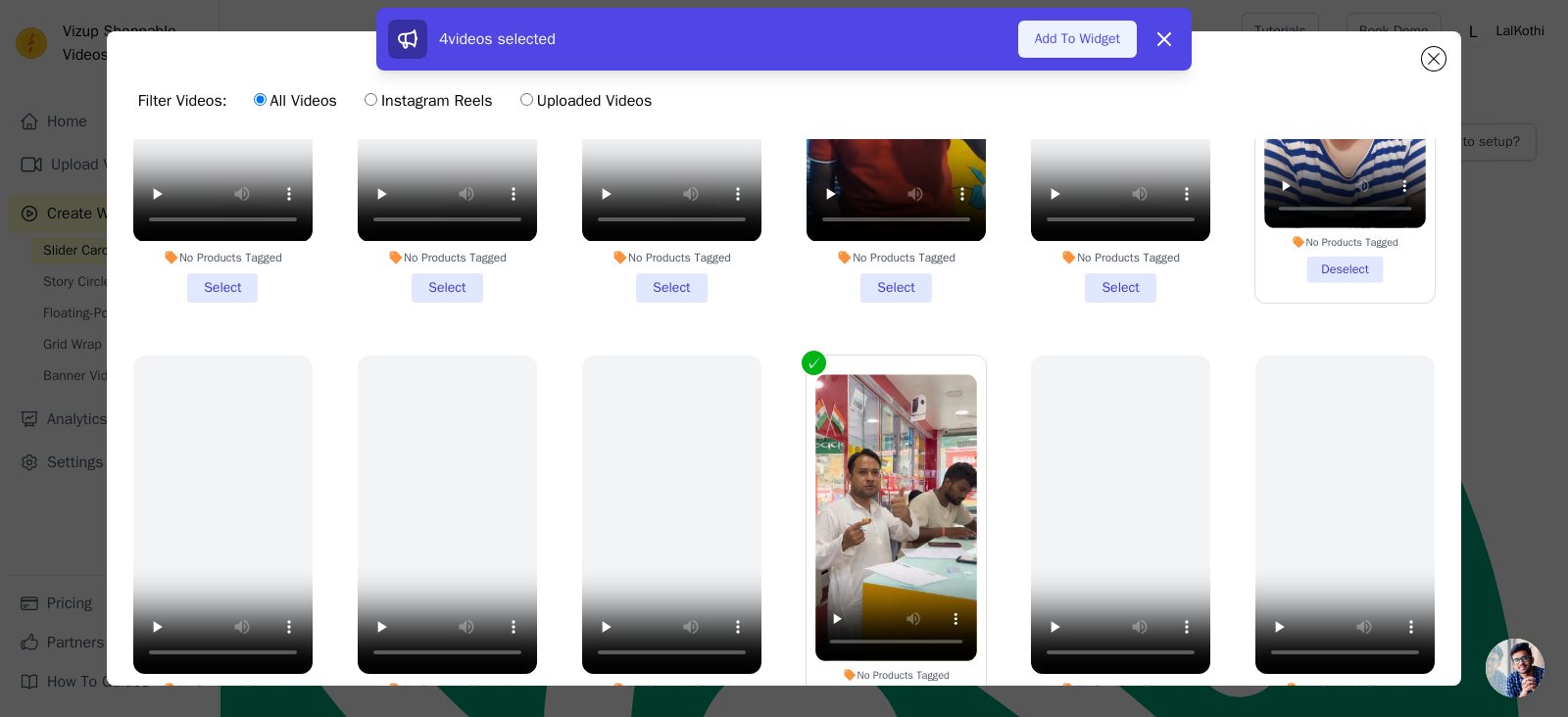 click on "Add To Widget" at bounding box center [1077, 39] 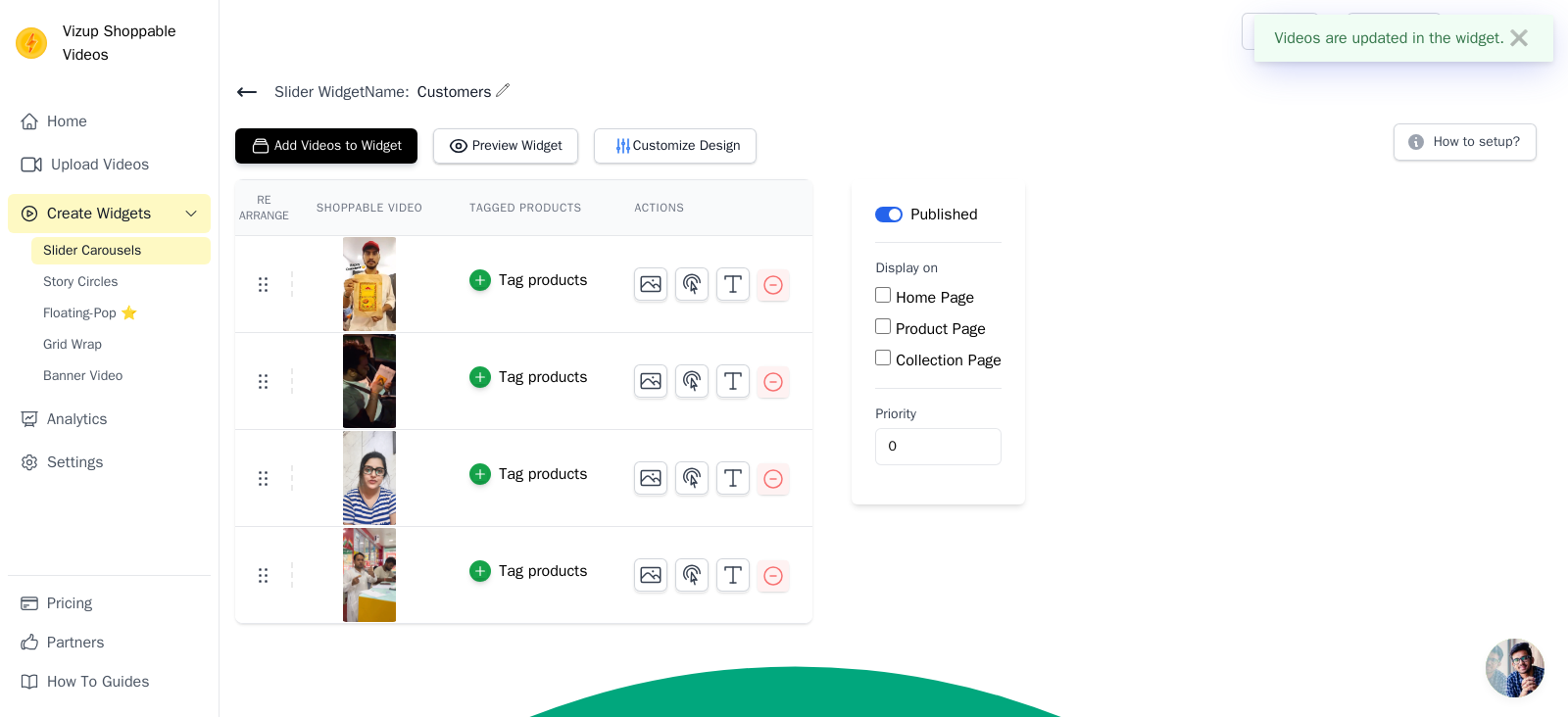 click on "Home Page" at bounding box center [883, 295] 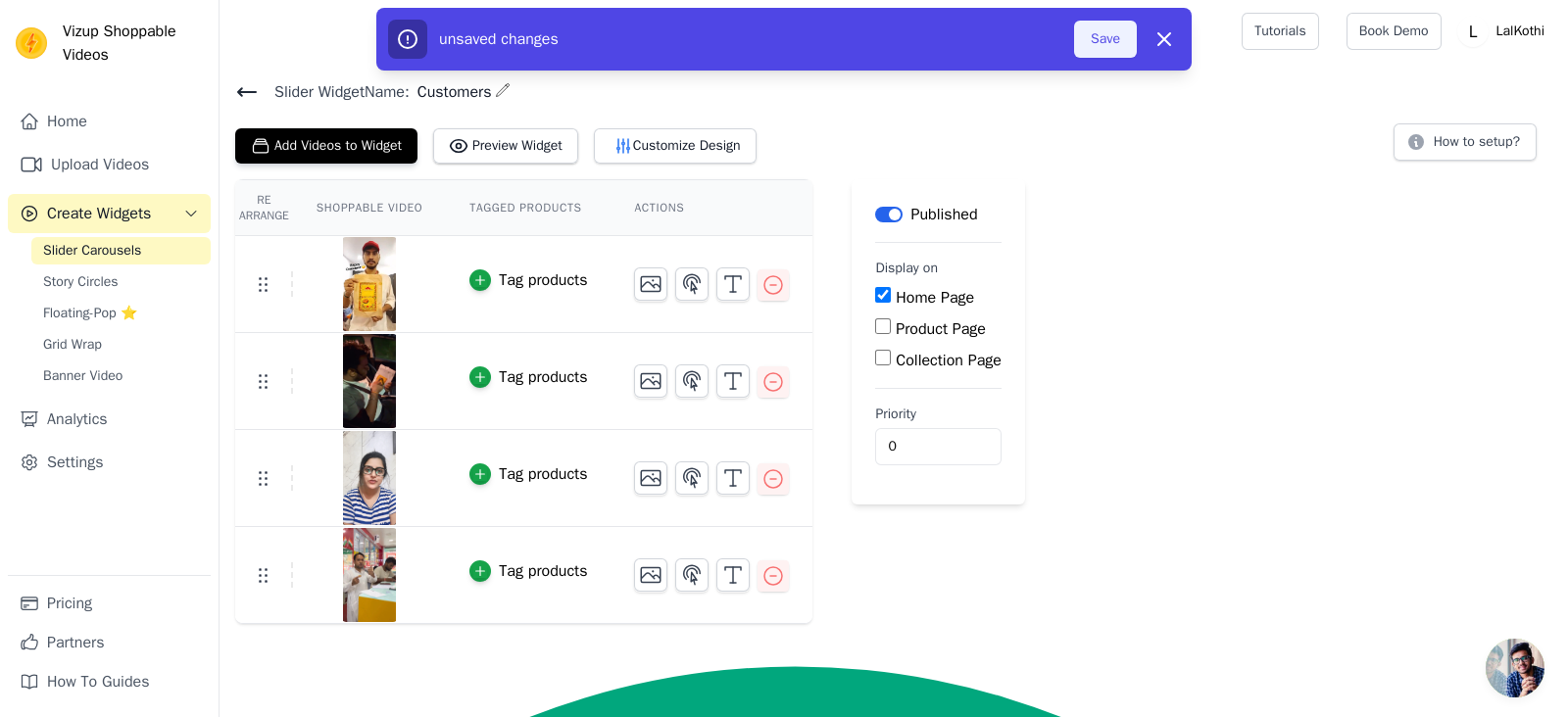 click on "Save" at bounding box center [1105, 39] 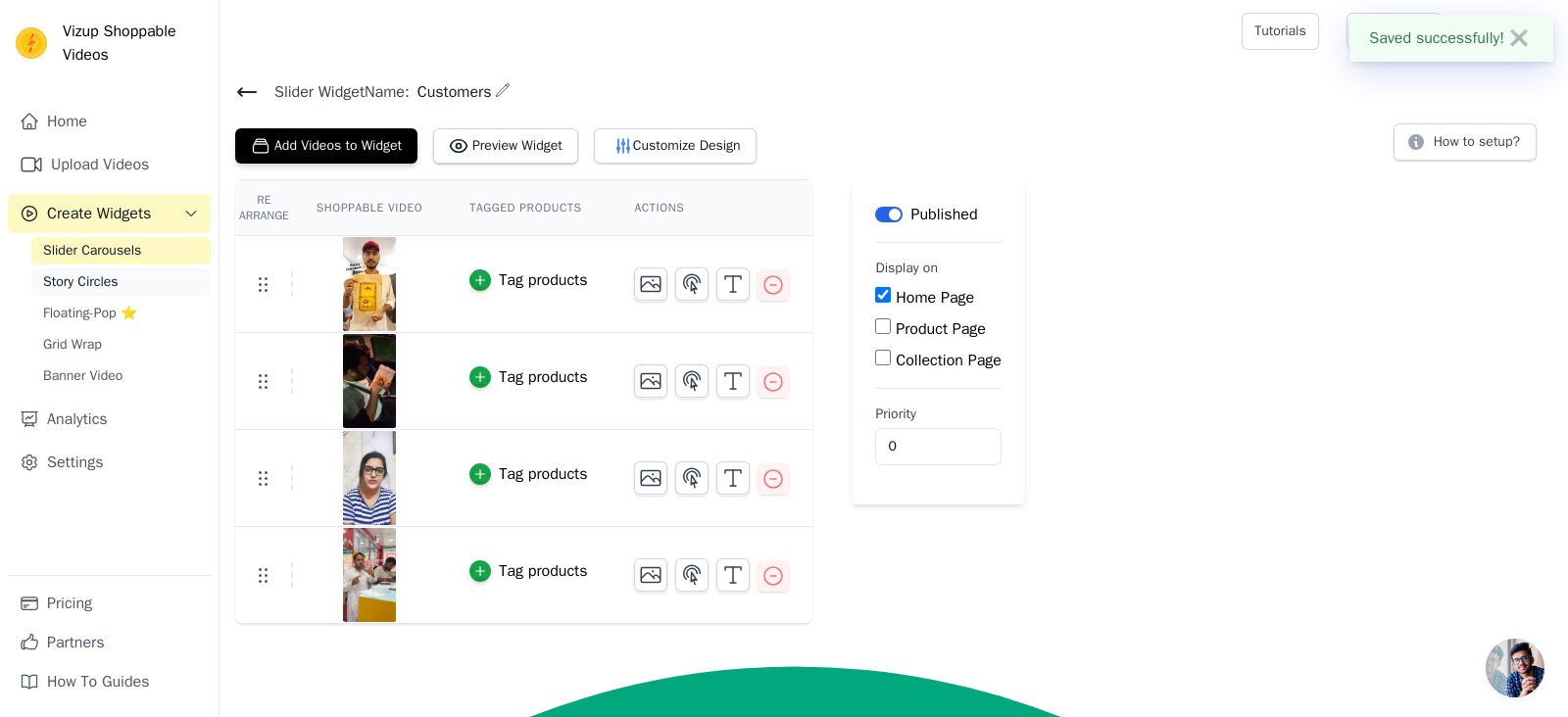 click on "Story Circles" at bounding box center [80, 282] 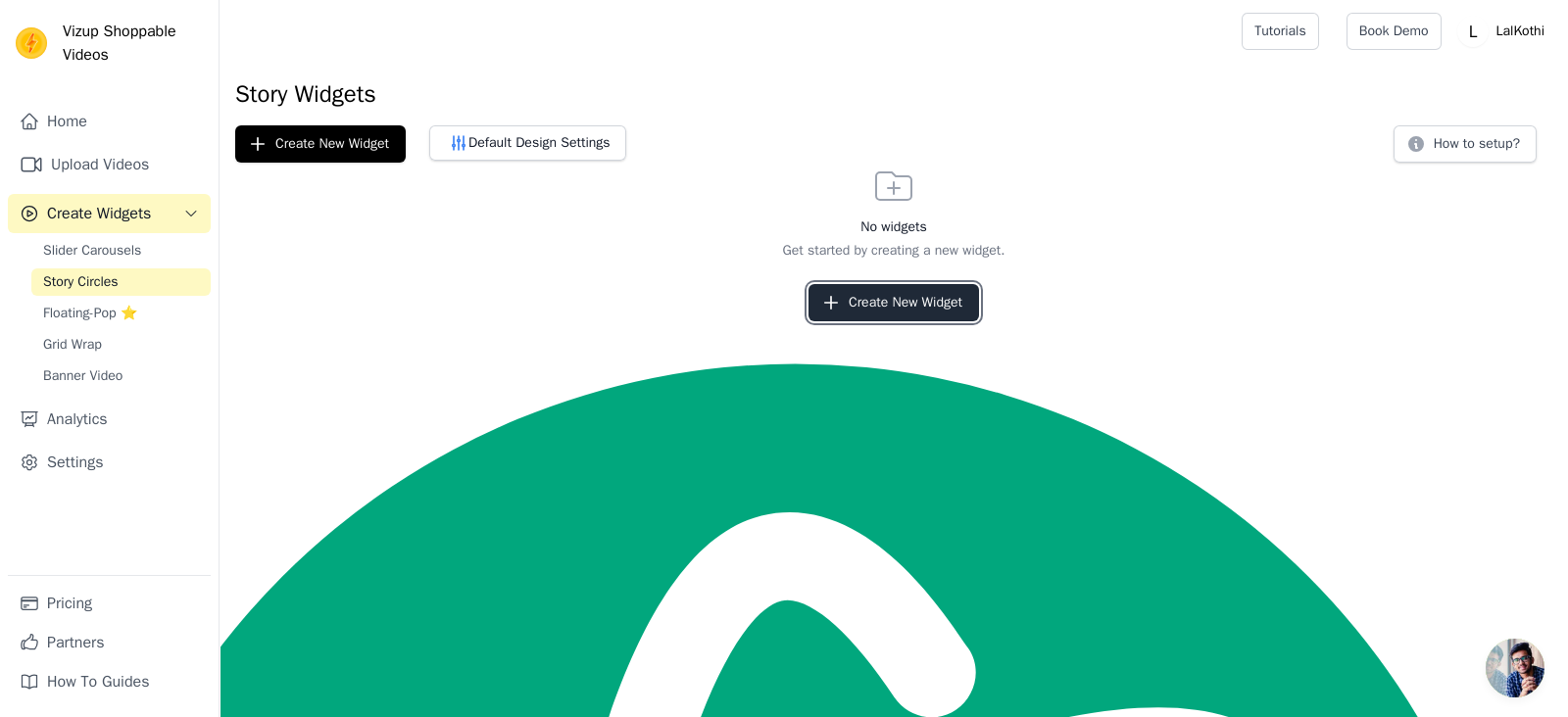click on "Create New Widget" at bounding box center [894, 303] 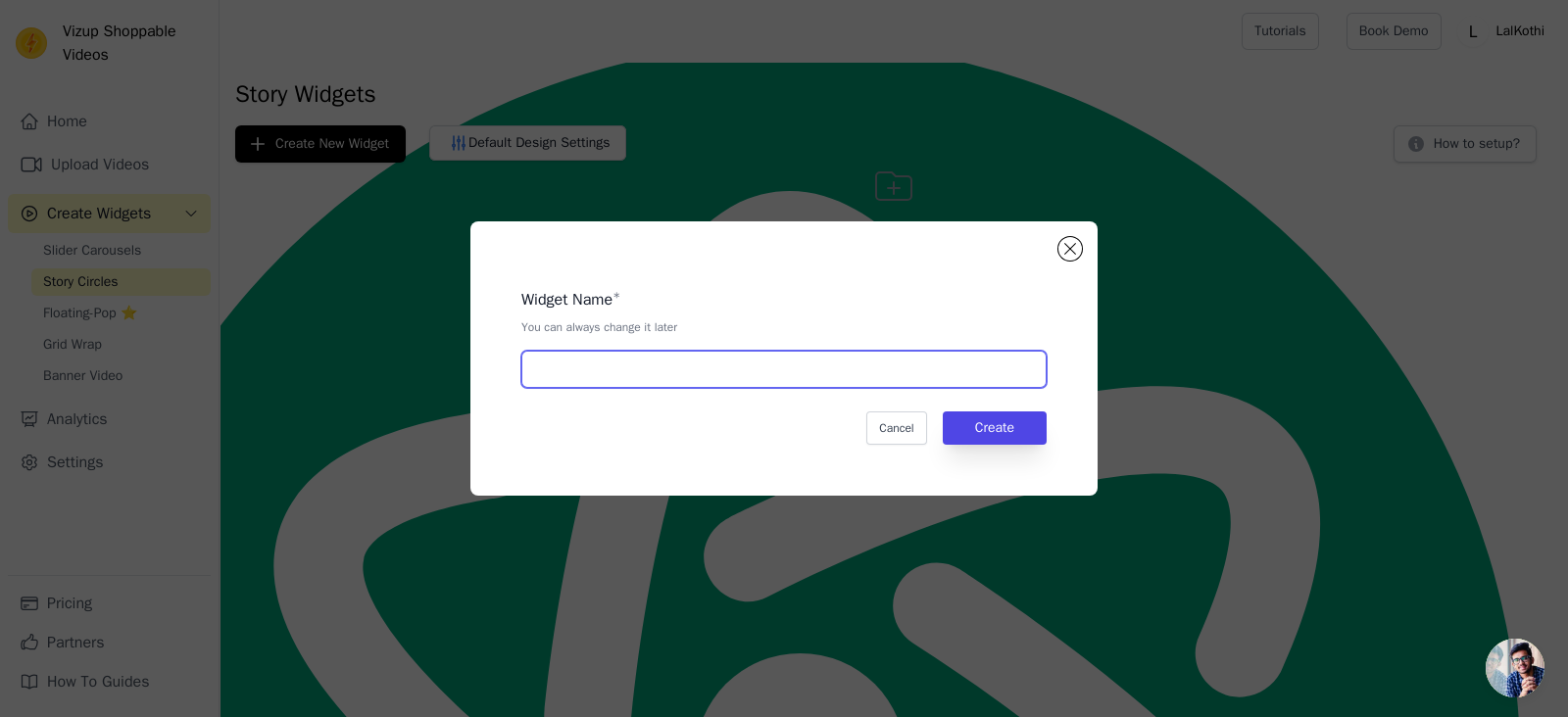 click at bounding box center (784, 369) 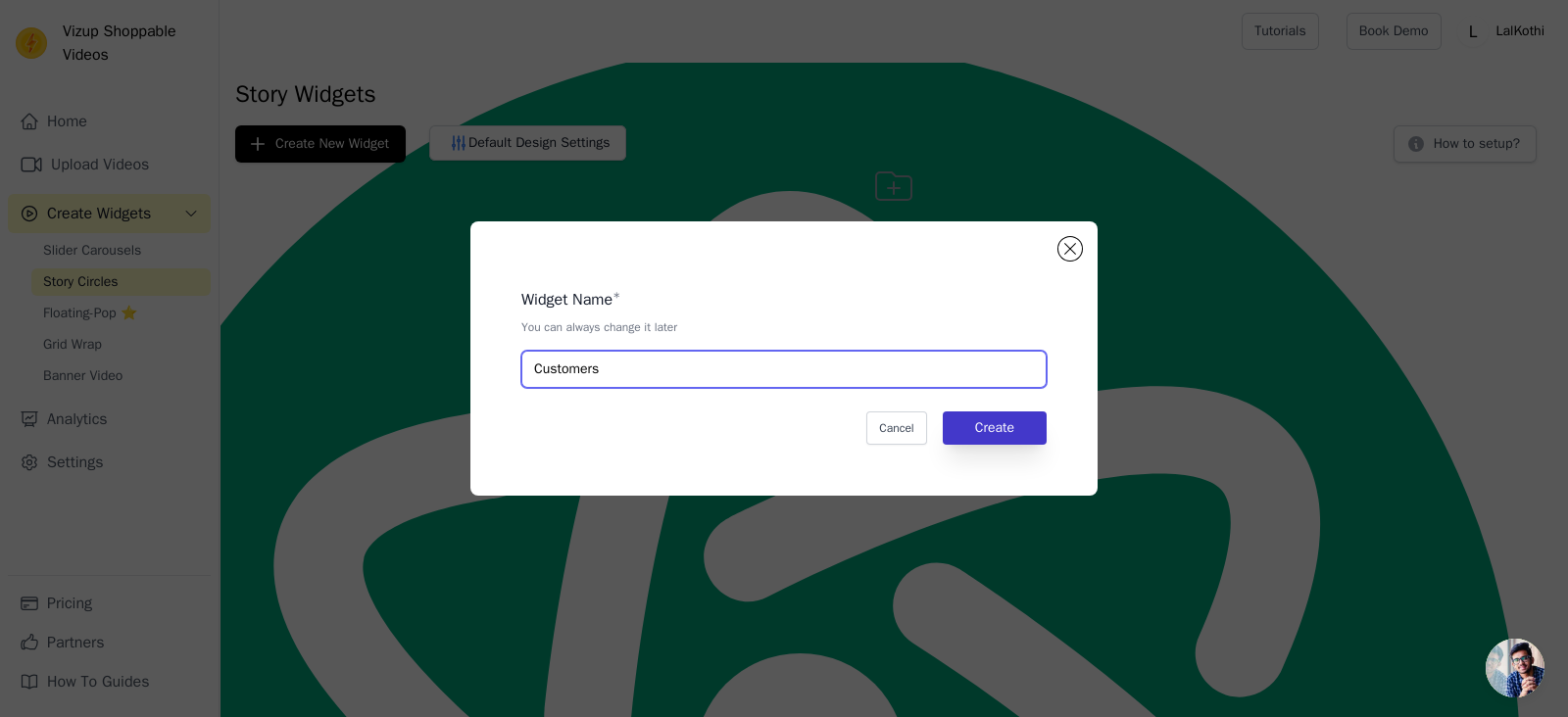 type on "Customers" 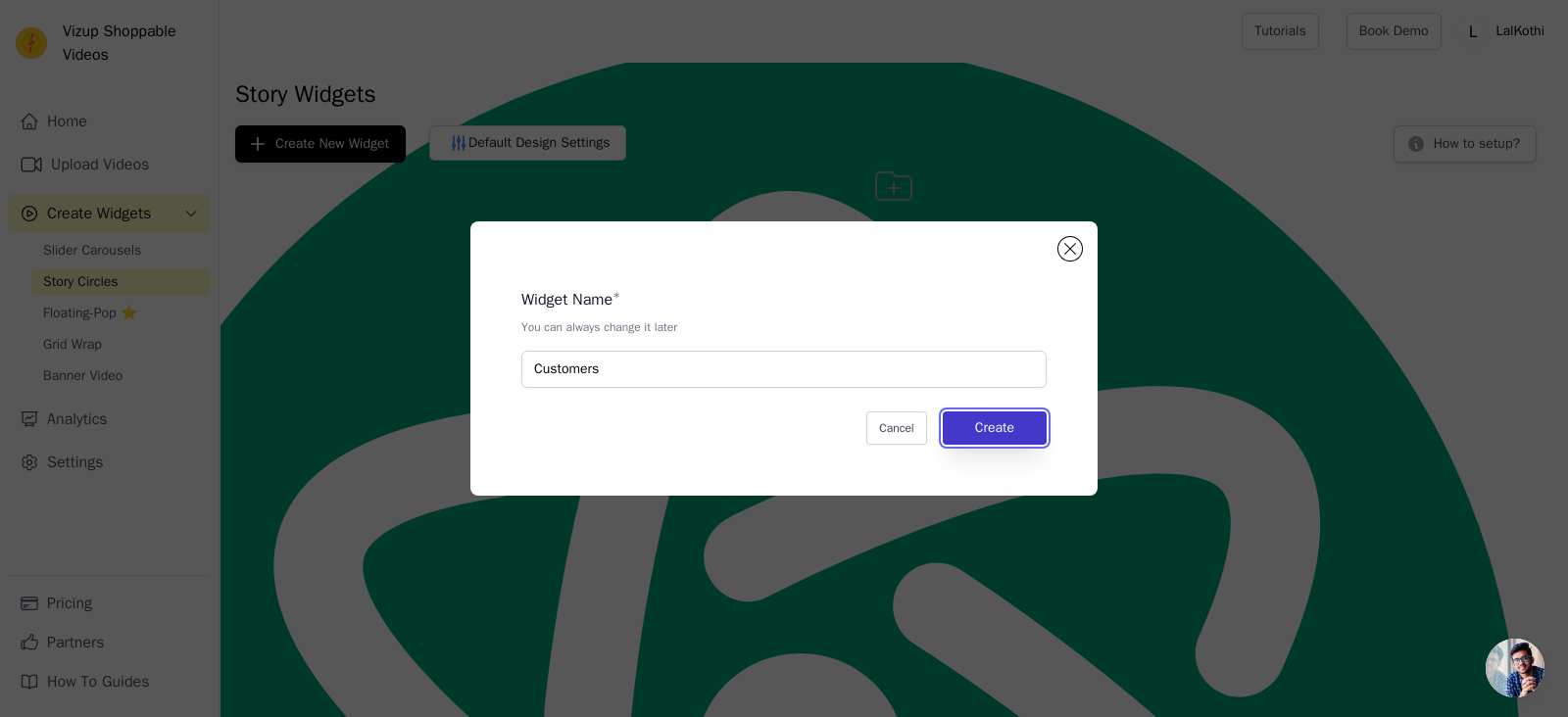 click on "Create" at bounding box center [995, 428] 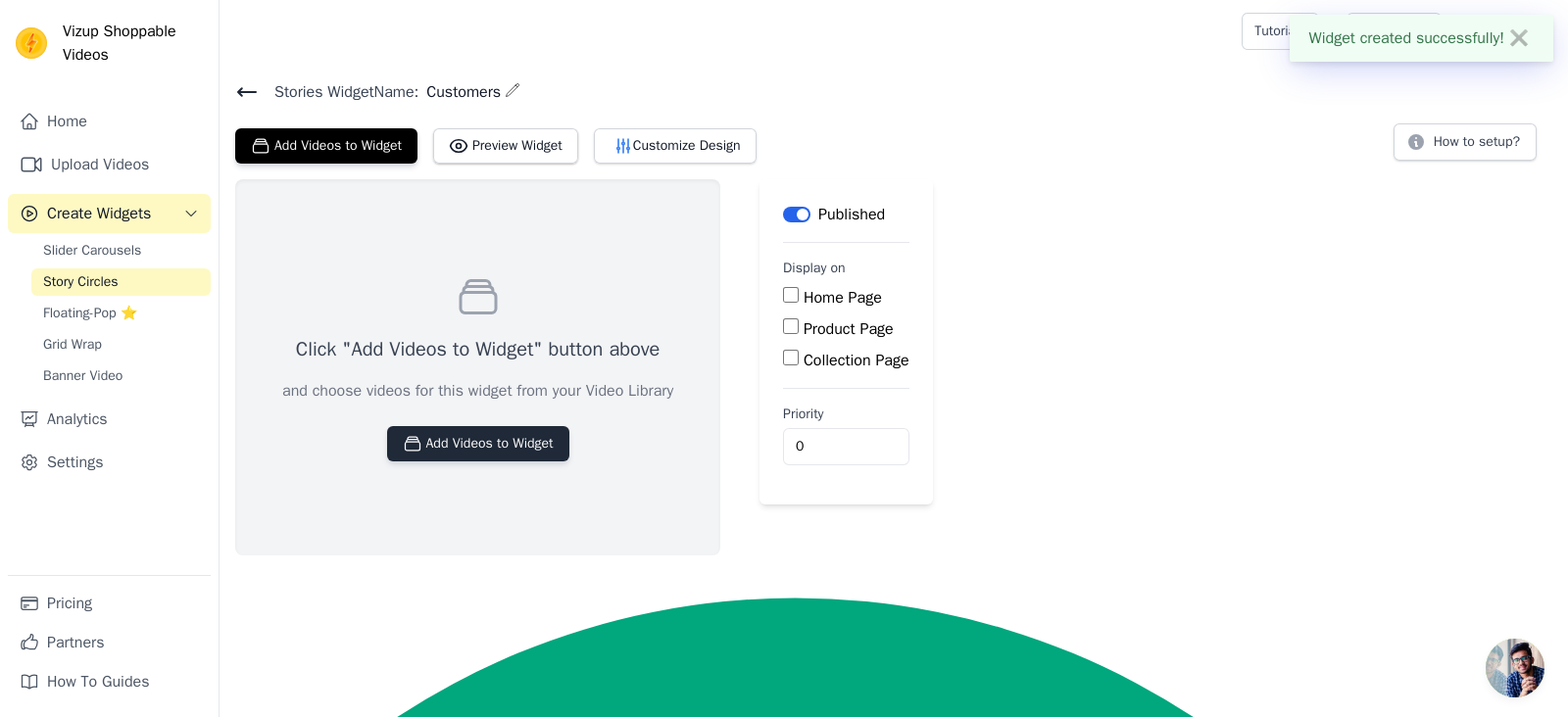 click on "Add Videos to Widget" at bounding box center (478, 444) 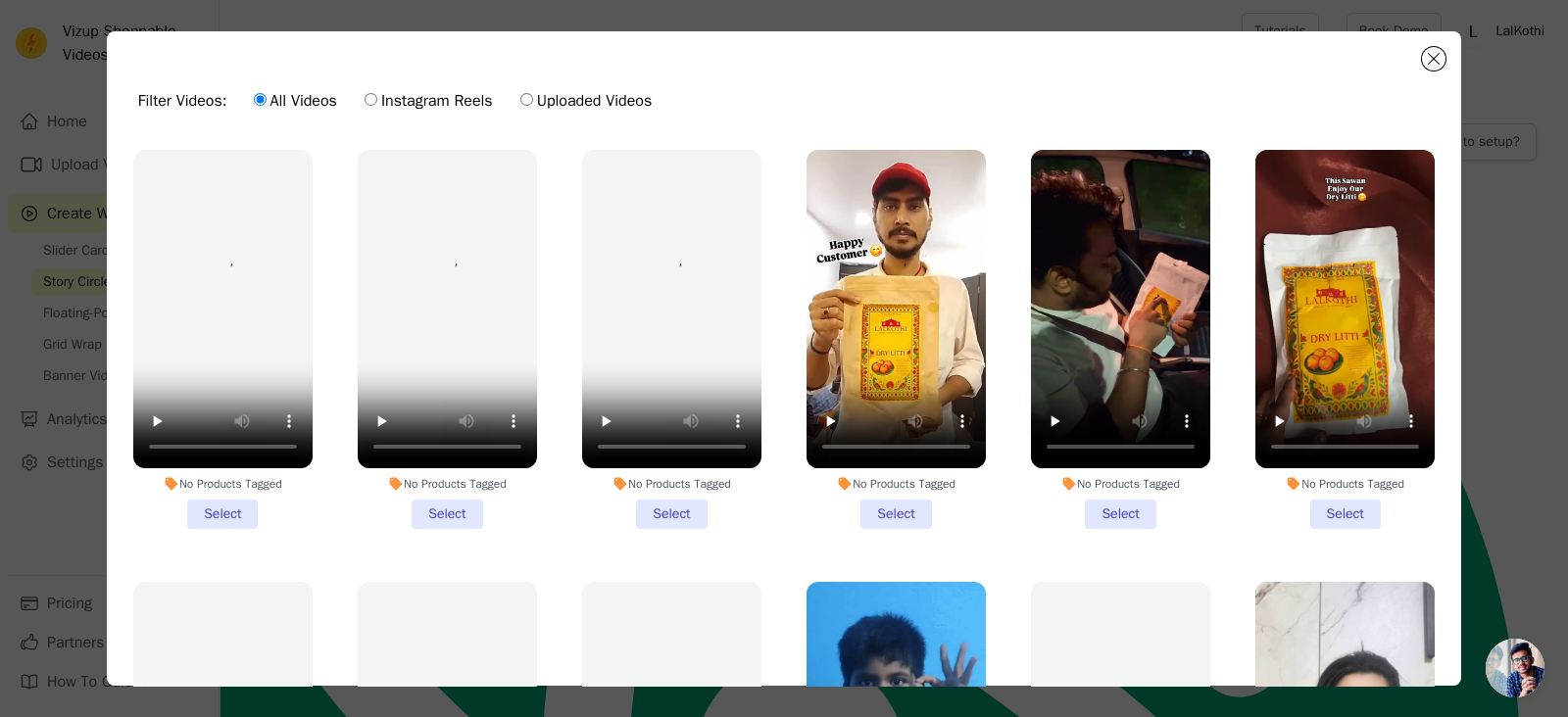 click on "No Products Tagged     Select" at bounding box center [896, 339] 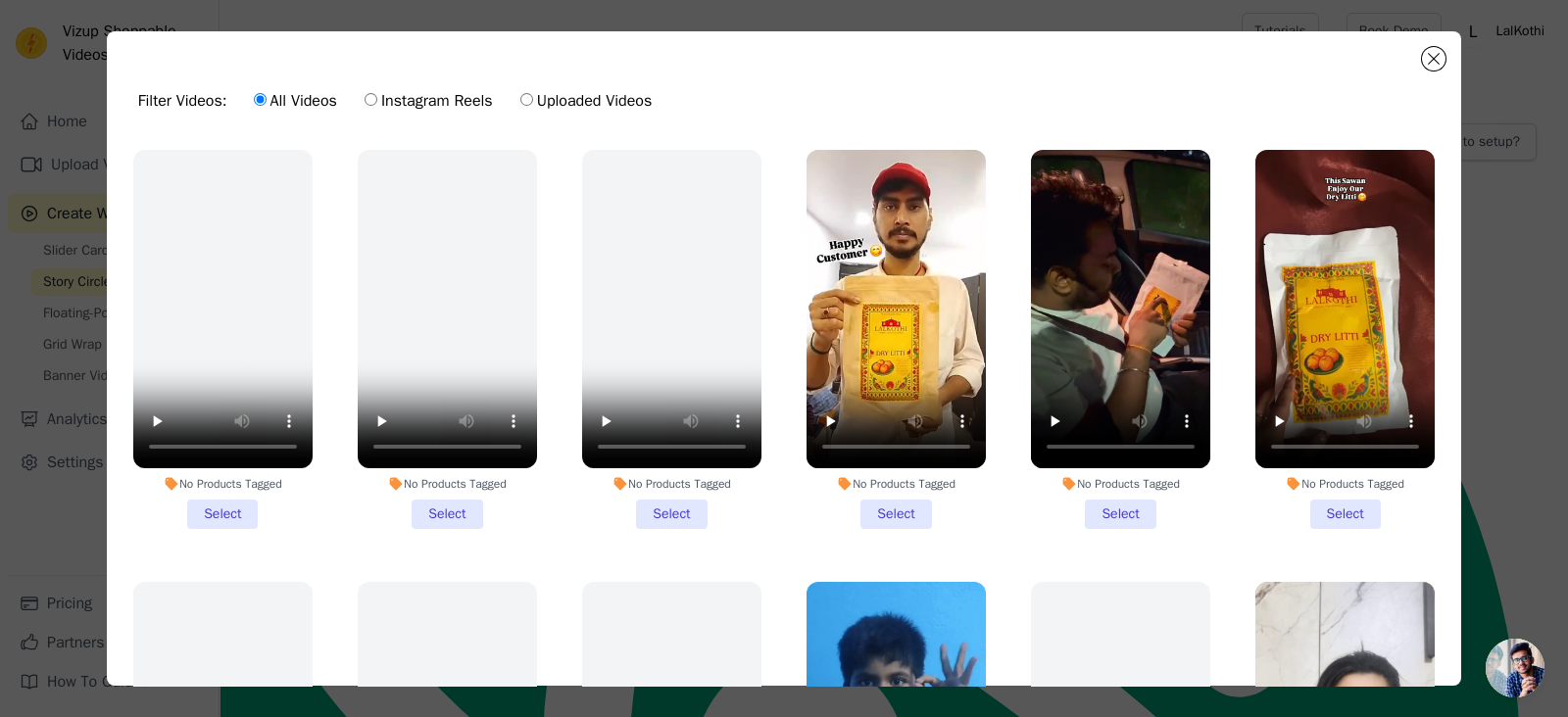 click on "No Products Tagged     Select" at bounding box center (0, 0) 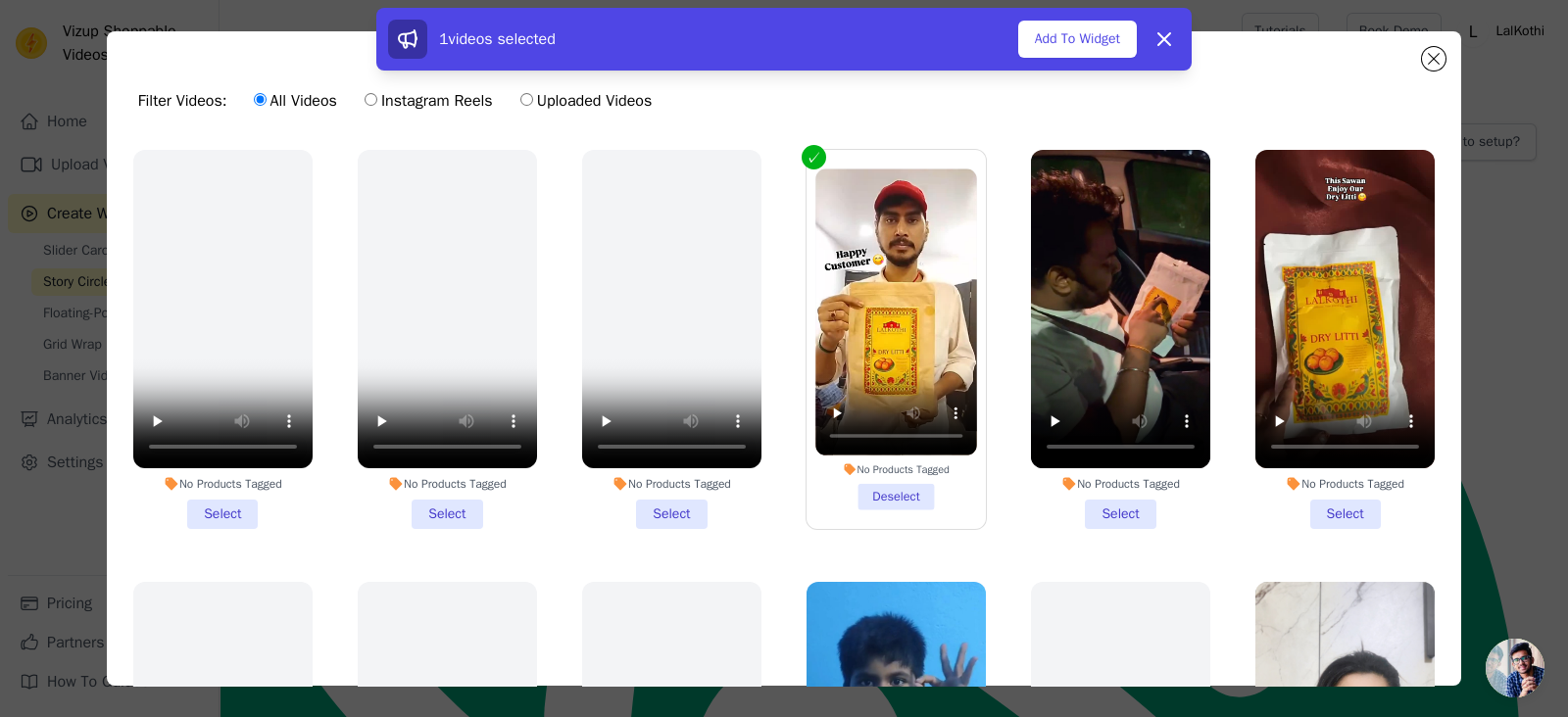 click on "No Products Tagged     Select" at bounding box center (1120, 339) 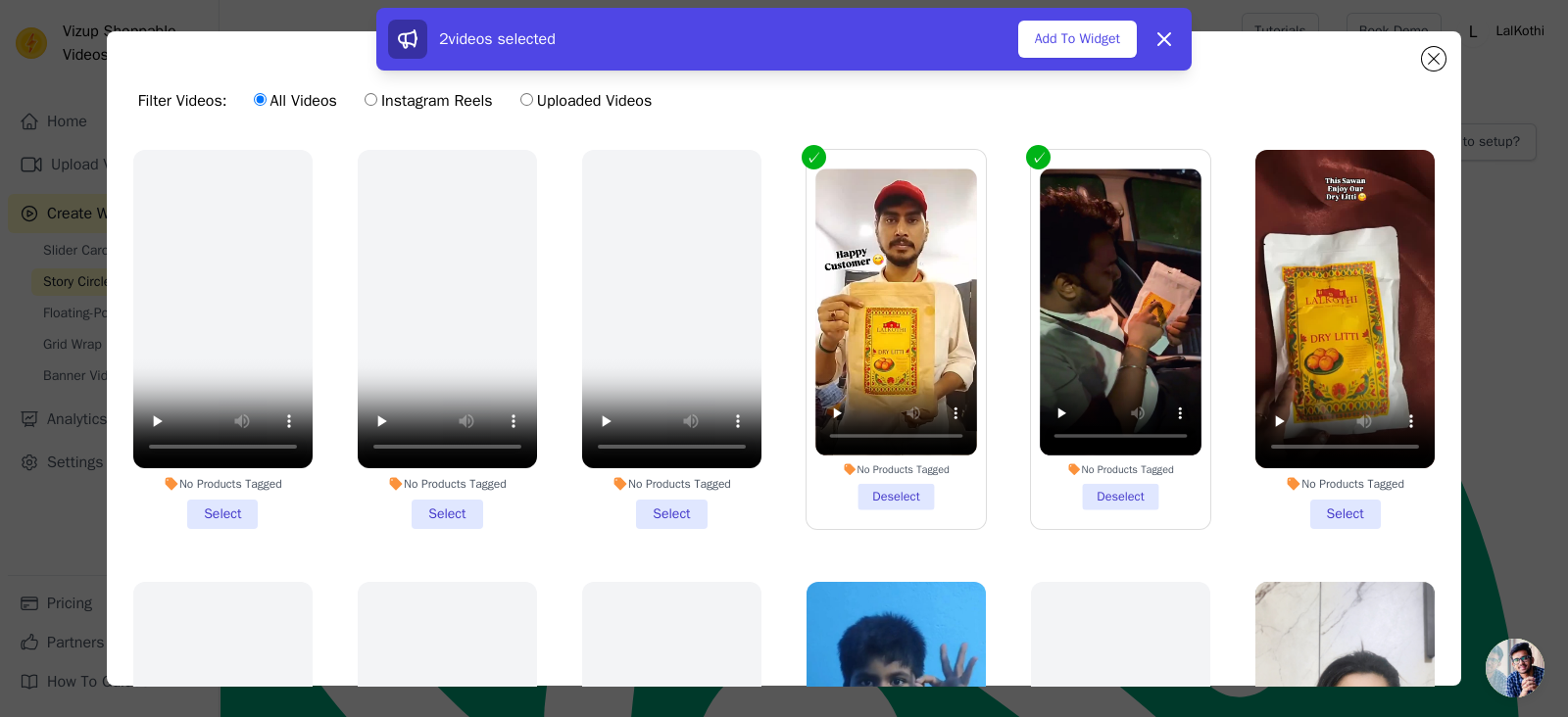 scroll, scrollTop: 74, scrollLeft: 0, axis: vertical 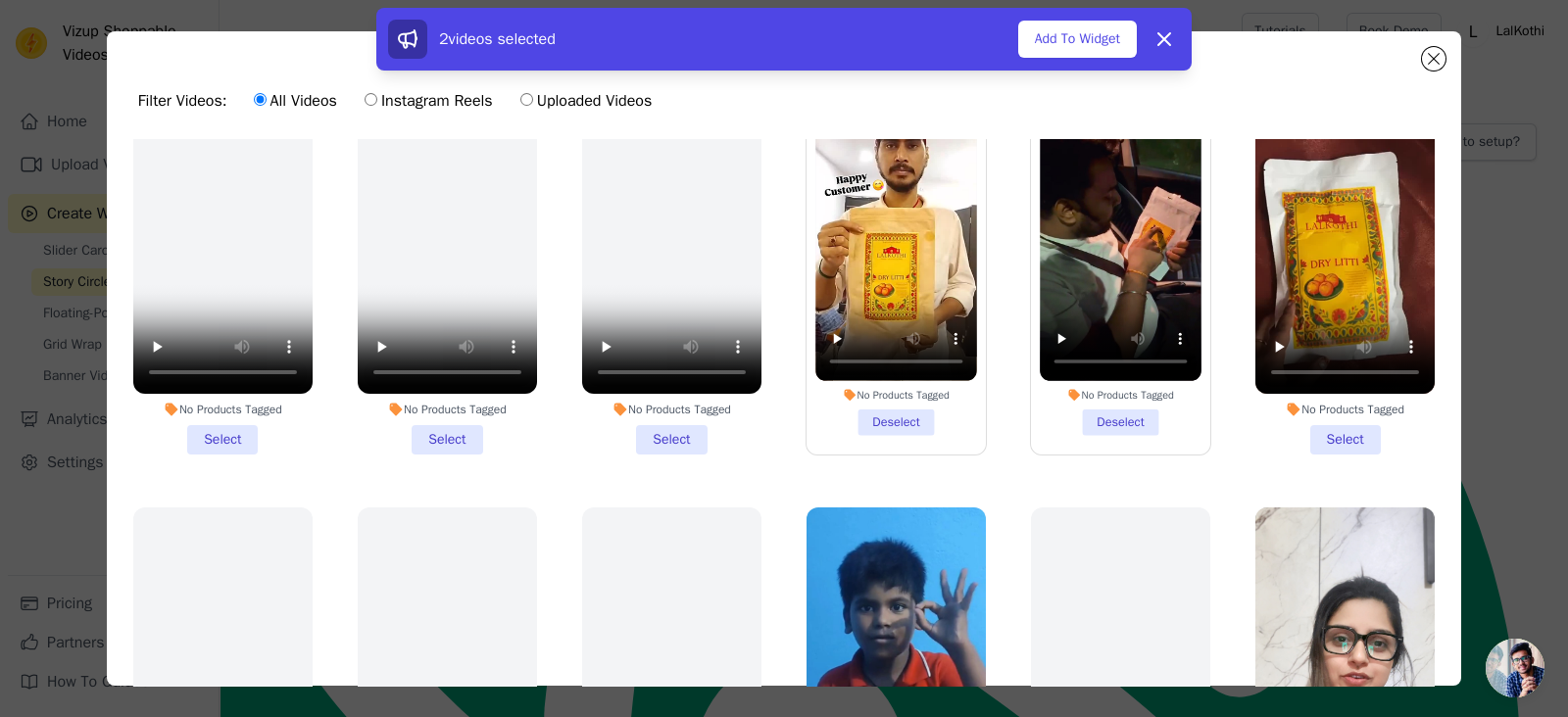 click on "No Products Tagged     Select" at bounding box center (1345, 264) 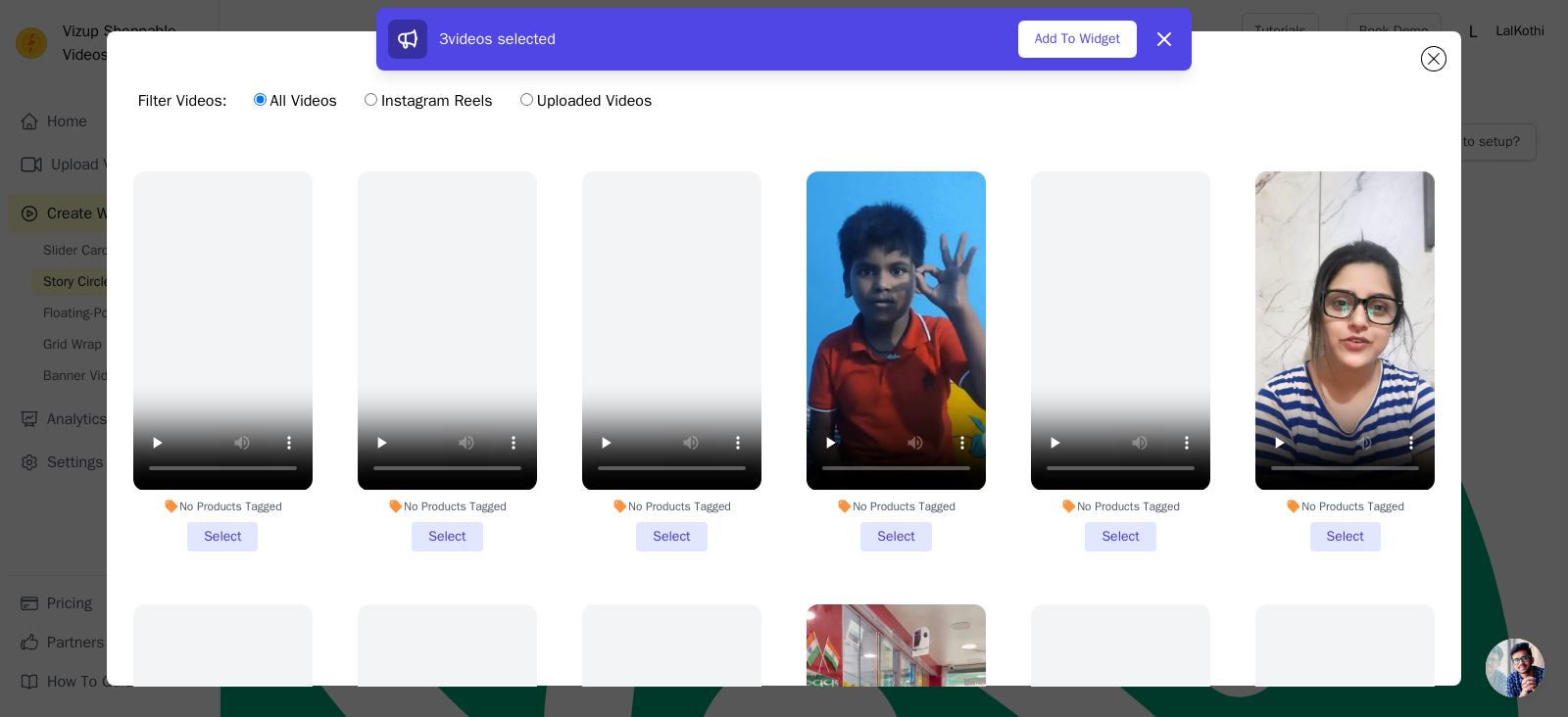 scroll, scrollTop: 659, scrollLeft: 0, axis: vertical 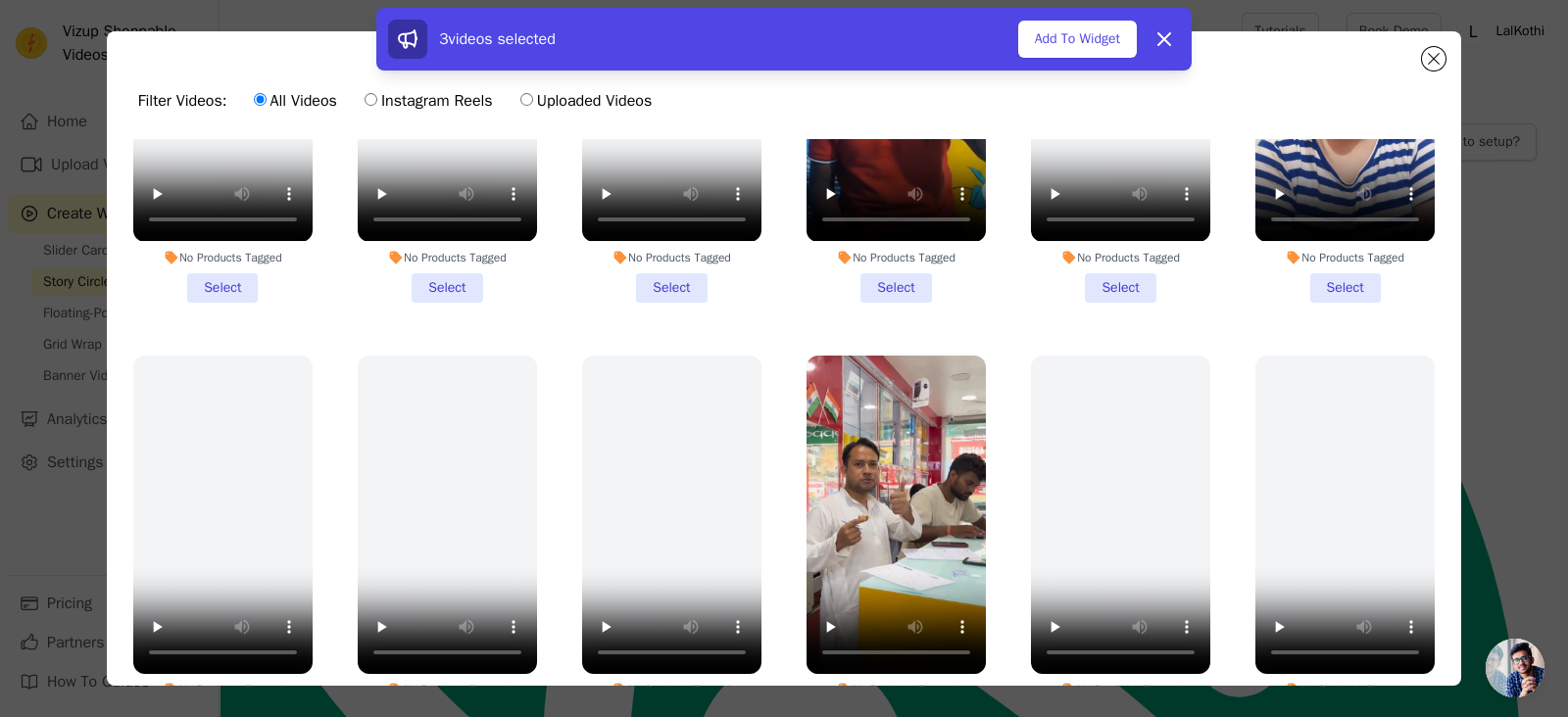 click on "No Products Tagged     Select" at bounding box center (896, 545) 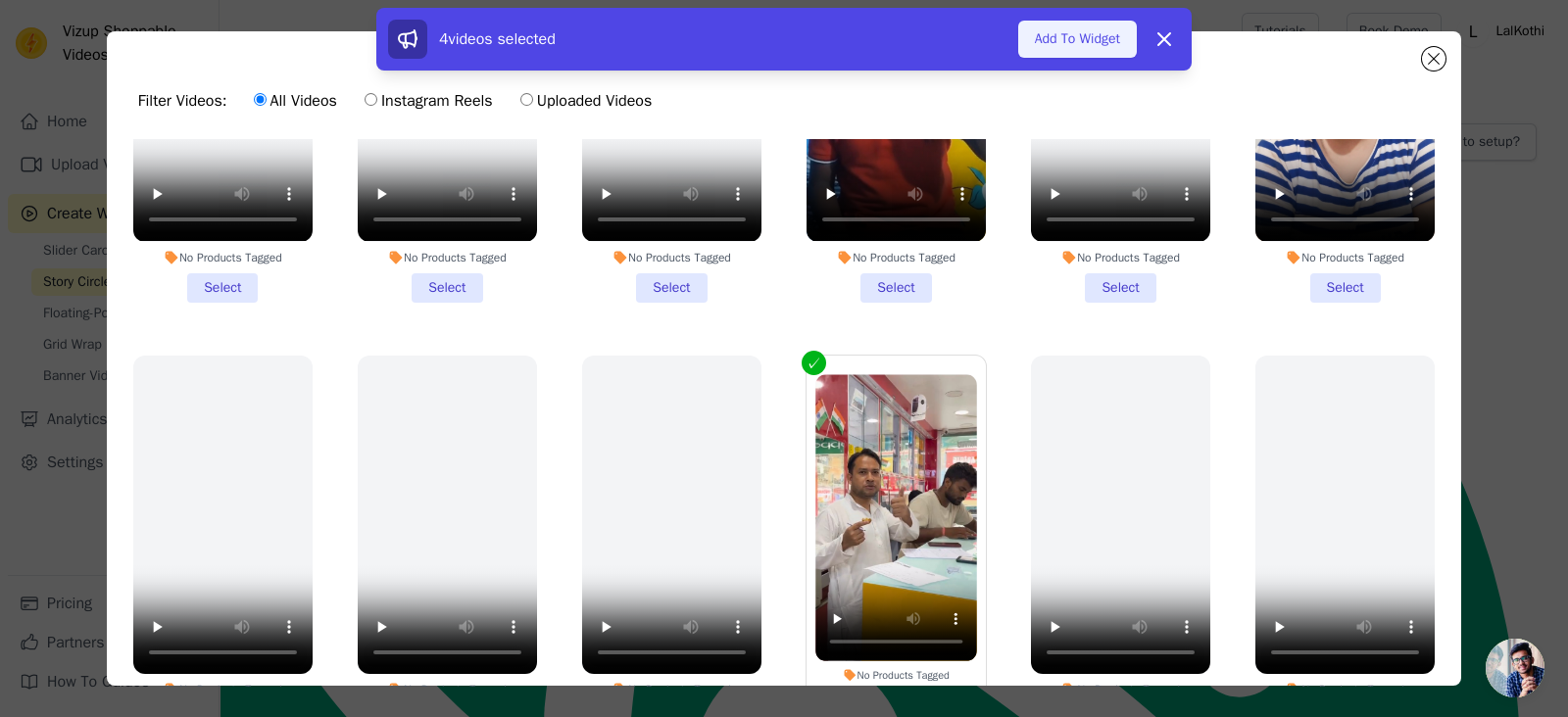 click on "Add To Widget" at bounding box center [1077, 39] 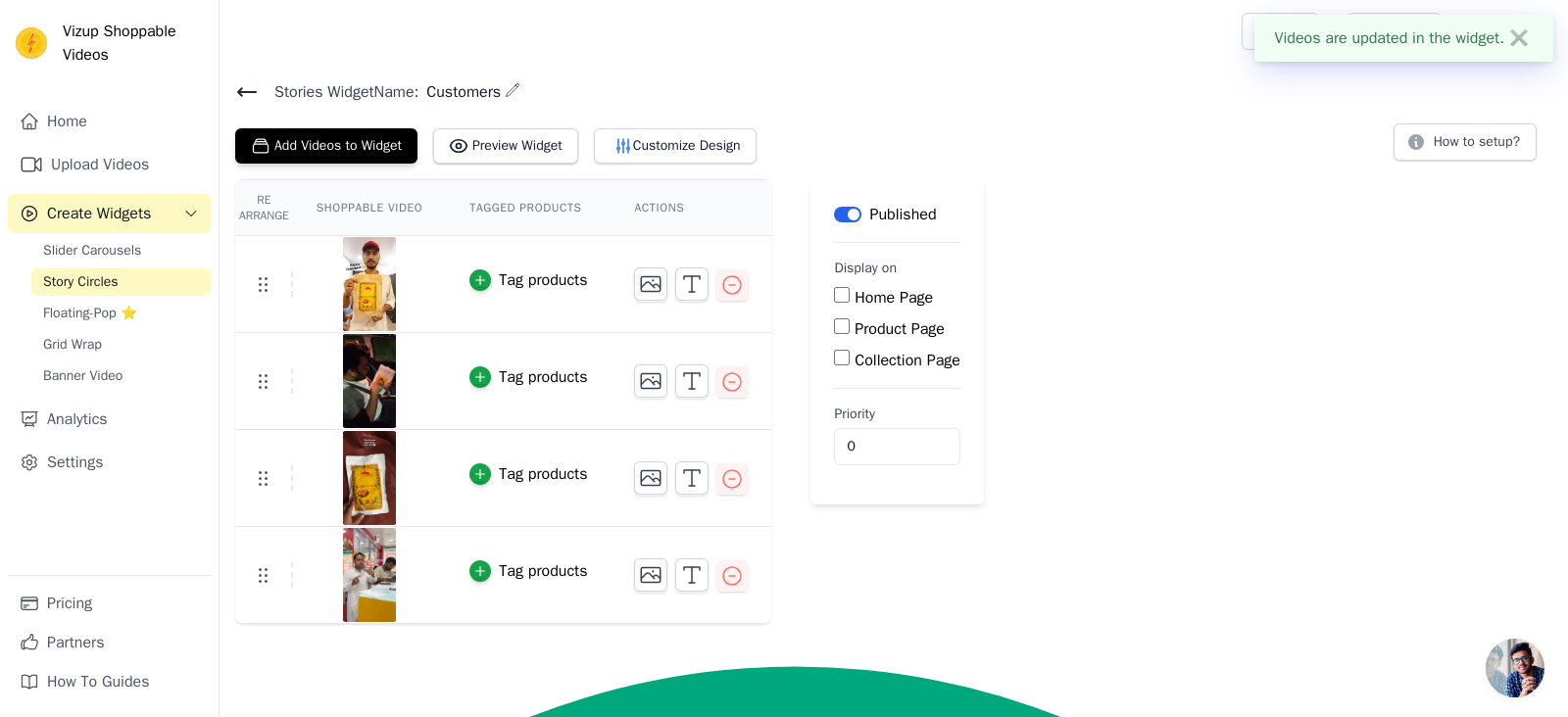 click on "Home Page" at bounding box center [842, 295] 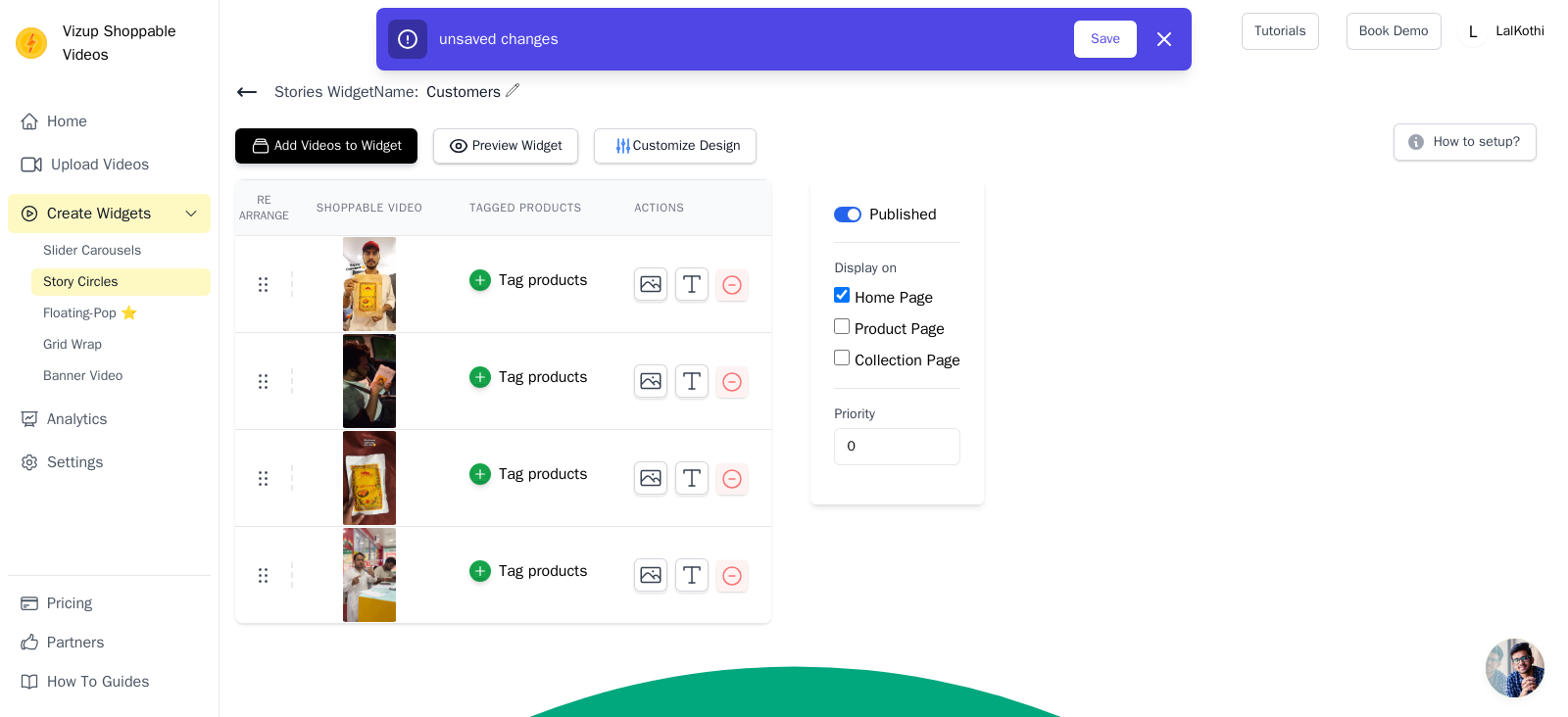 click on "Collection Page" at bounding box center (842, 358) 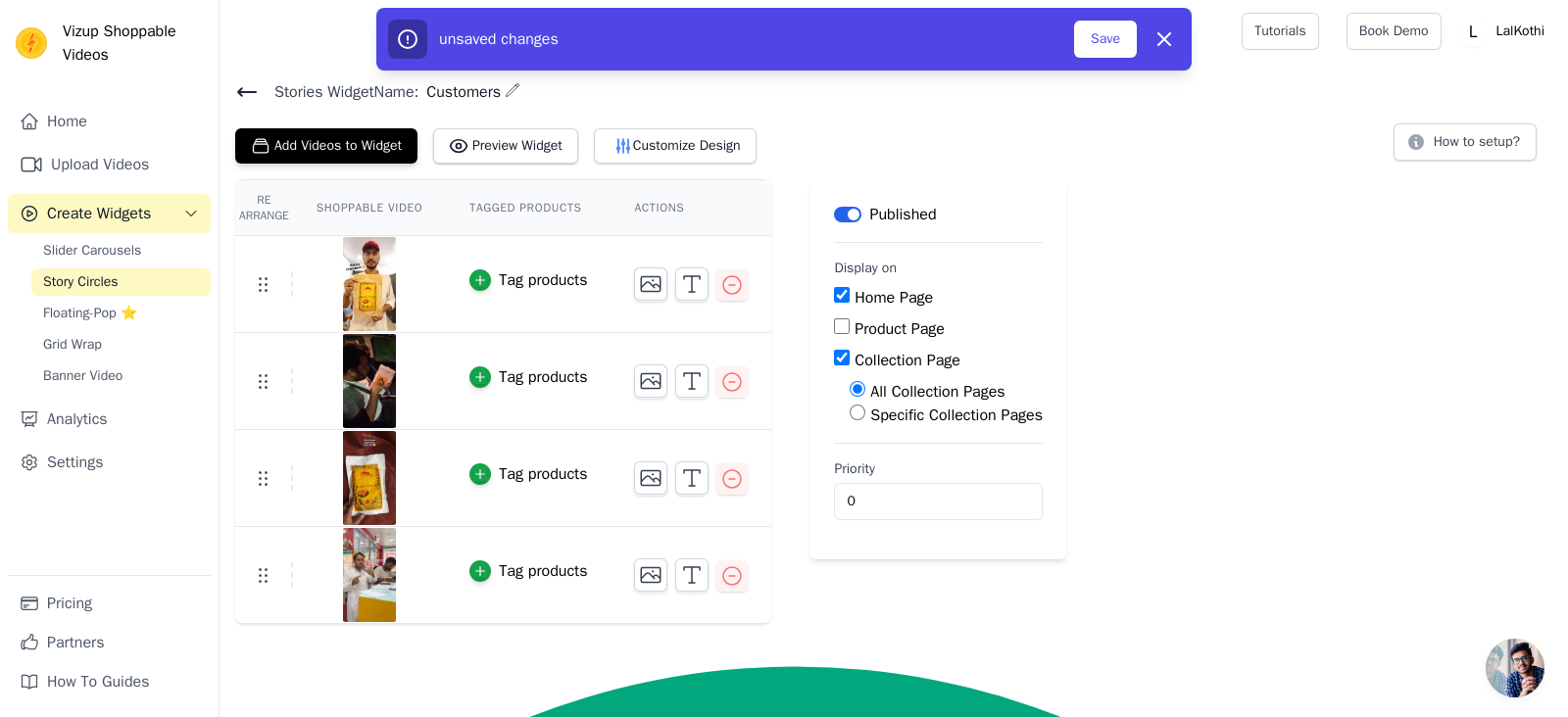 click on "Product Page" at bounding box center [842, 326] 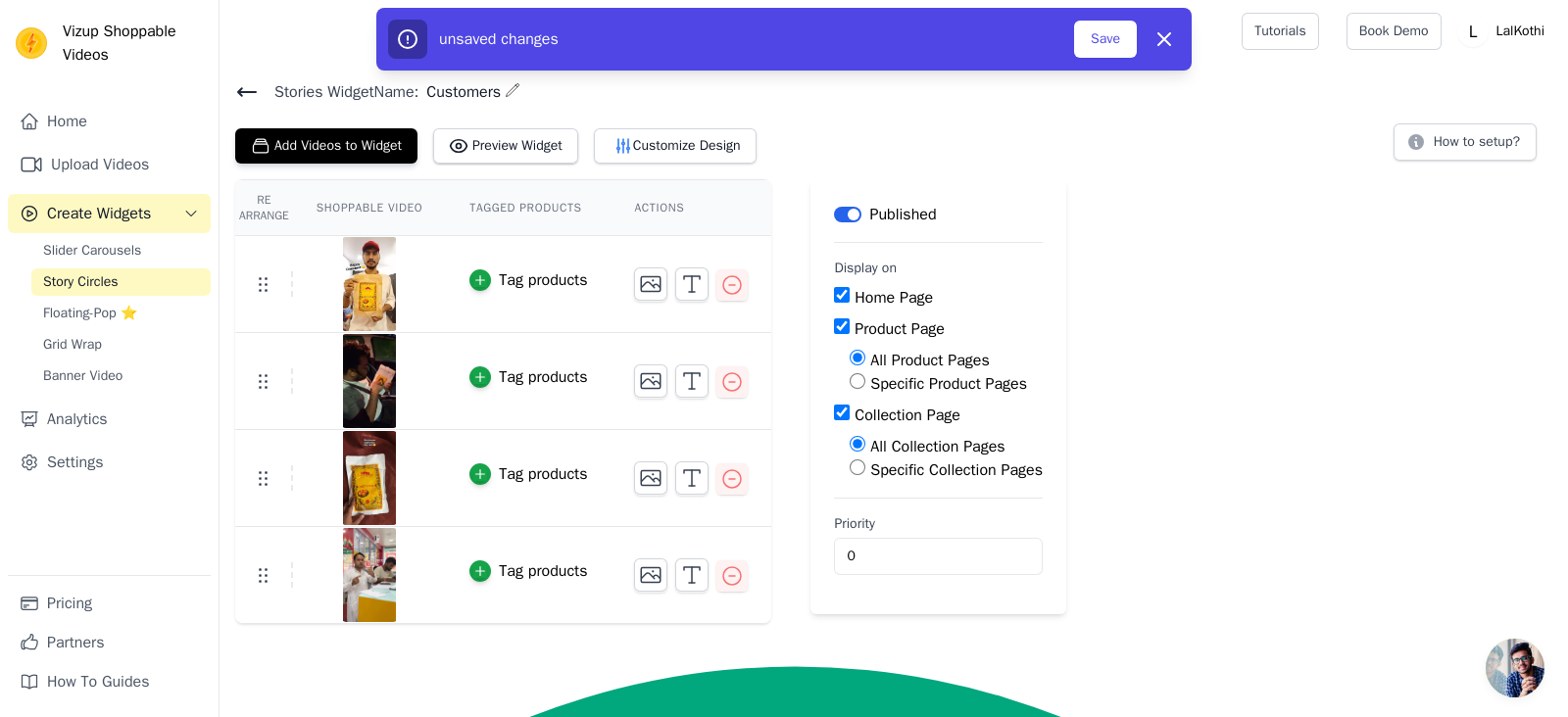 click on "Collection Page" at bounding box center (842, 412) 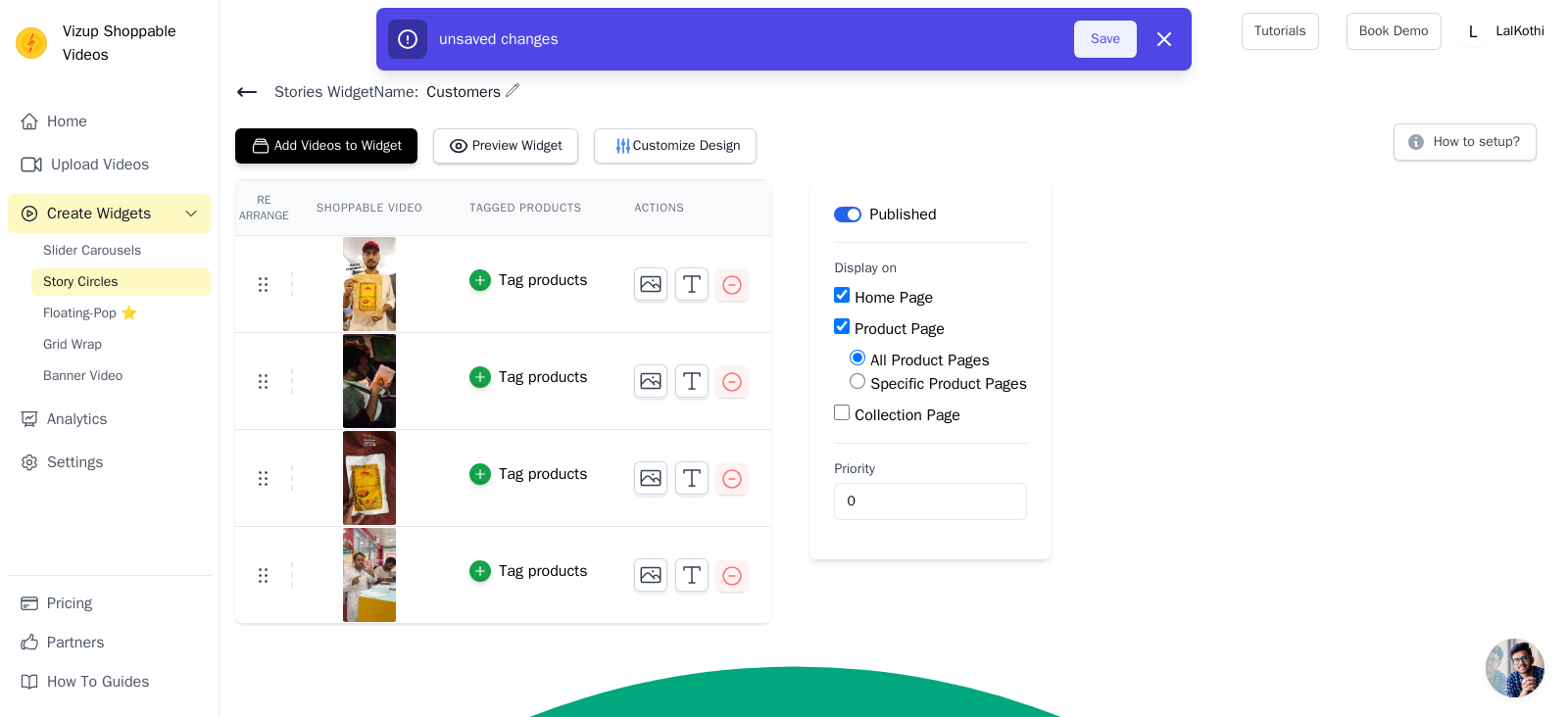 click on "Save" at bounding box center (1105, 39) 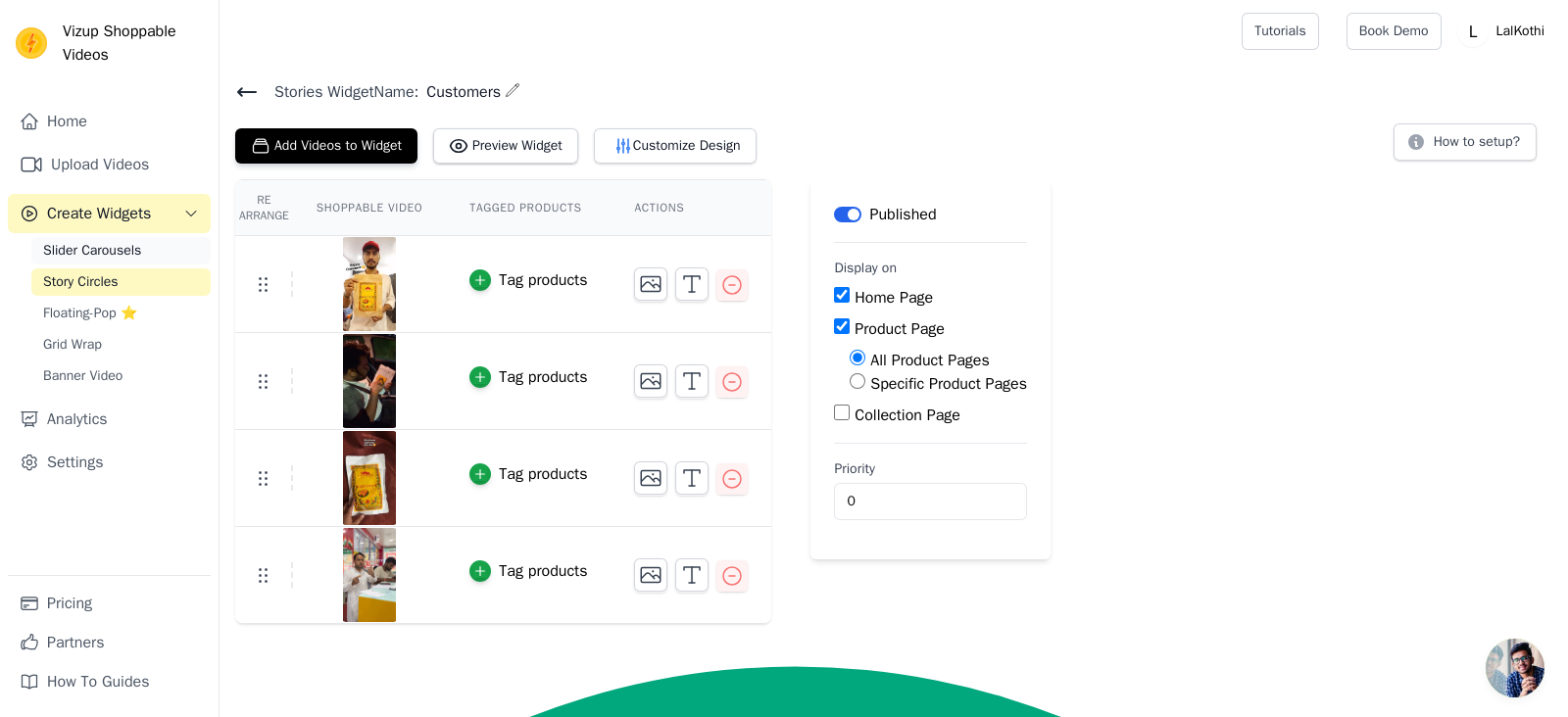 click on "Slider Carousels" at bounding box center [92, 251] 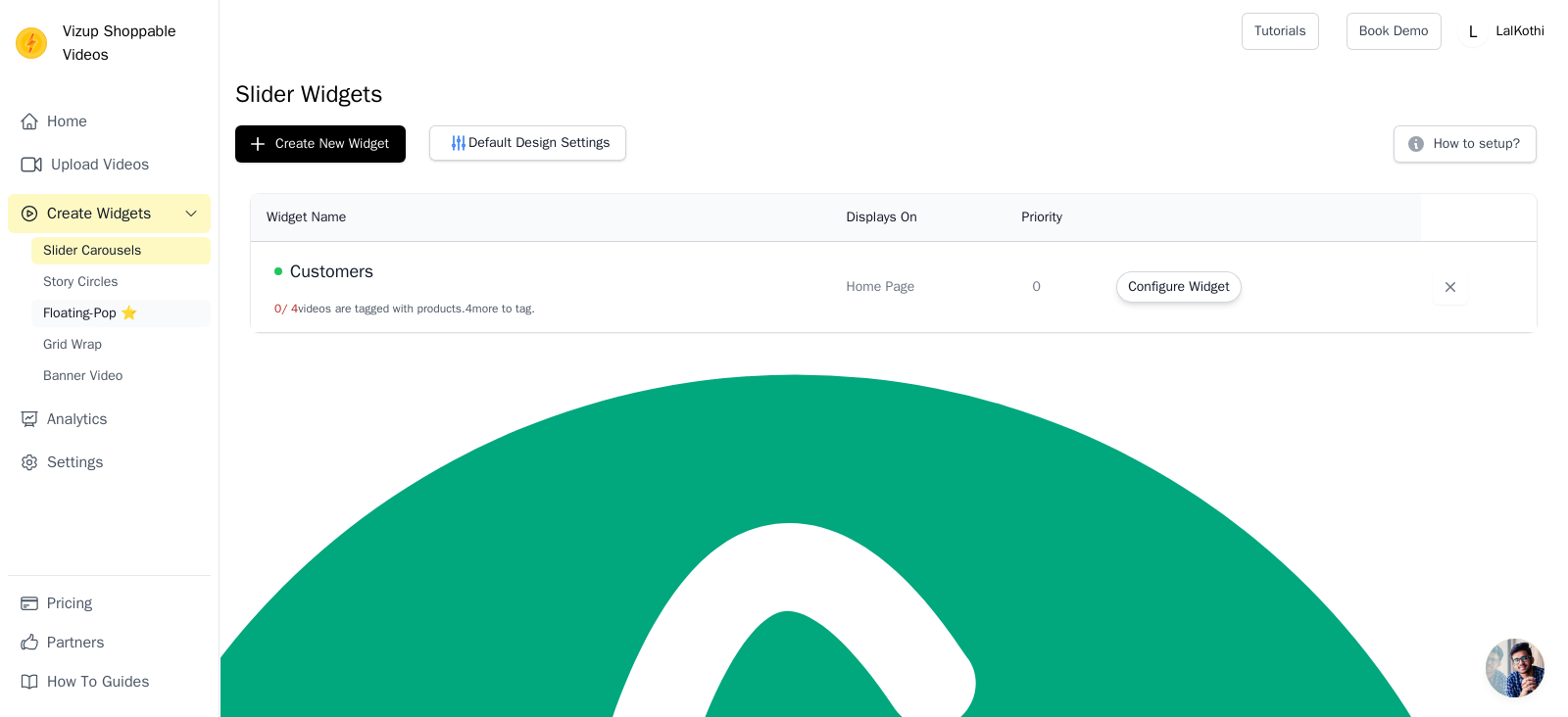 click on "Floating-Pop ⭐" at bounding box center (90, 313) 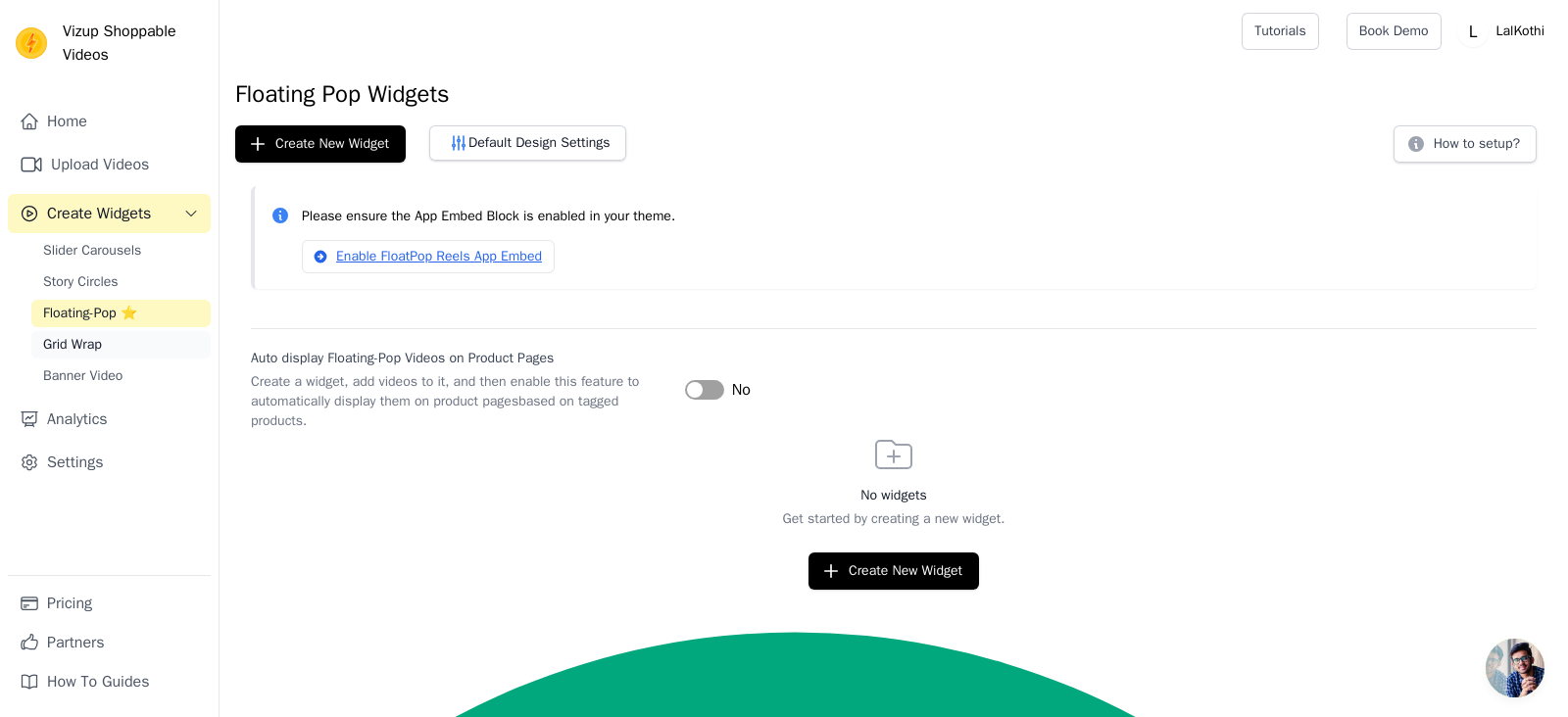 click on "Grid Wrap" at bounding box center (73, 345) 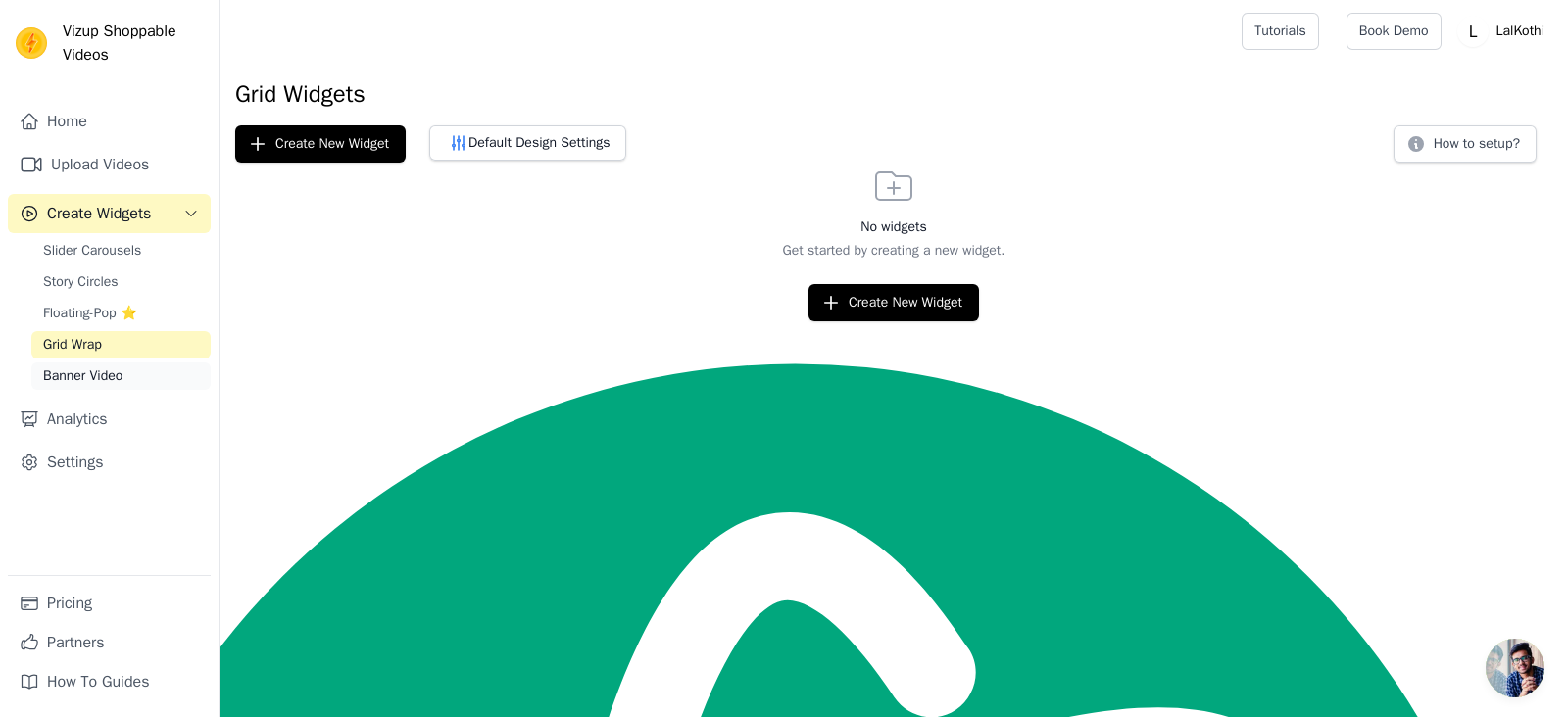 click on "Banner Video" at bounding box center (82, 376) 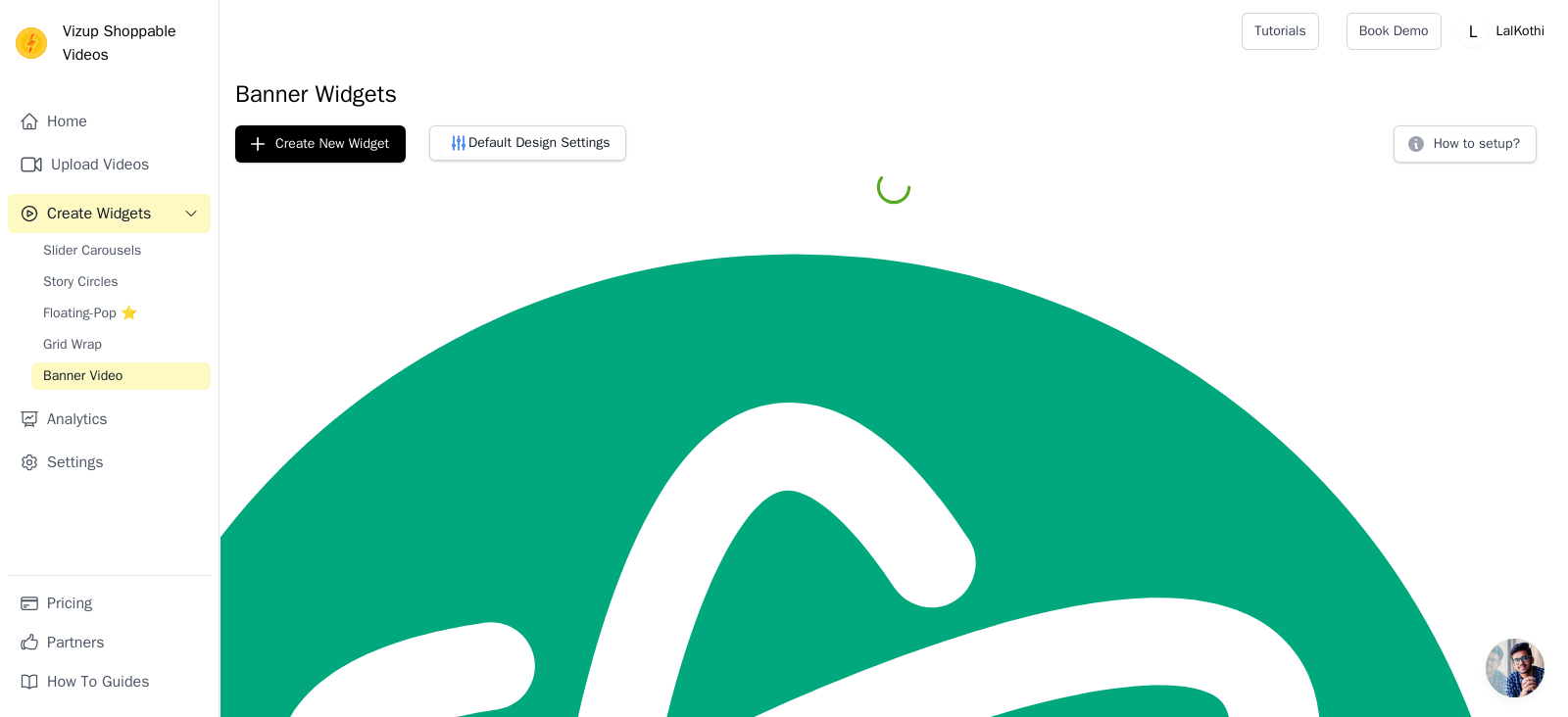 click on "Banner Video" at bounding box center [82, 376] 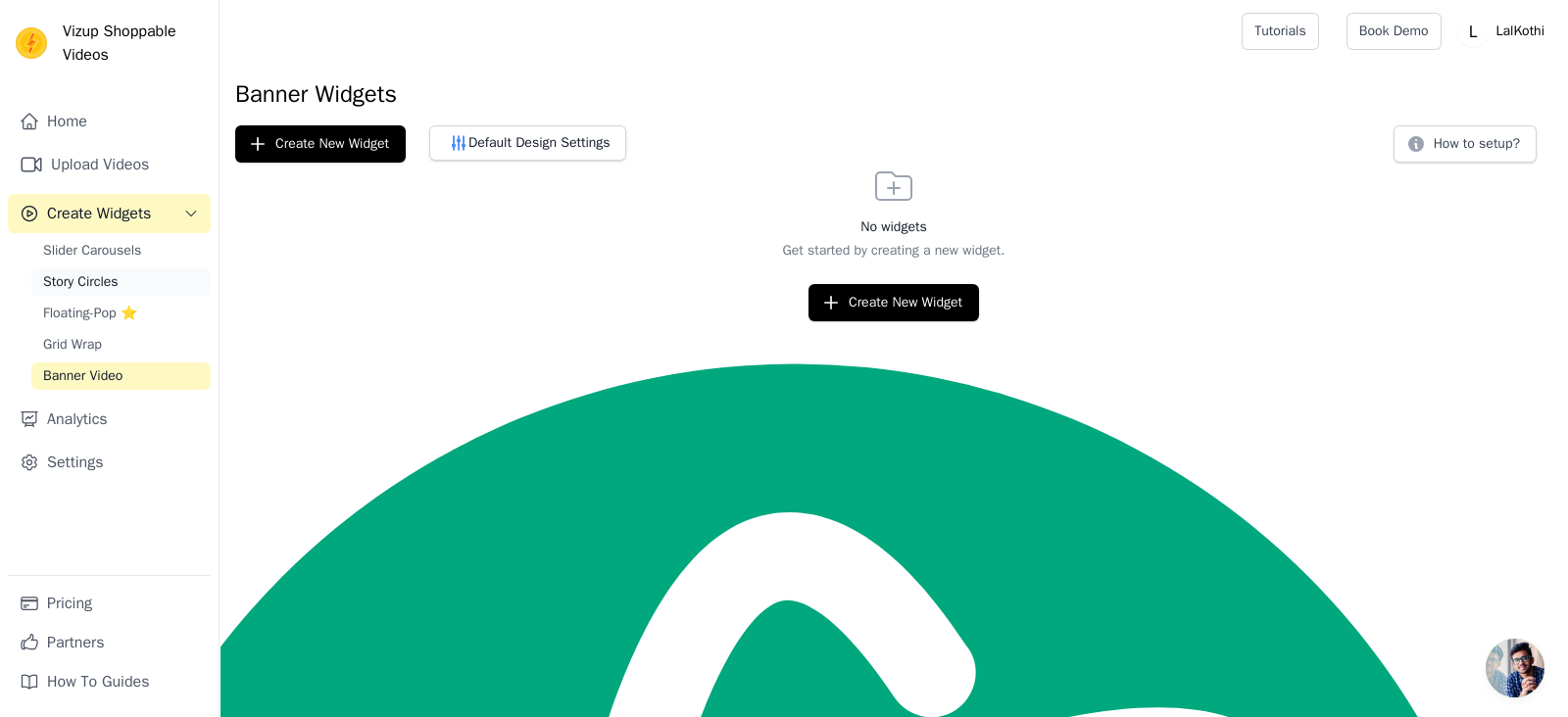 click on "Story Circles" at bounding box center [80, 282] 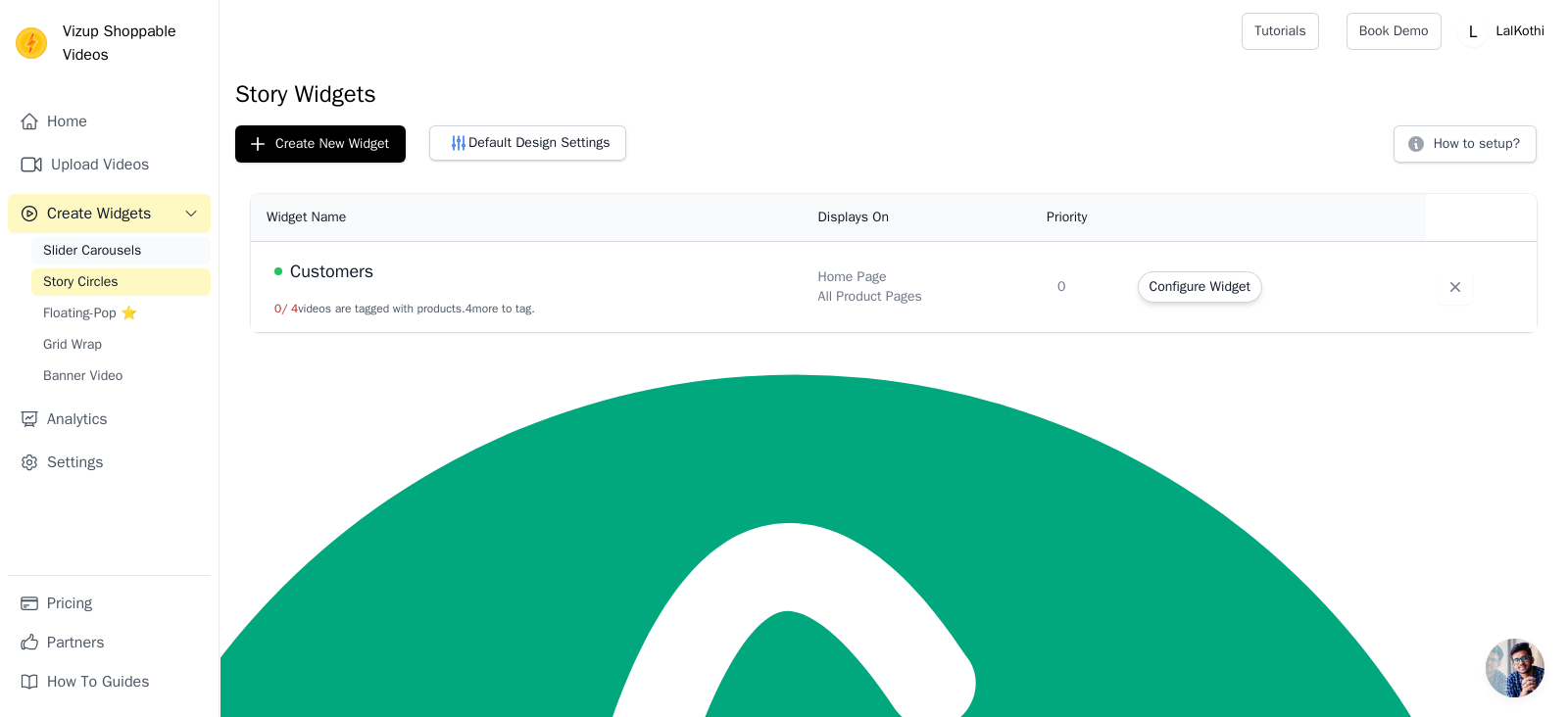 click on "Slider Carousels" at bounding box center (92, 251) 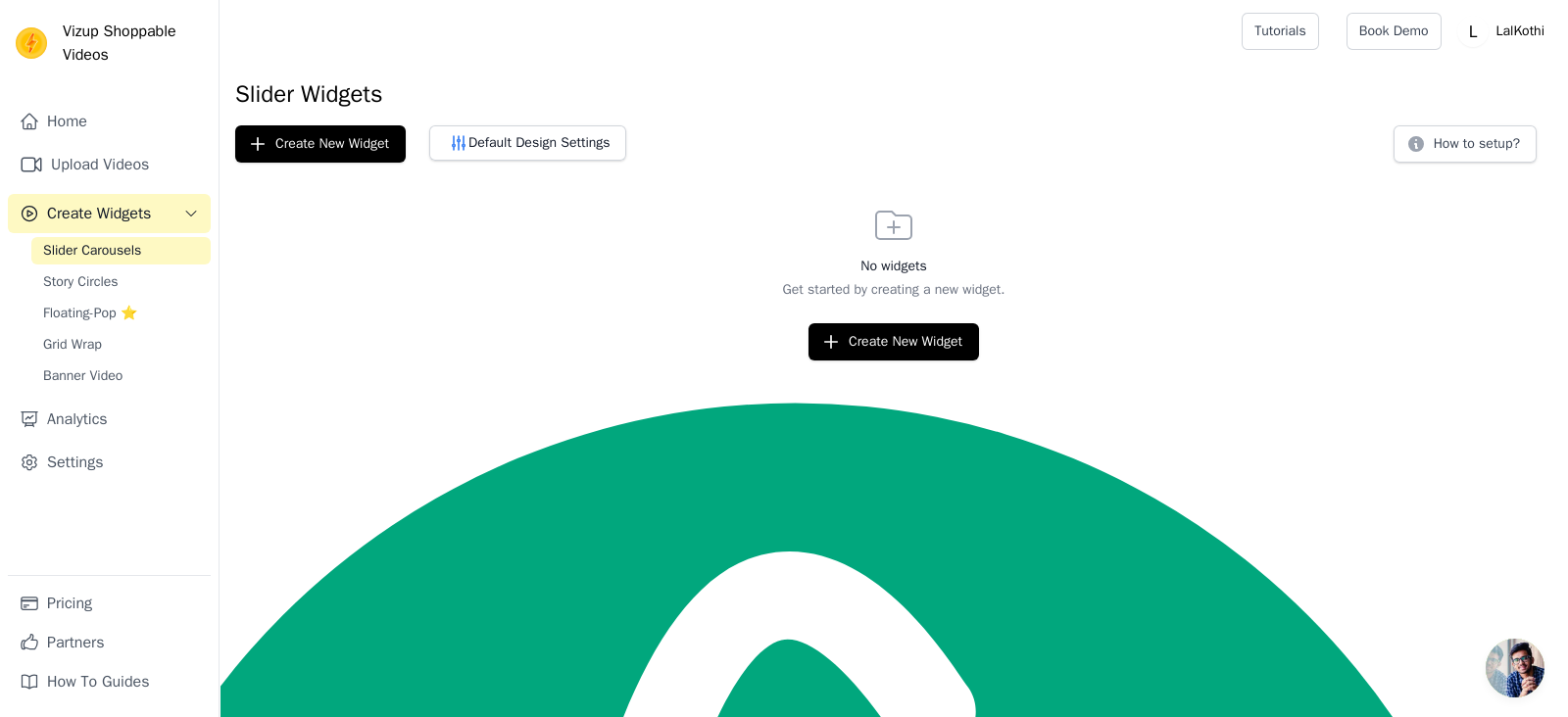click on "Slider Carousels" at bounding box center (92, 251) 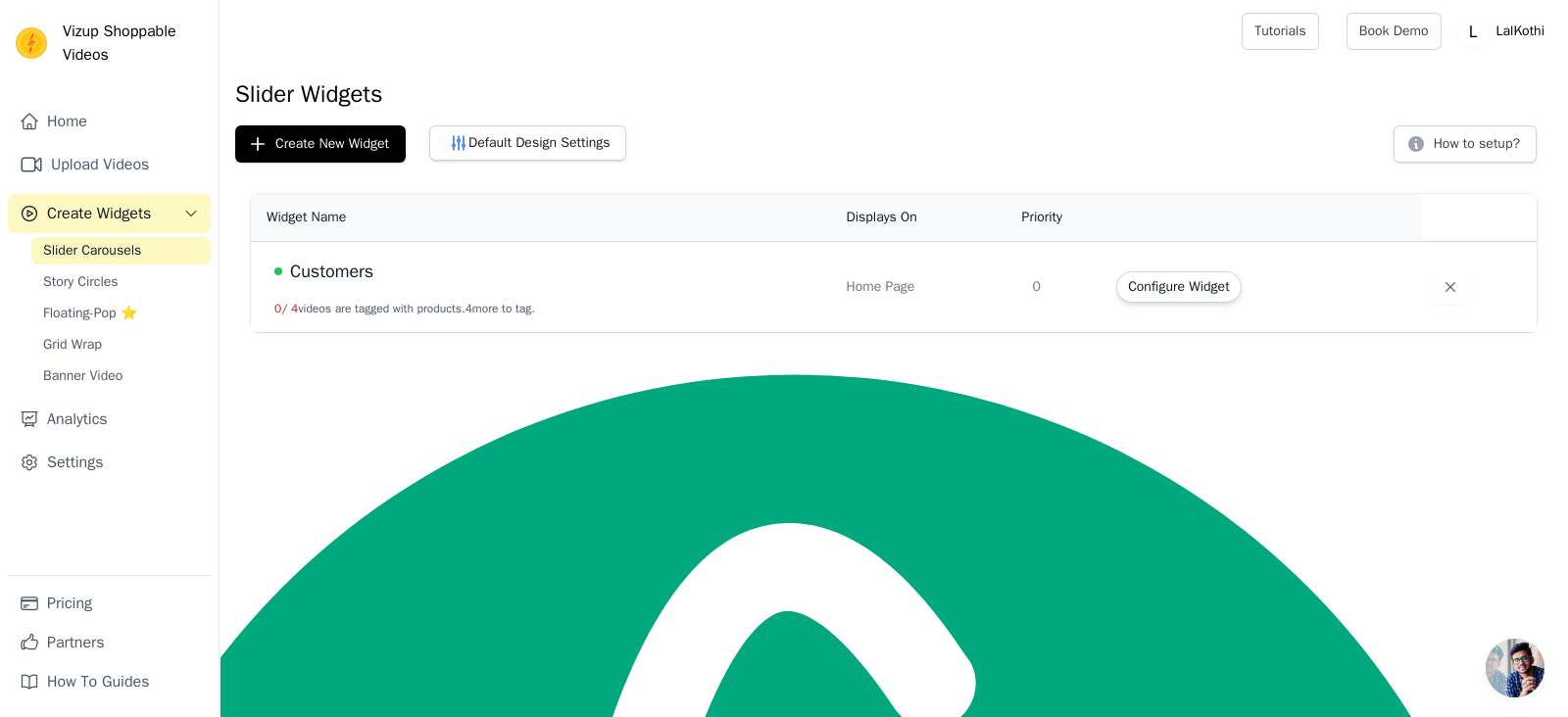 click on "Customers   0  /   4  videos are tagged with products.
4  more to tag." at bounding box center [542, 287] 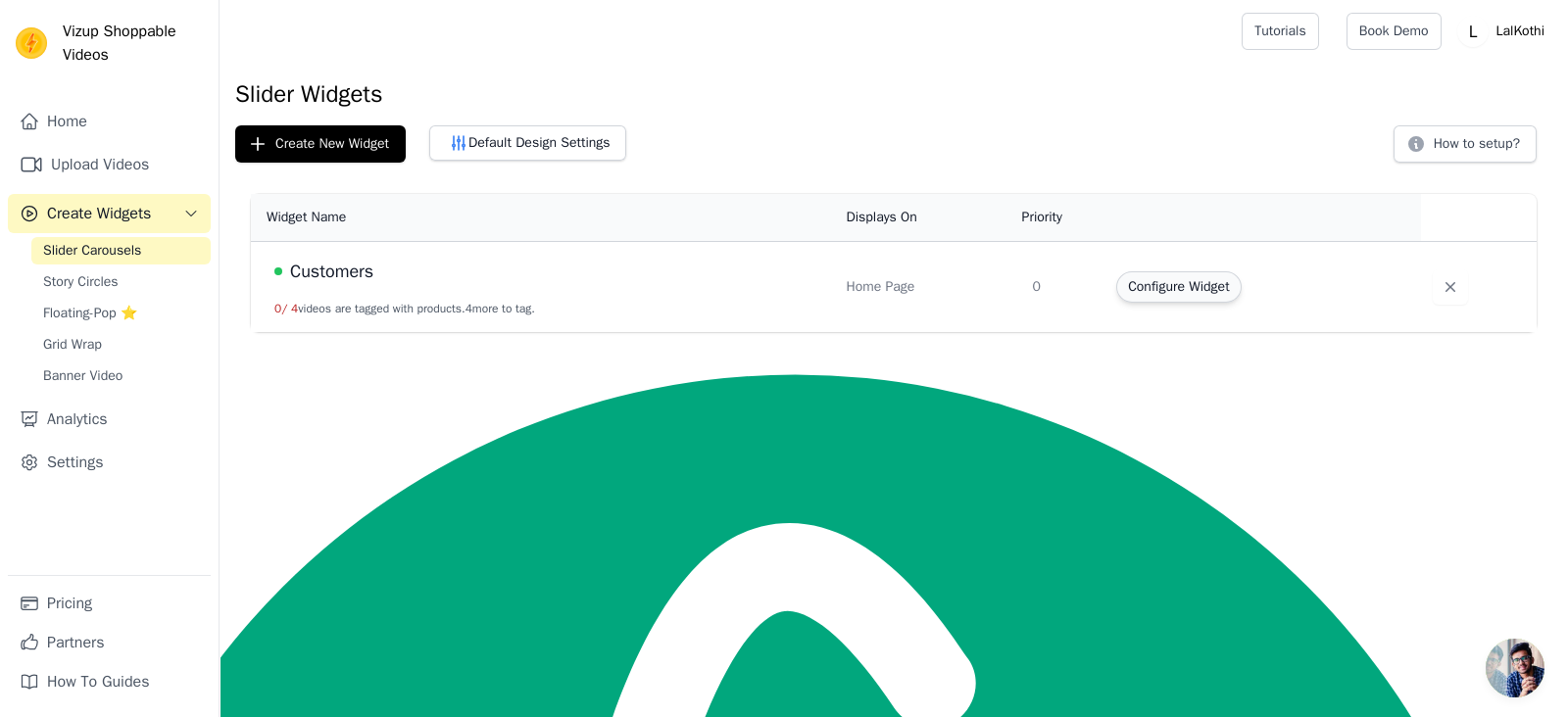 click on "Configure Widget" at bounding box center [1178, 287] 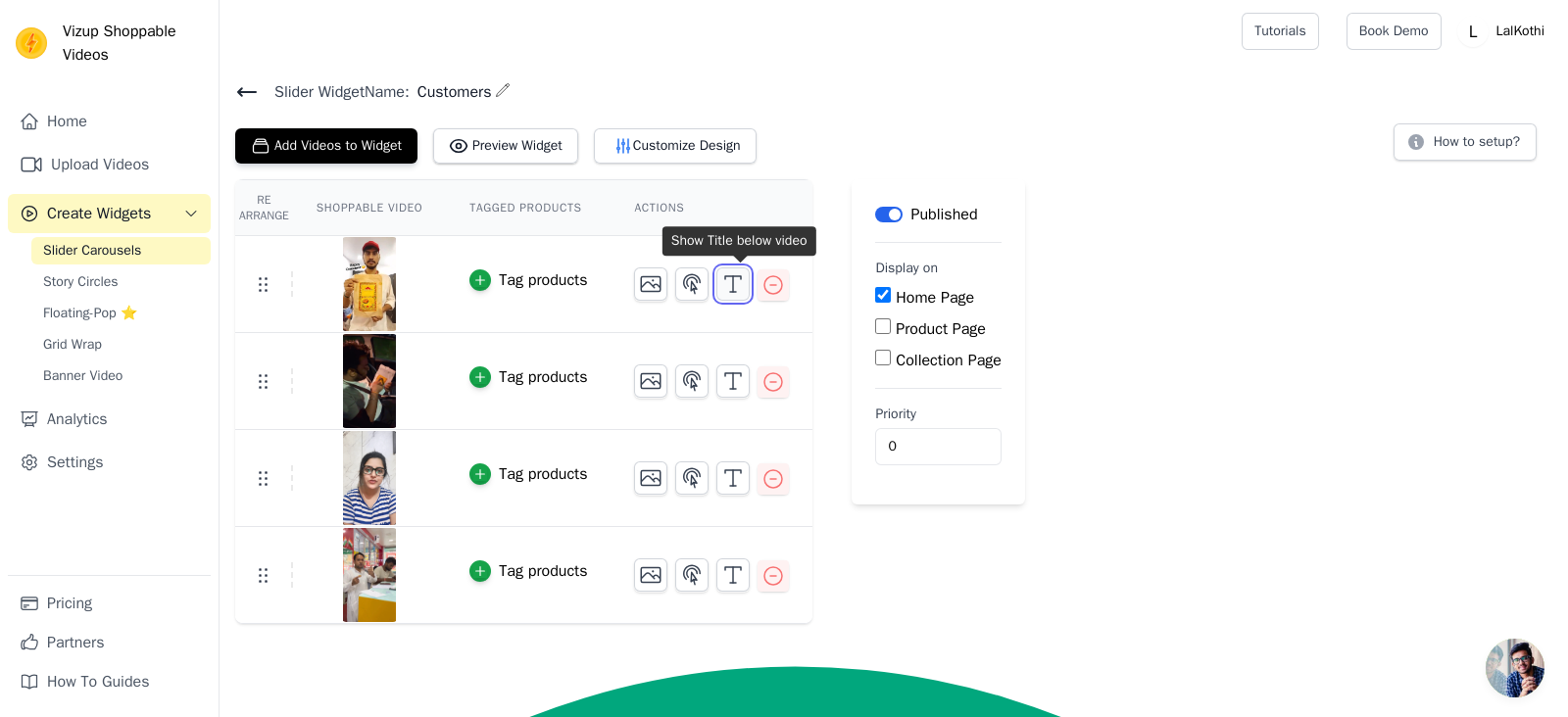 click at bounding box center [733, 284] 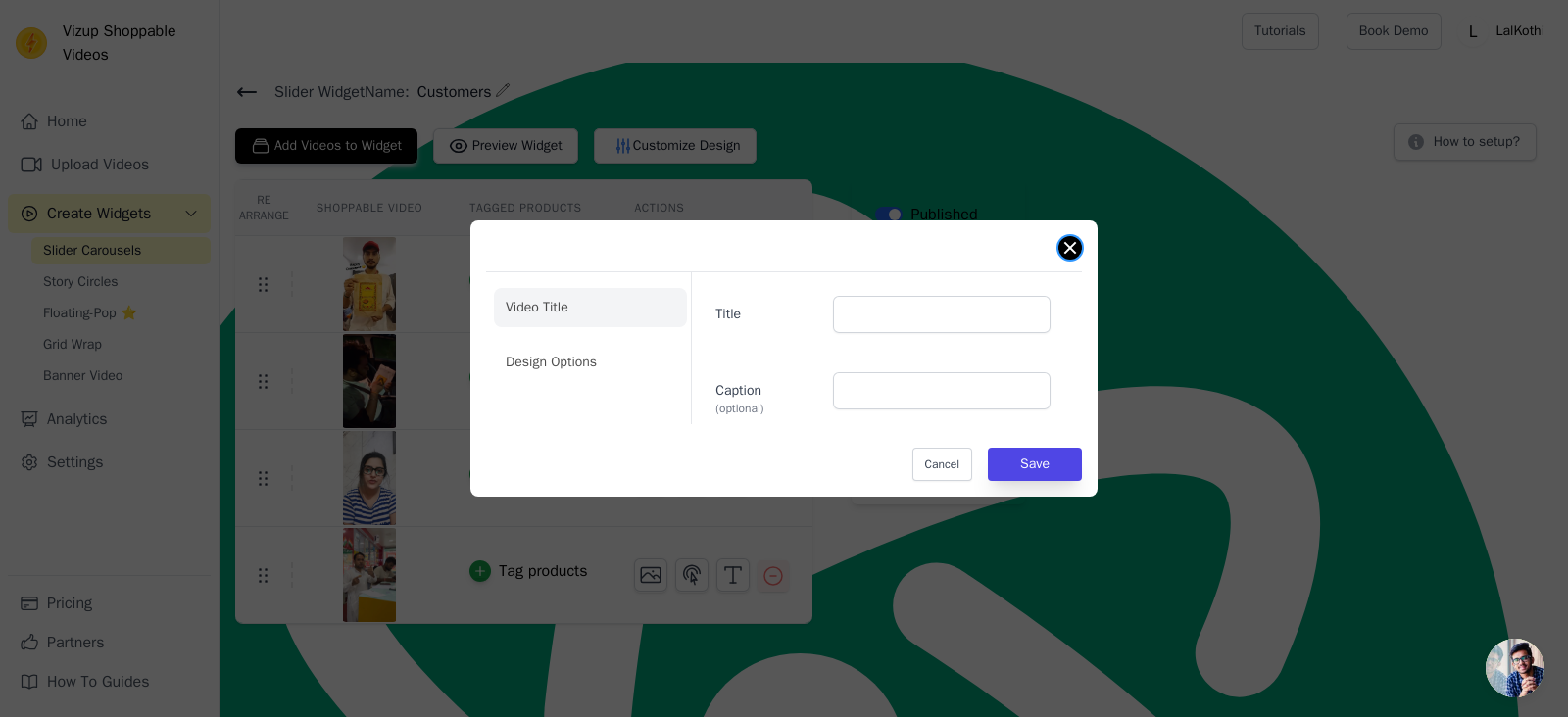 click at bounding box center (1070, 248) 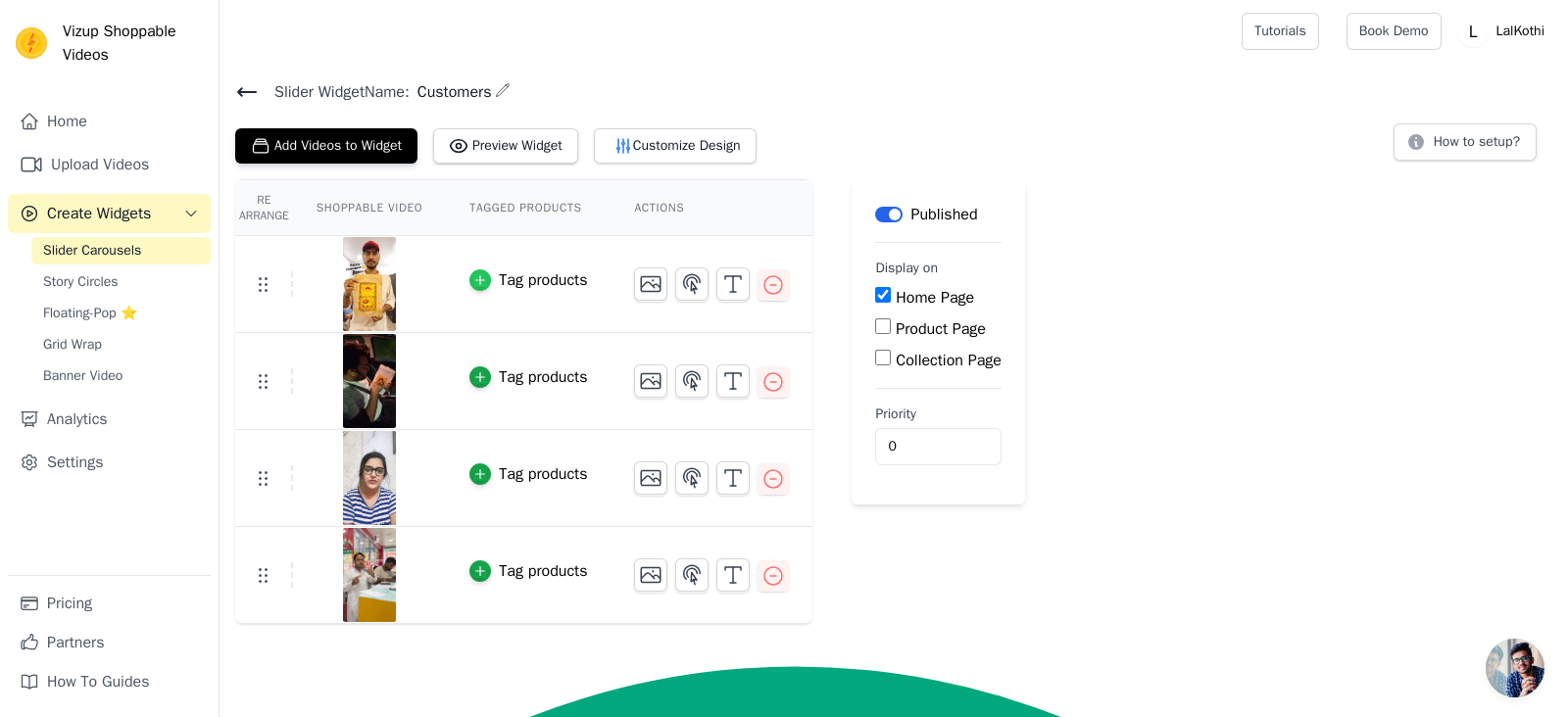 click at bounding box center (480, 280) 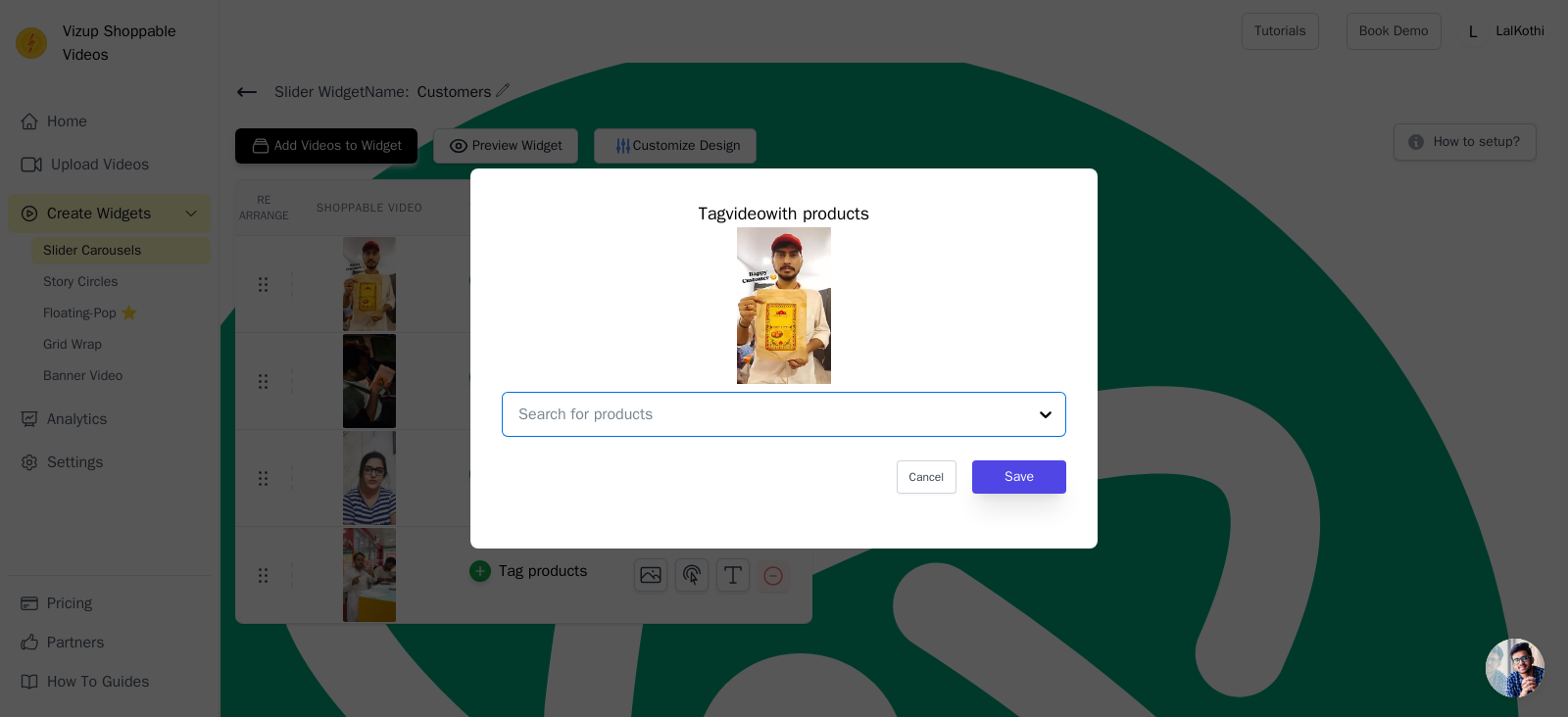 click at bounding box center [772, 414] 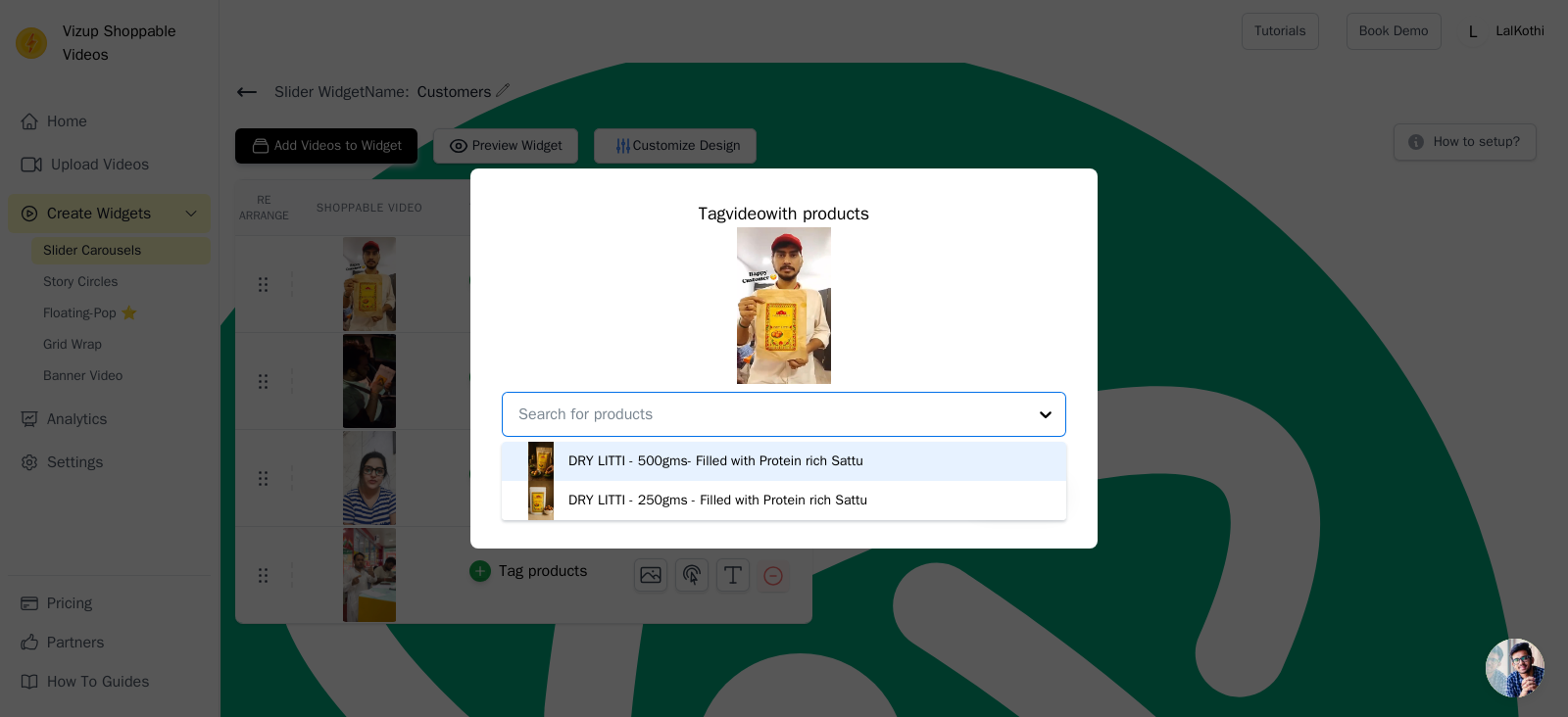 click on "DRY LITTI - 500gms- Filled with Protein rich Sattu" at bounding box center [784, 461] 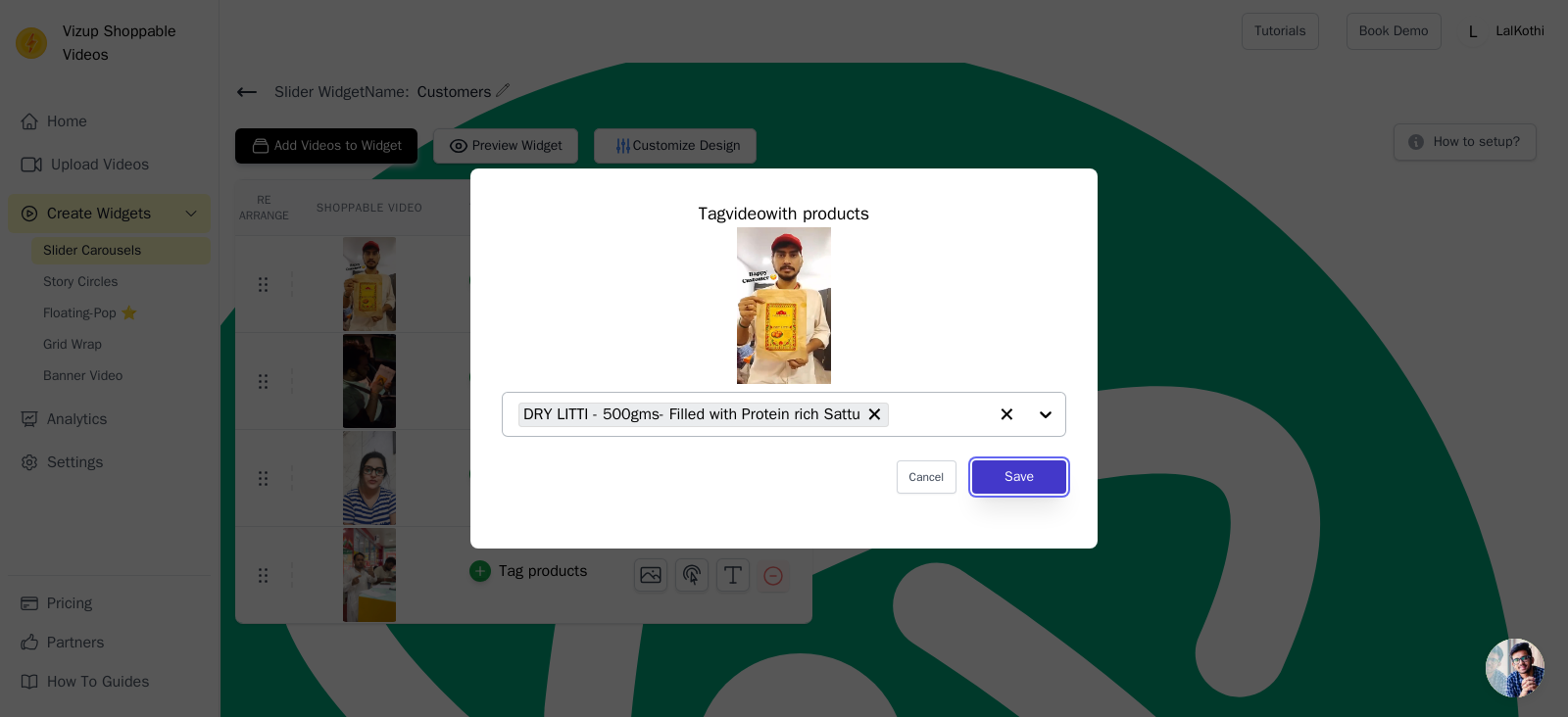 click on "Save" at bounding box center [1019, 477] 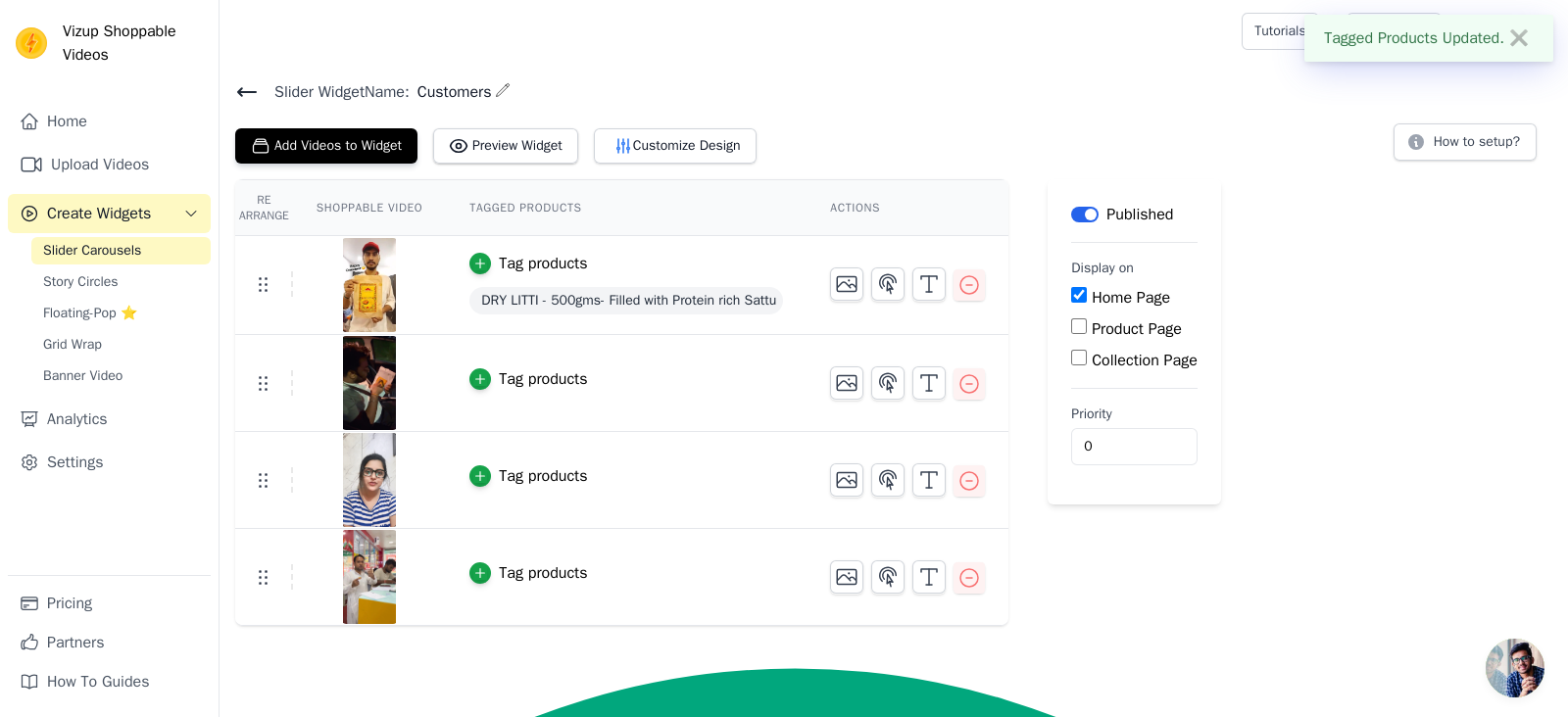 click on "Tag products" at bounding box center (543, 379) 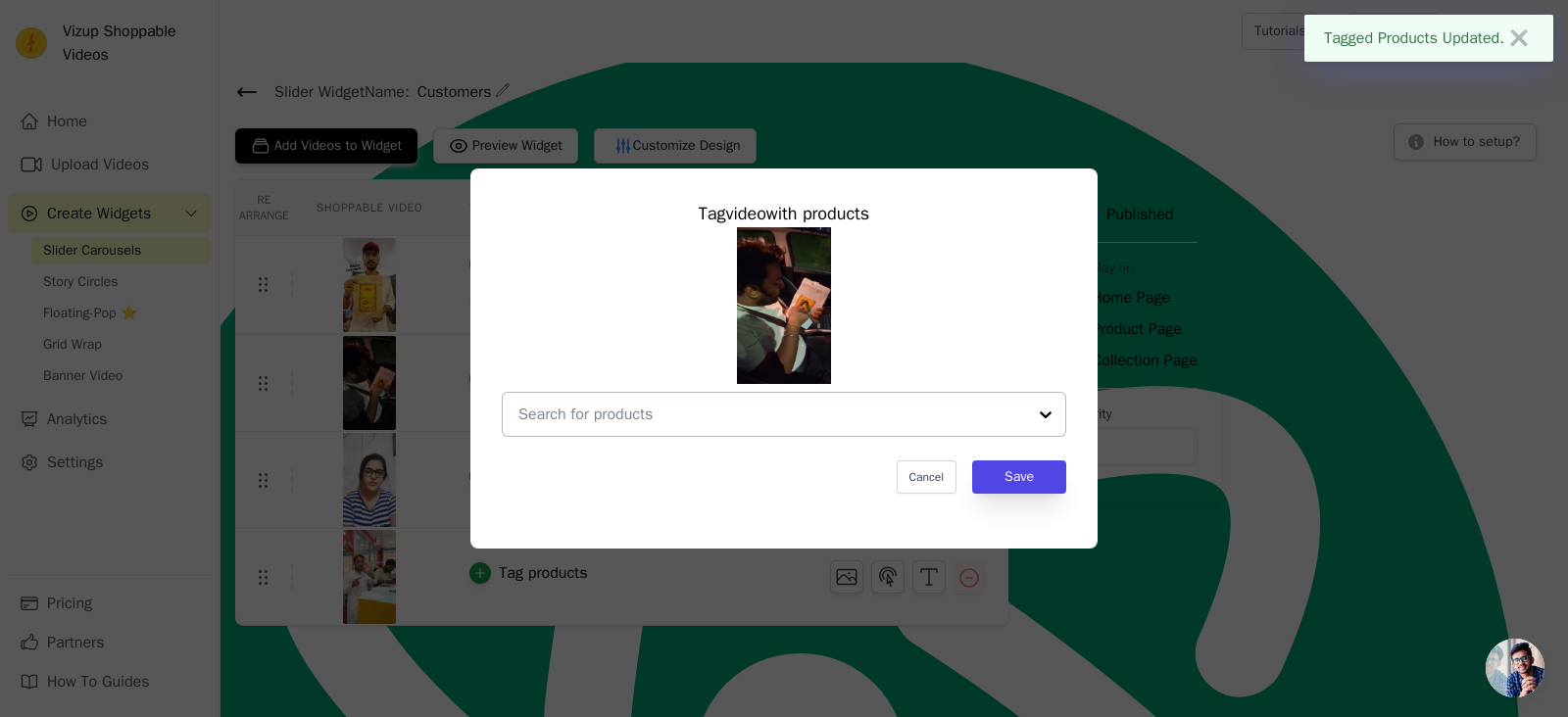 click at bounding box center [772, 414] 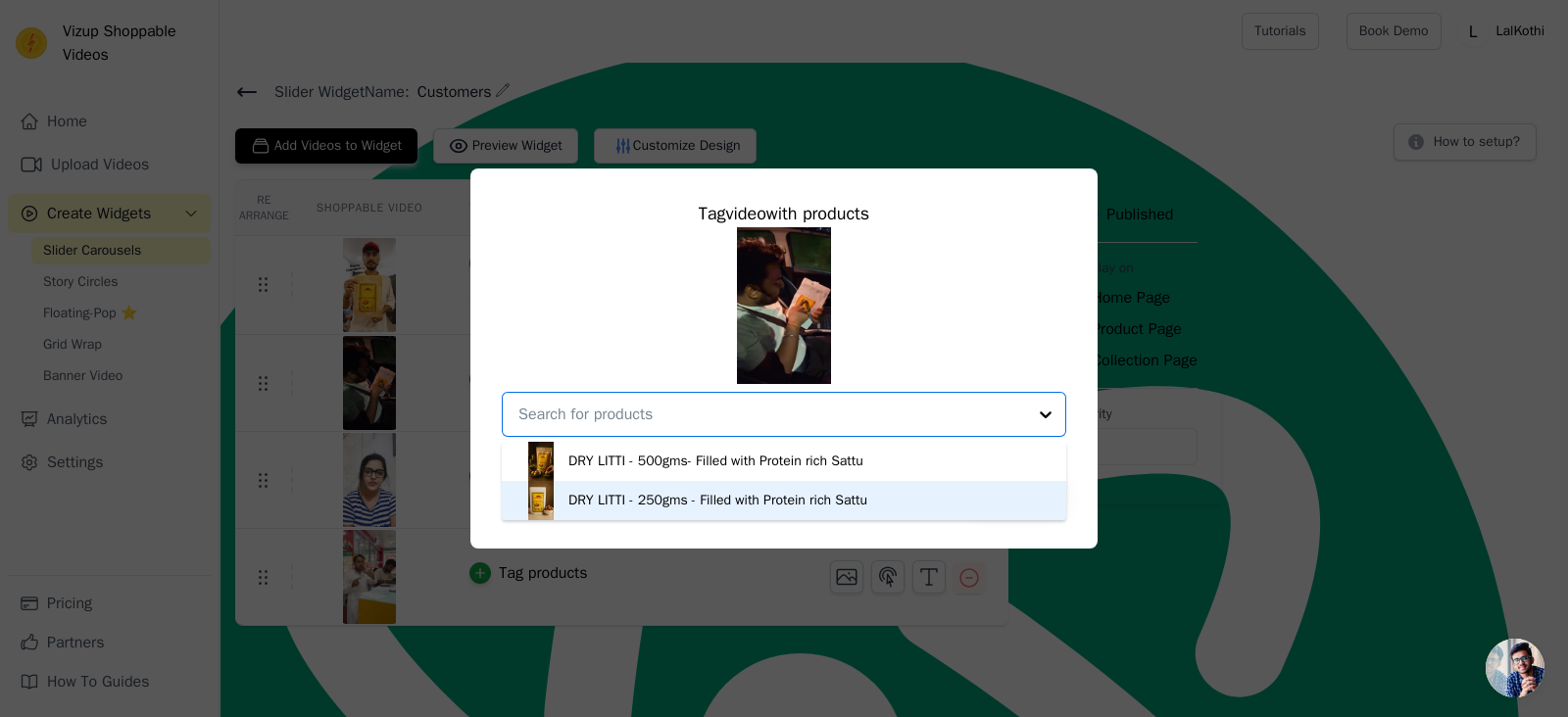 click on "DRY LITTI - 250gms - Filled with Protein rich Sattu" at bounding box center [717, 501] 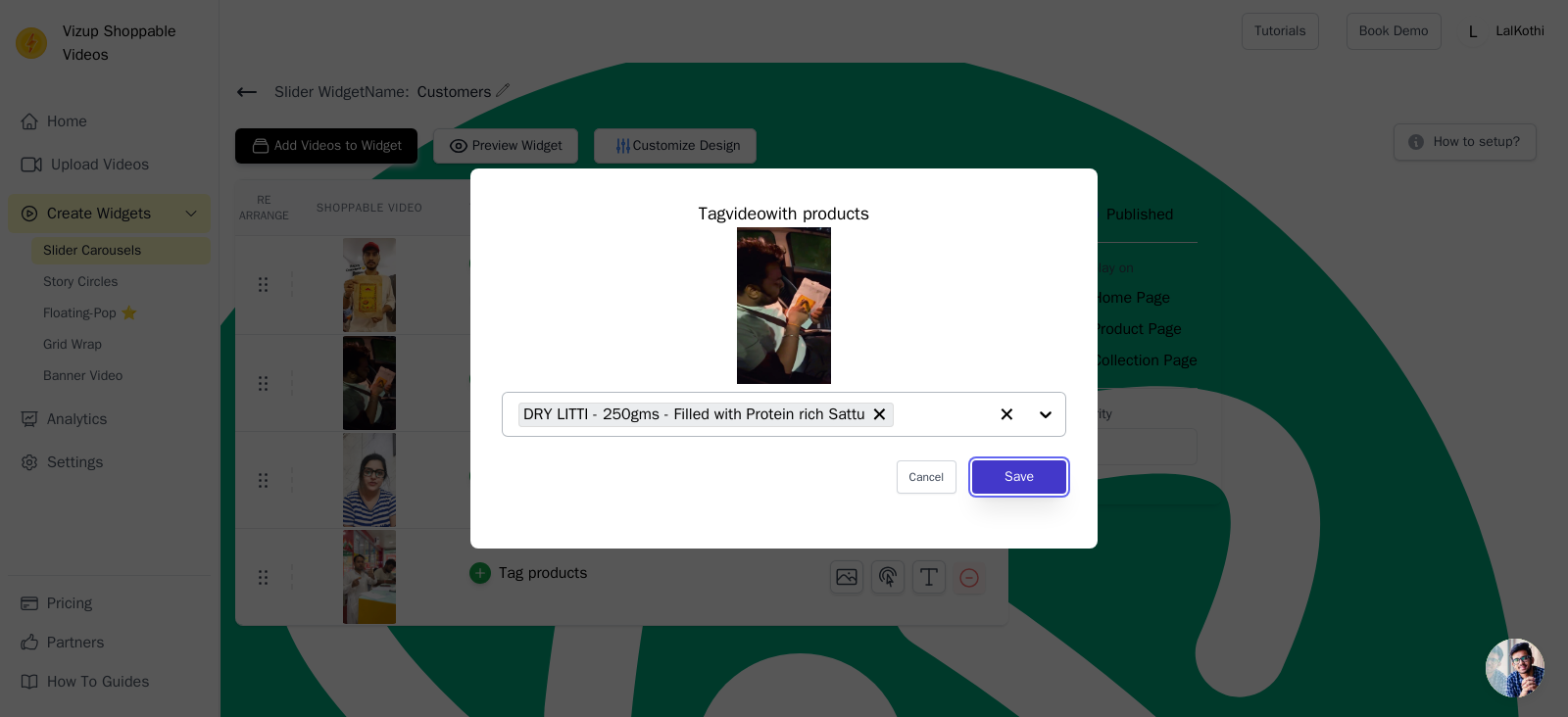 click on "Save" at bounding box center [1019, 477] 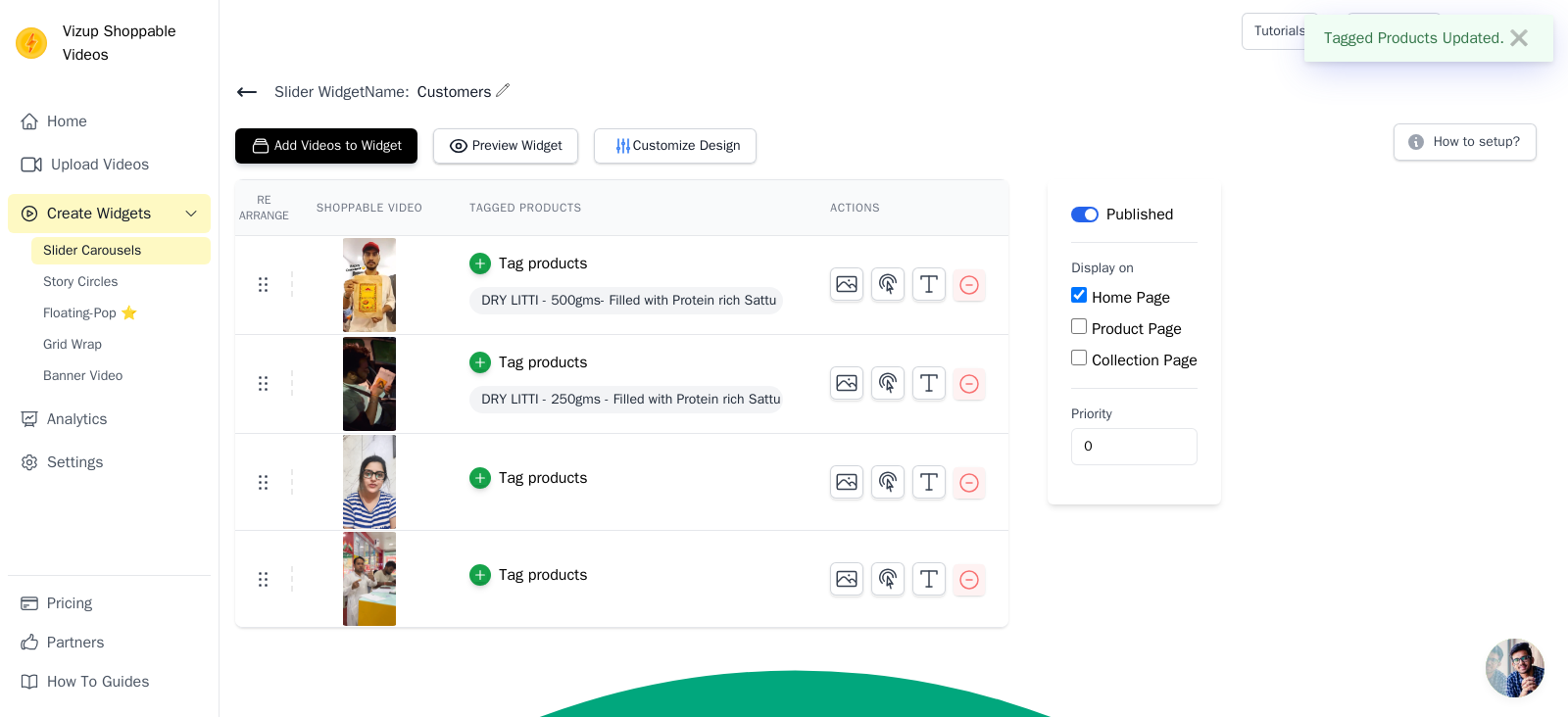click on "Tag products" at bounding box center [543, 478] 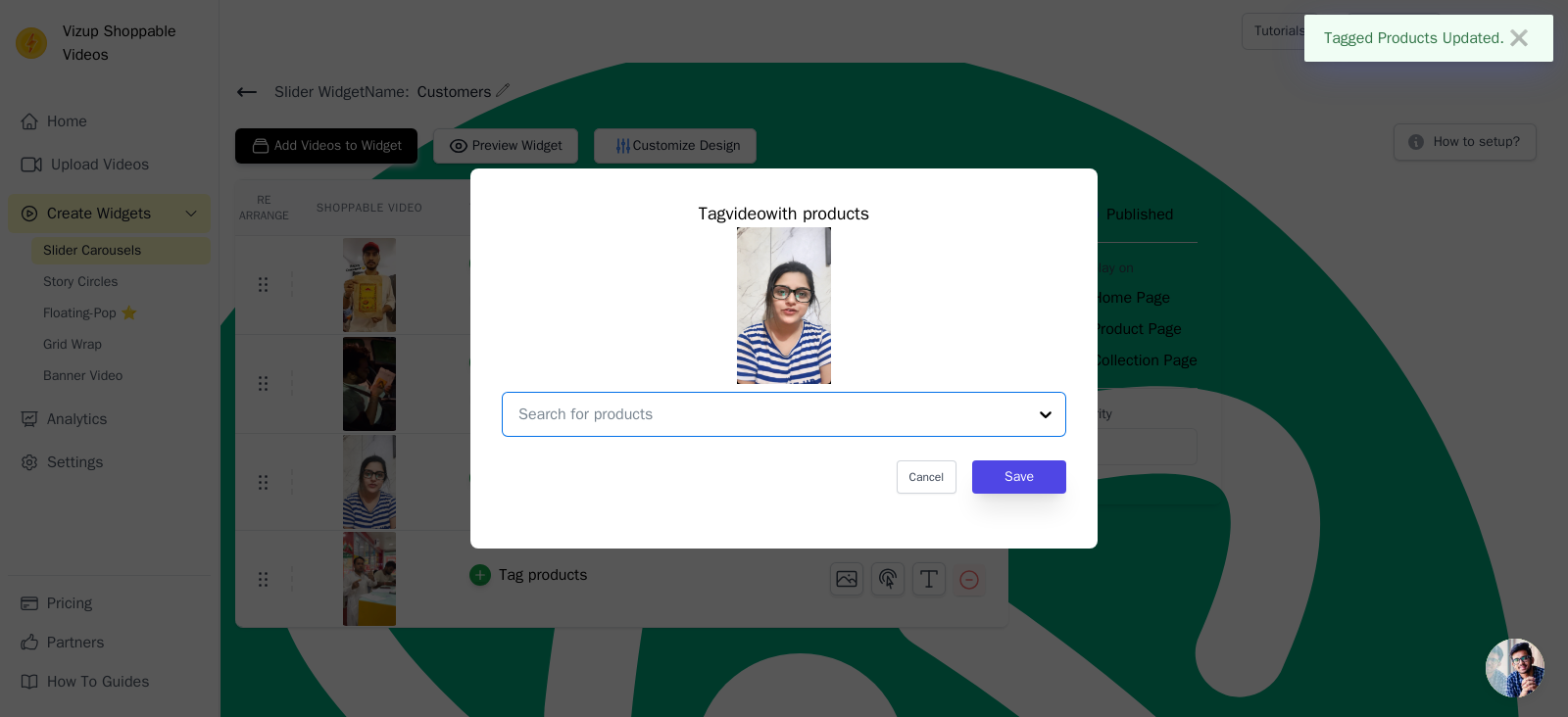 click at bounding box center (772, 414) 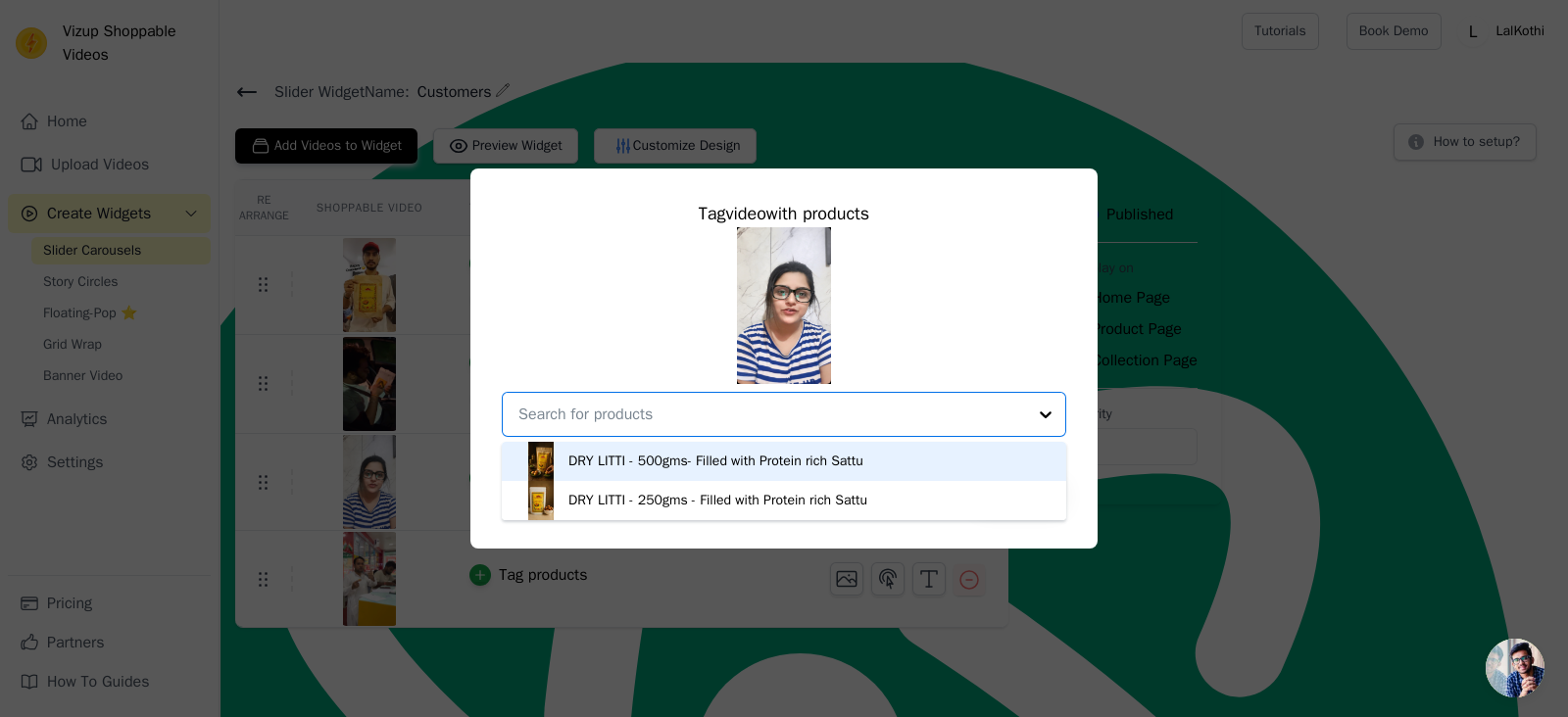 click on "DRY LITTI - 500gms- Filled with Protein rich Sattu" at bounding box center (715, 461) 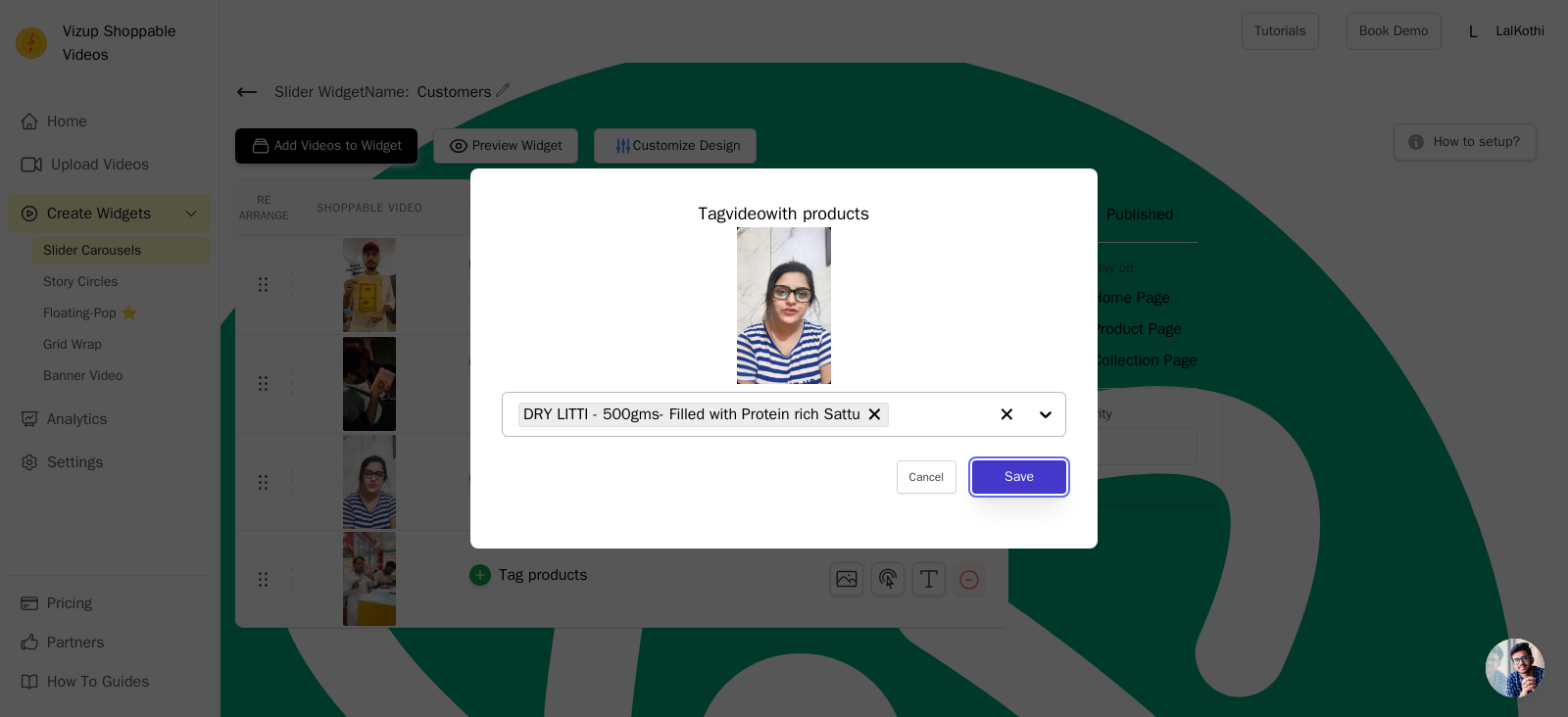 click on "Save" at bounding box center (1019, 477) 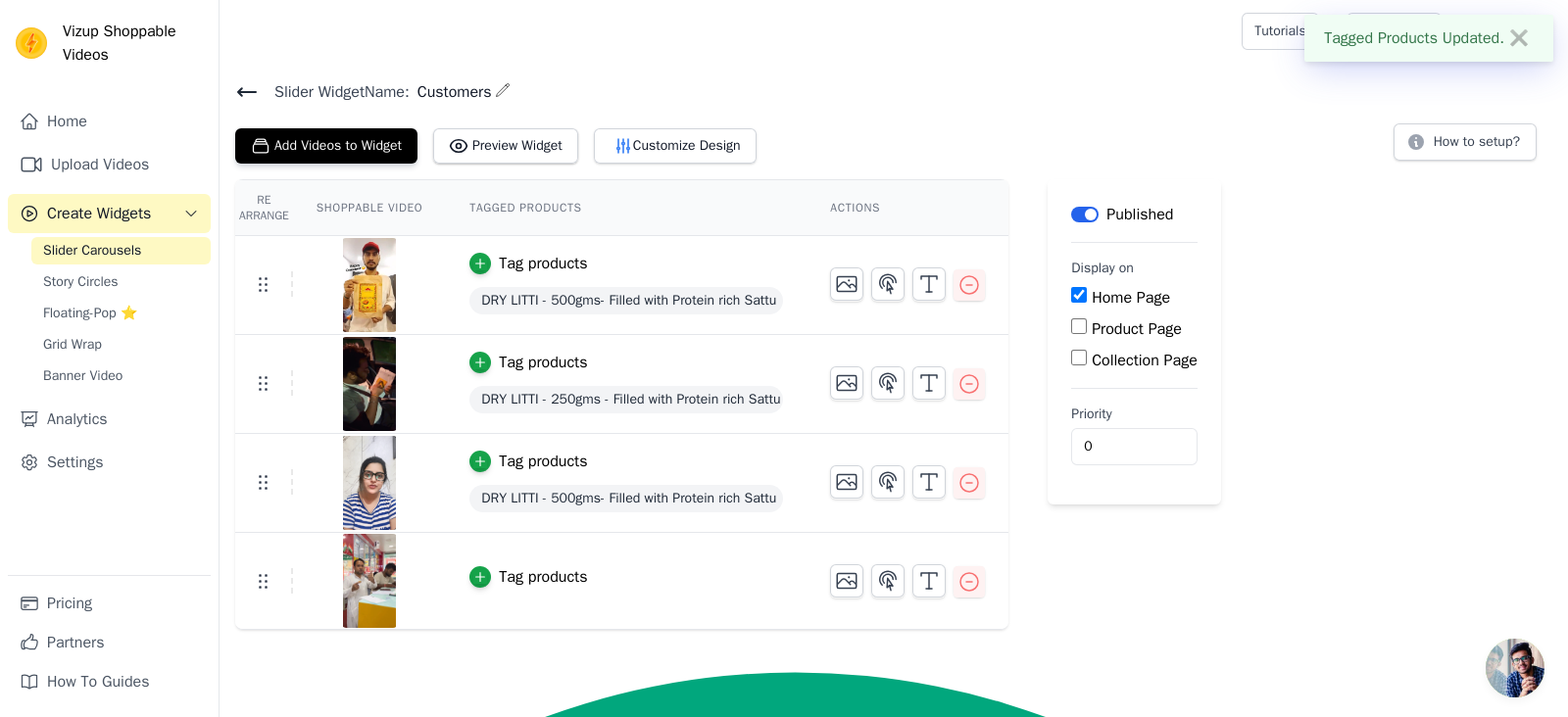 click on "Tag products" at bounding box center [543, 577] 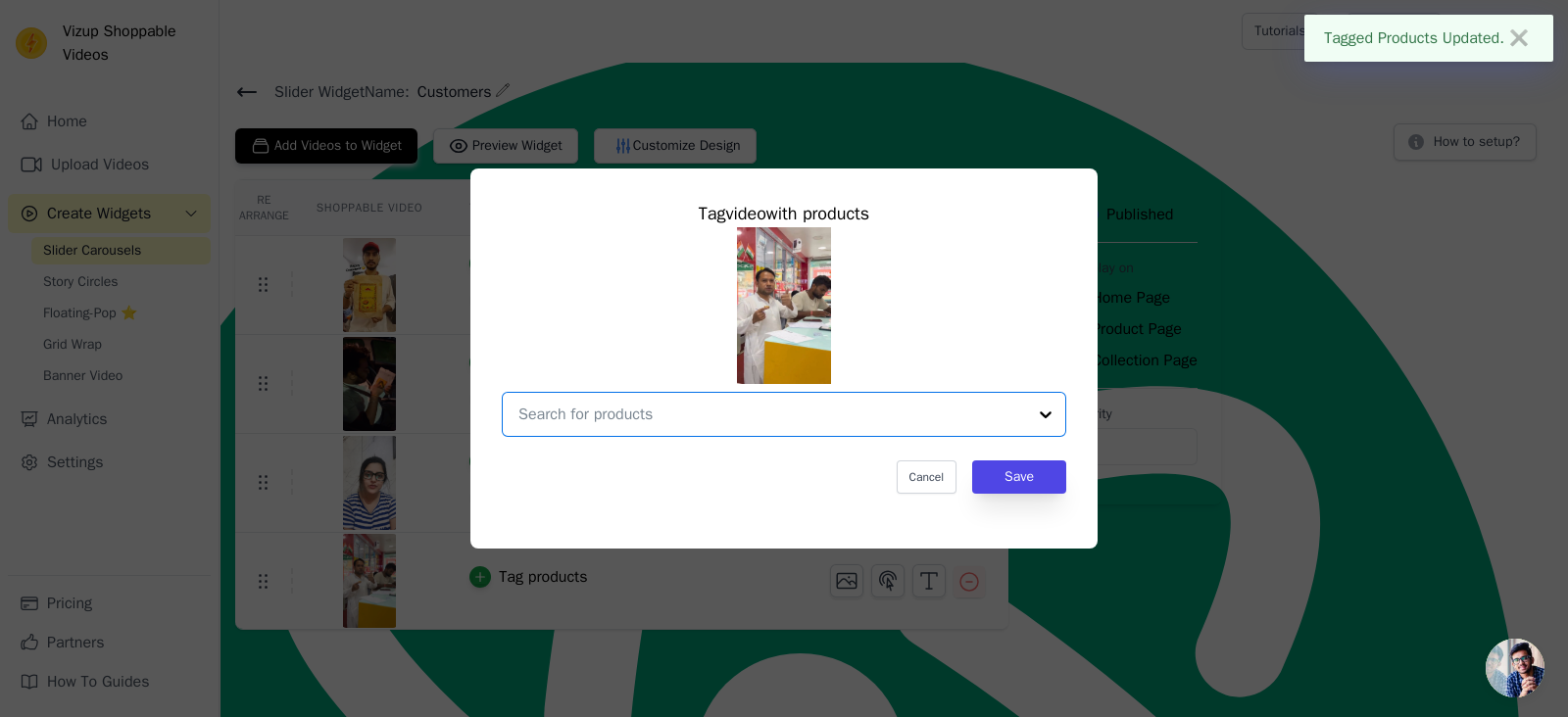 click at bounding box center (772, 414) 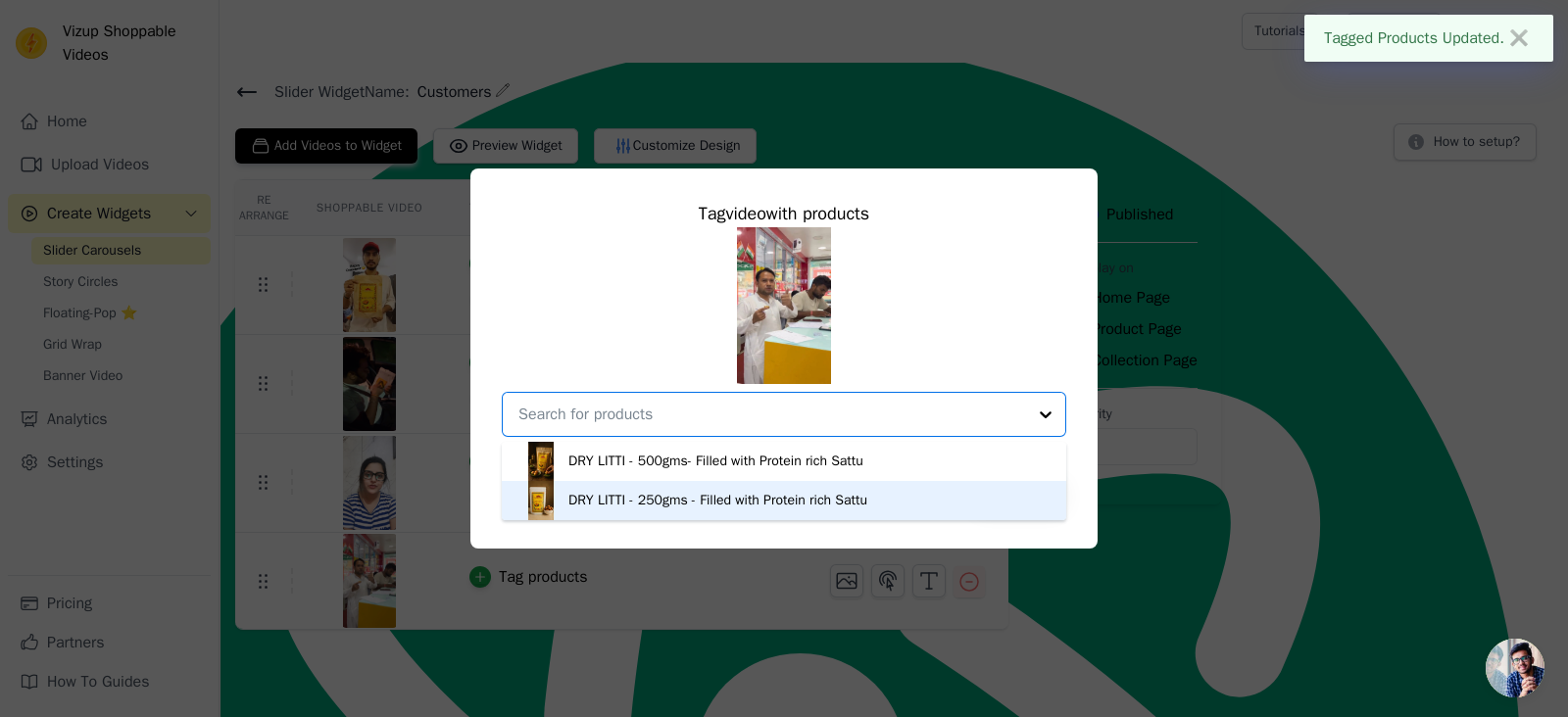 click on "DRY LITTI - 250gms - Filled with Protein rich Sattu" at bounding box center (784, 501) 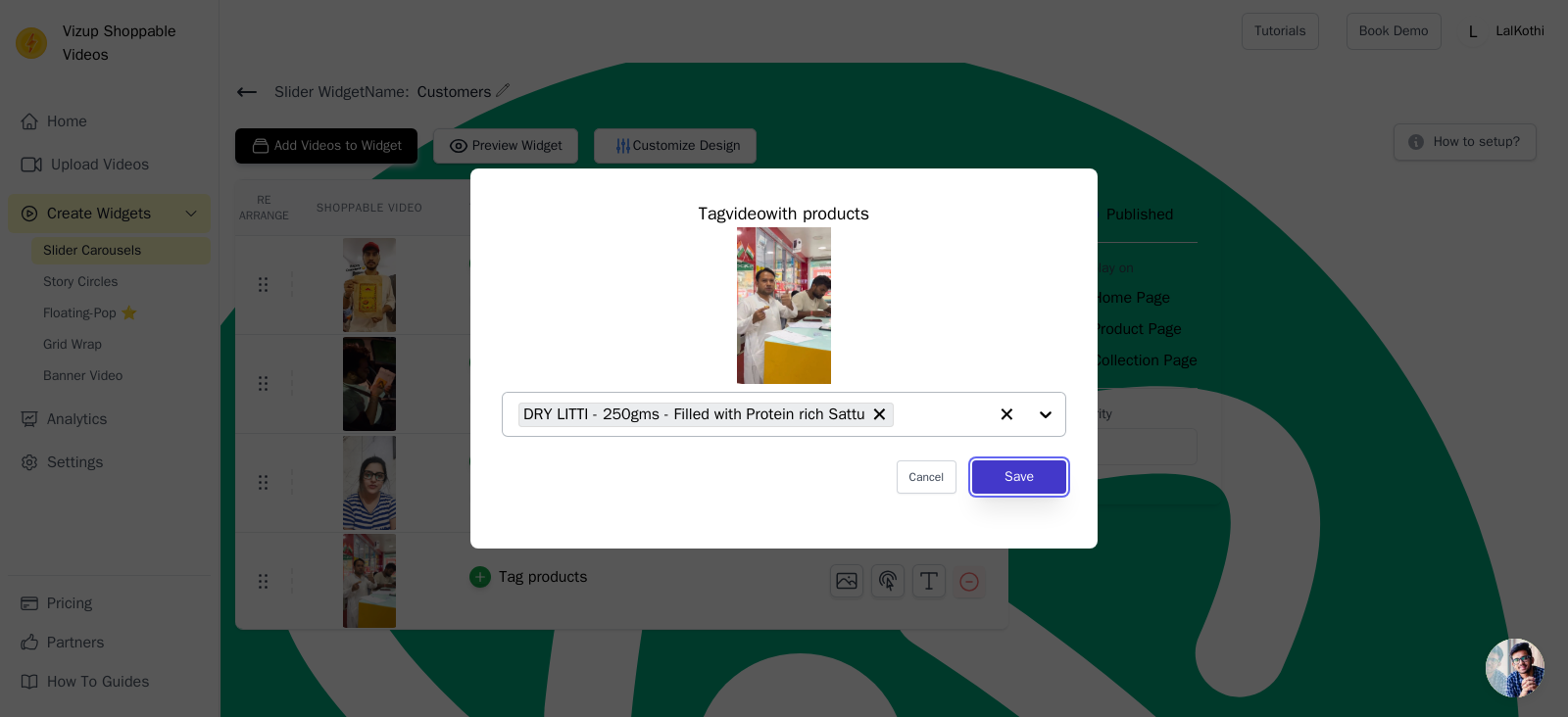 click on "Save" at bounding box center (1019, 477) 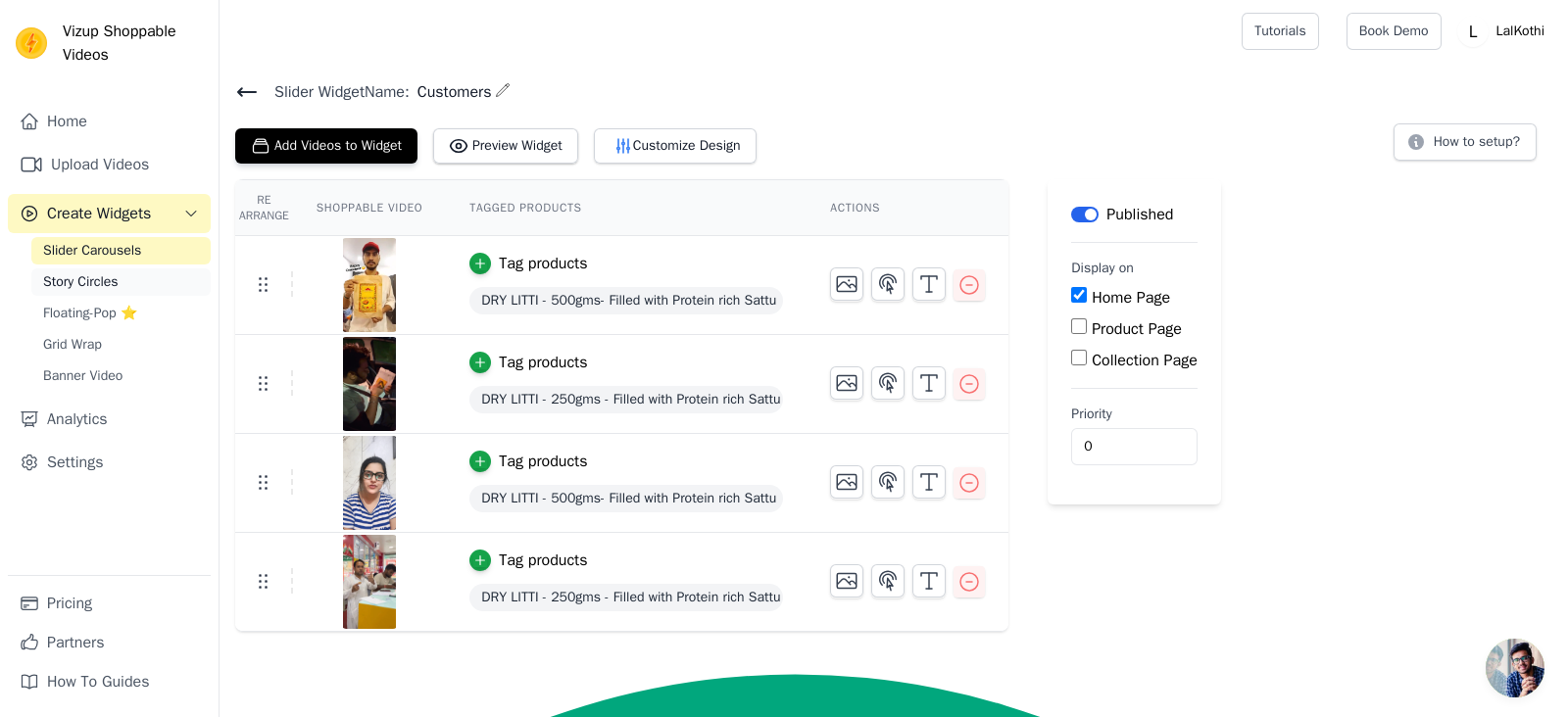 click on "Story Circles" at bounding box center (80, 282) 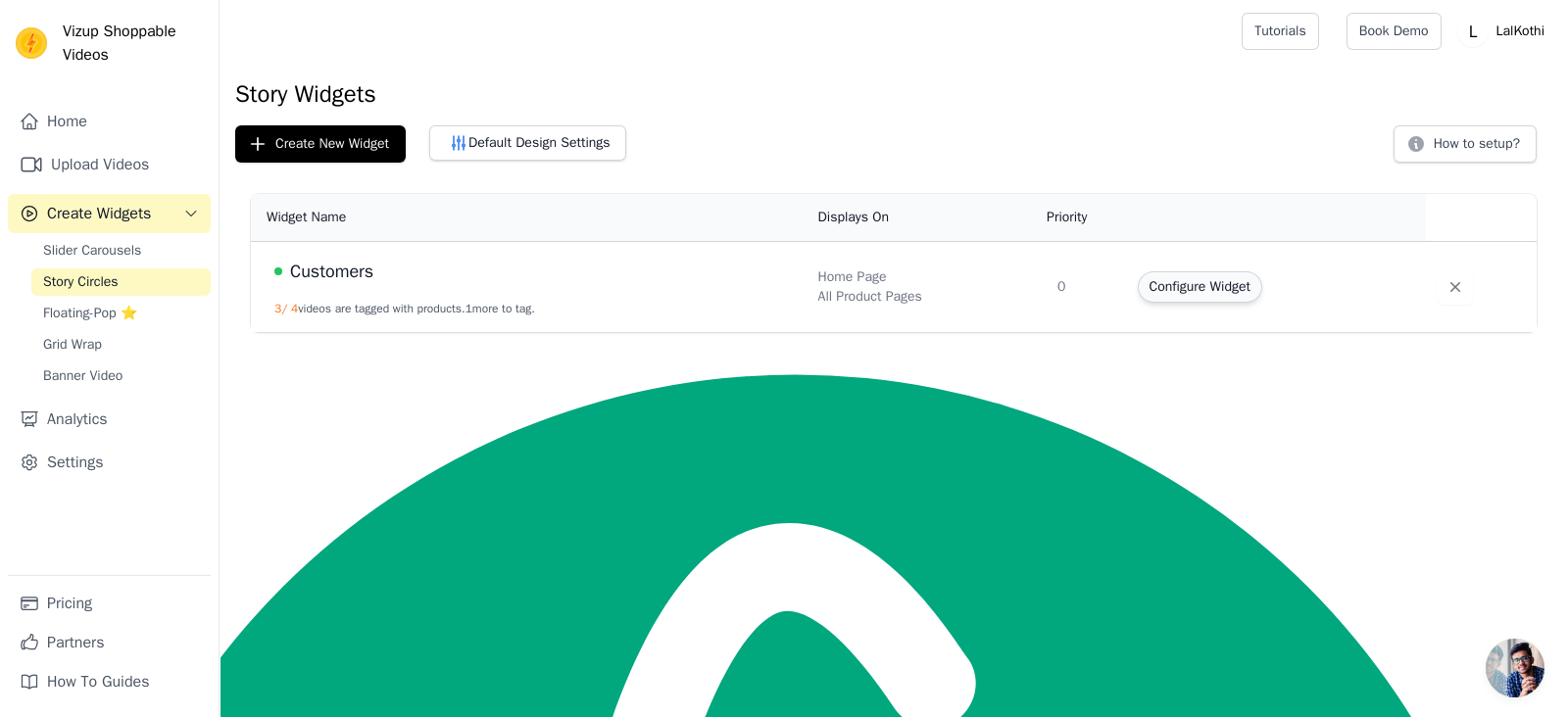click on "Configure Widget" at bounding box center [1200, 287] 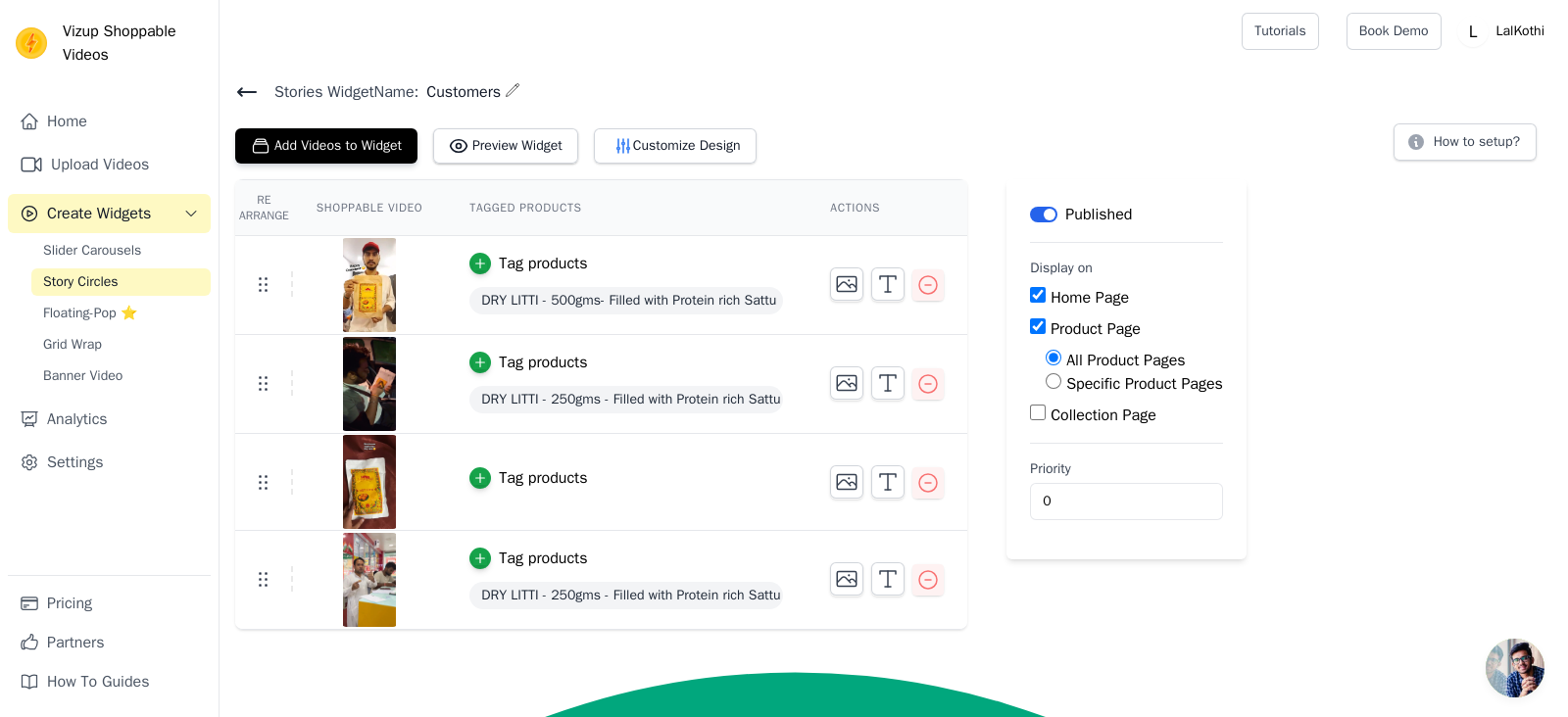 click on "Tag products" at bounding box center [543, 478] 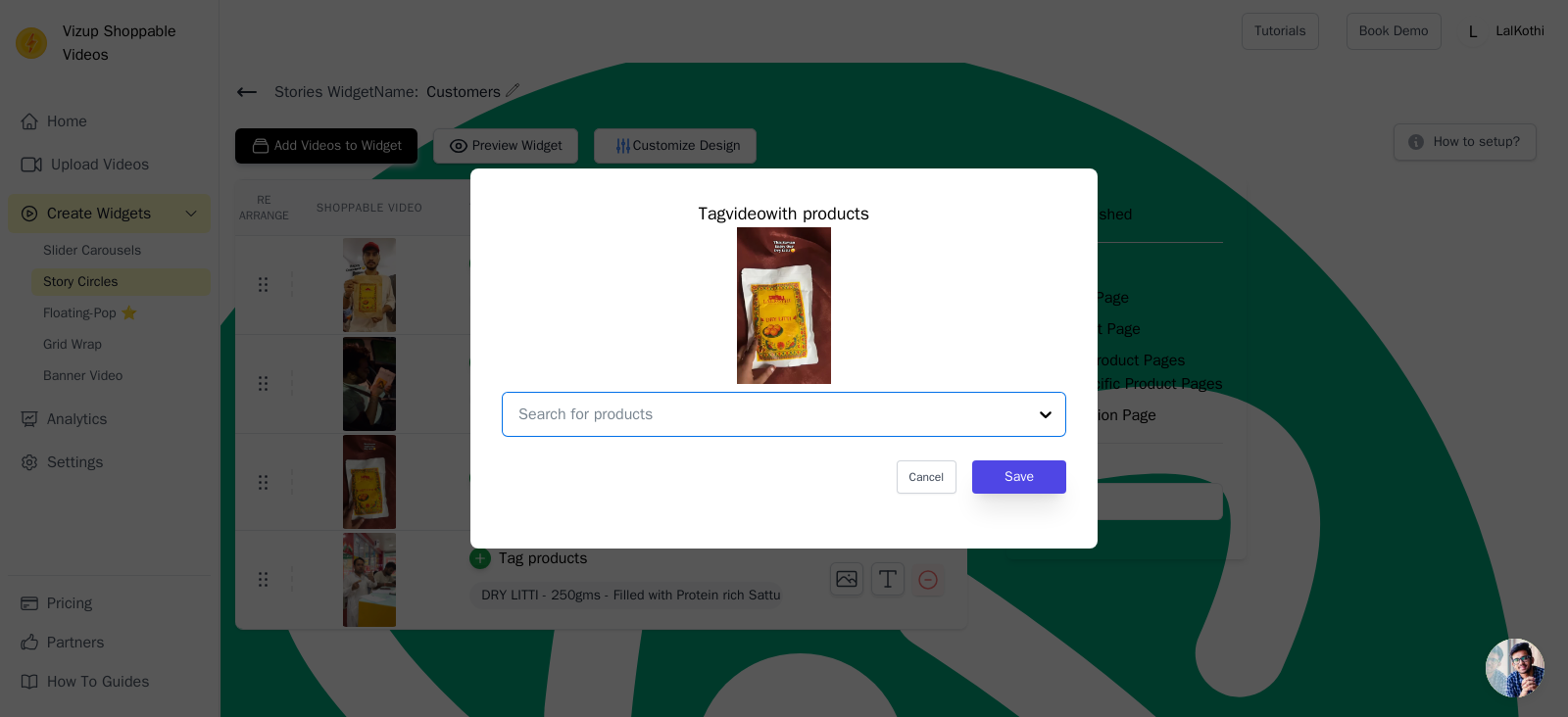 click at bounding box center [772, 414] 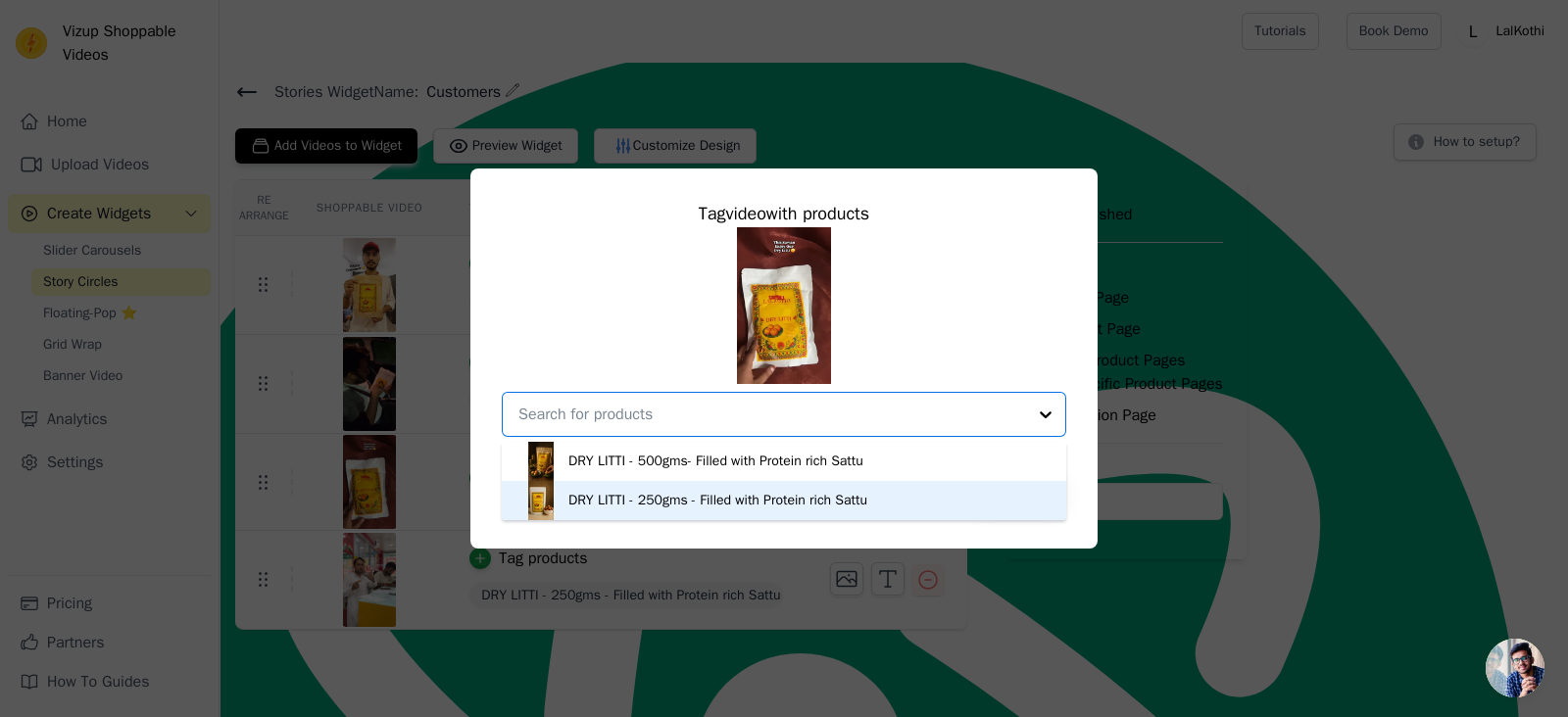 click on "DRY LITTI - 250gms - Filled with Protein rich Sattu" at bounding box center [717, 501] 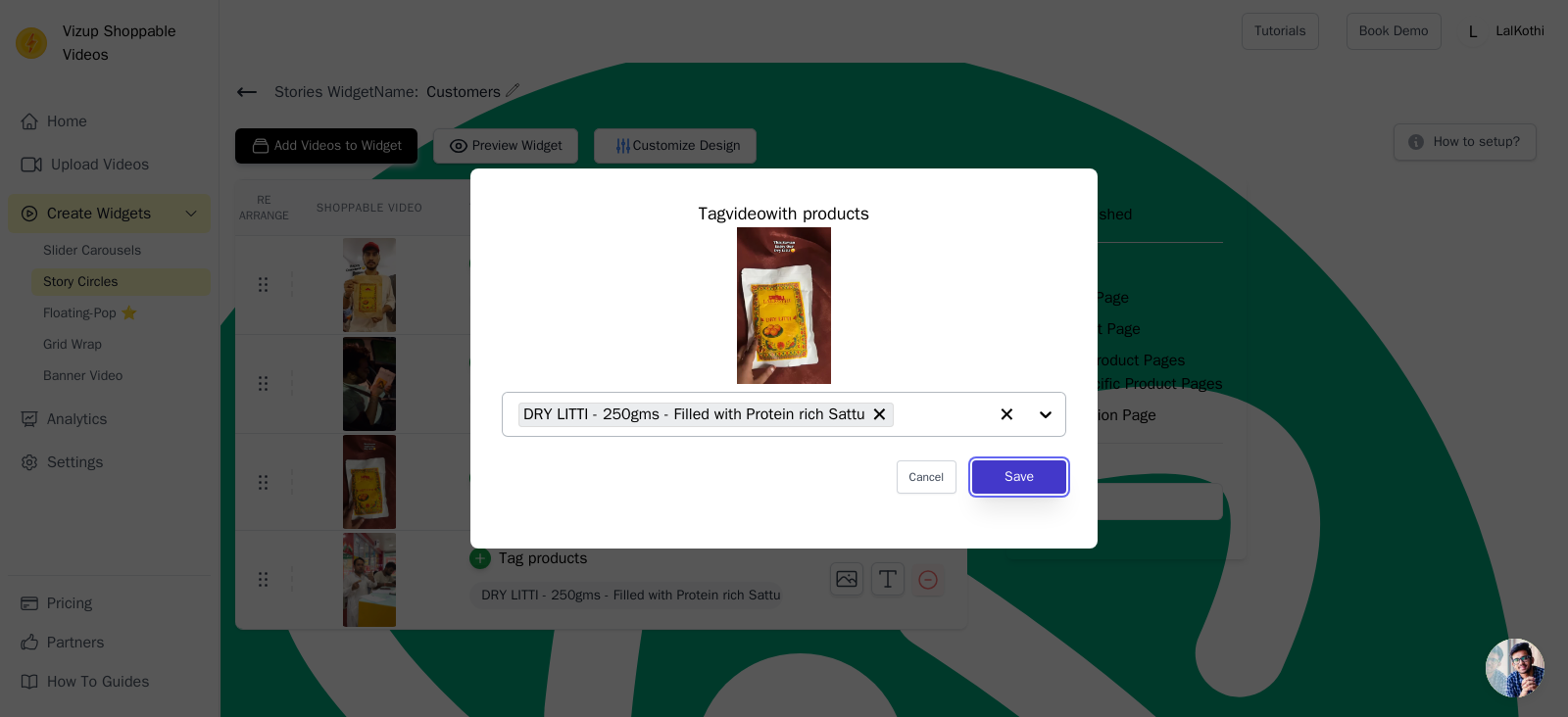 click on "Save" at bounding box center [1019, 477] 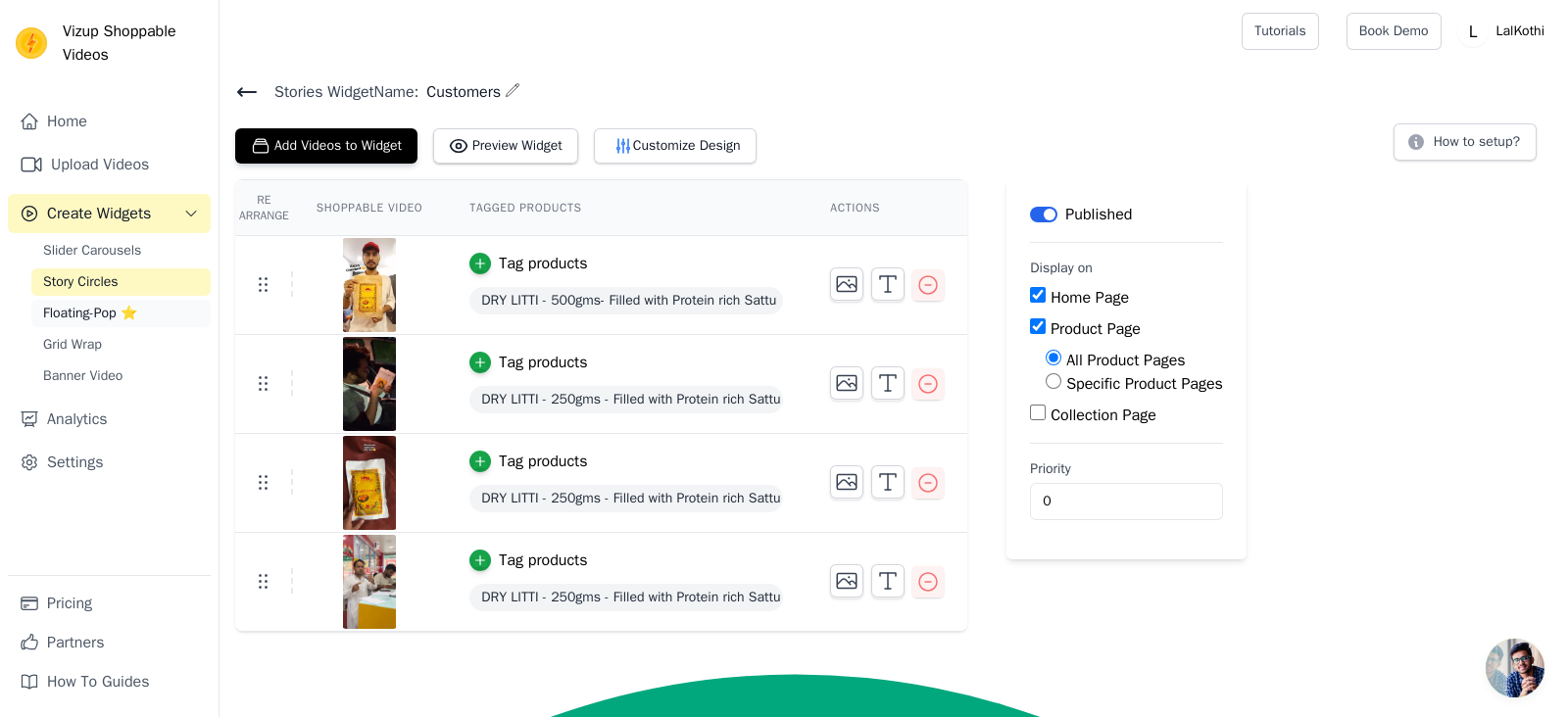 click on "Floating-Pop ⭐" at bounding box center [90, 313] 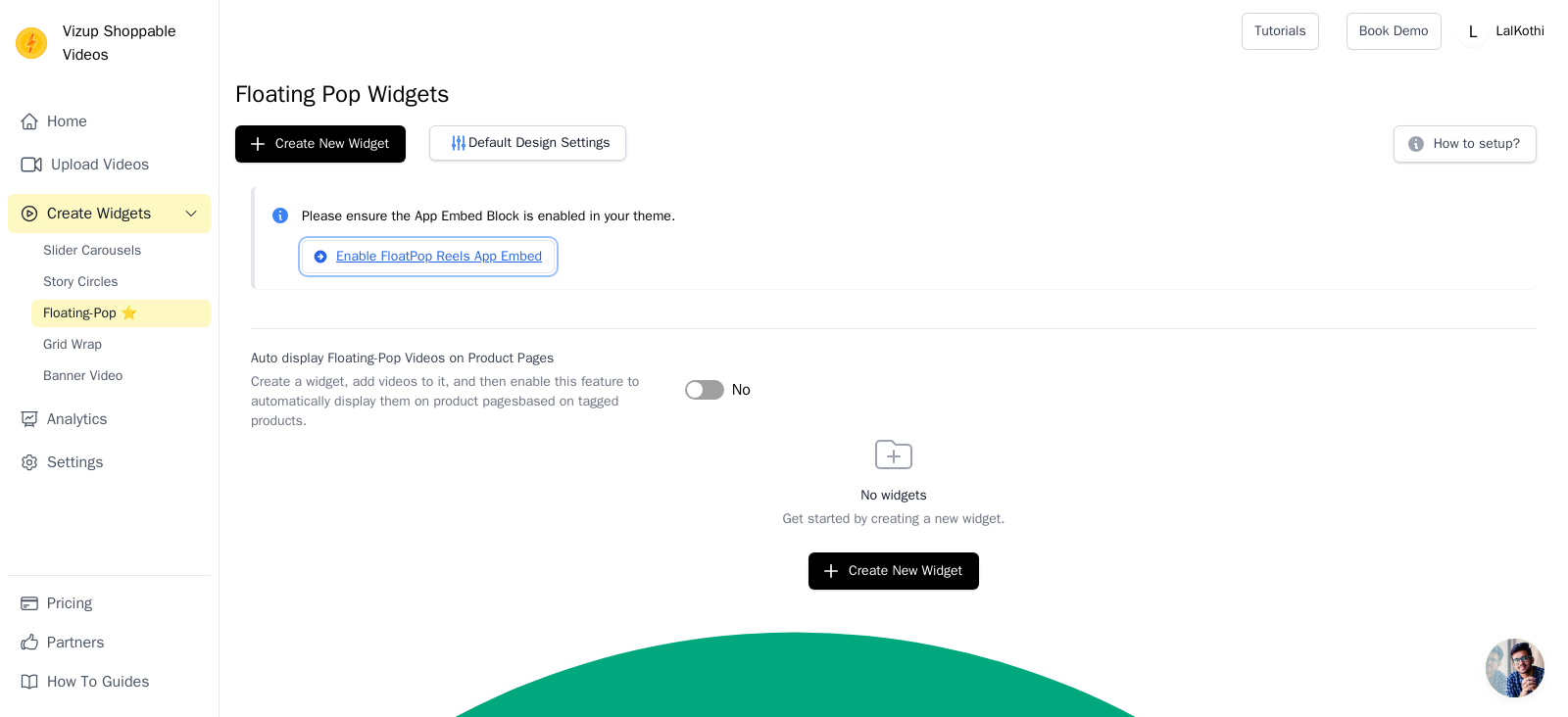 click on "Enable FloatPop Reels App Embed" at bounding box center [428, 257] 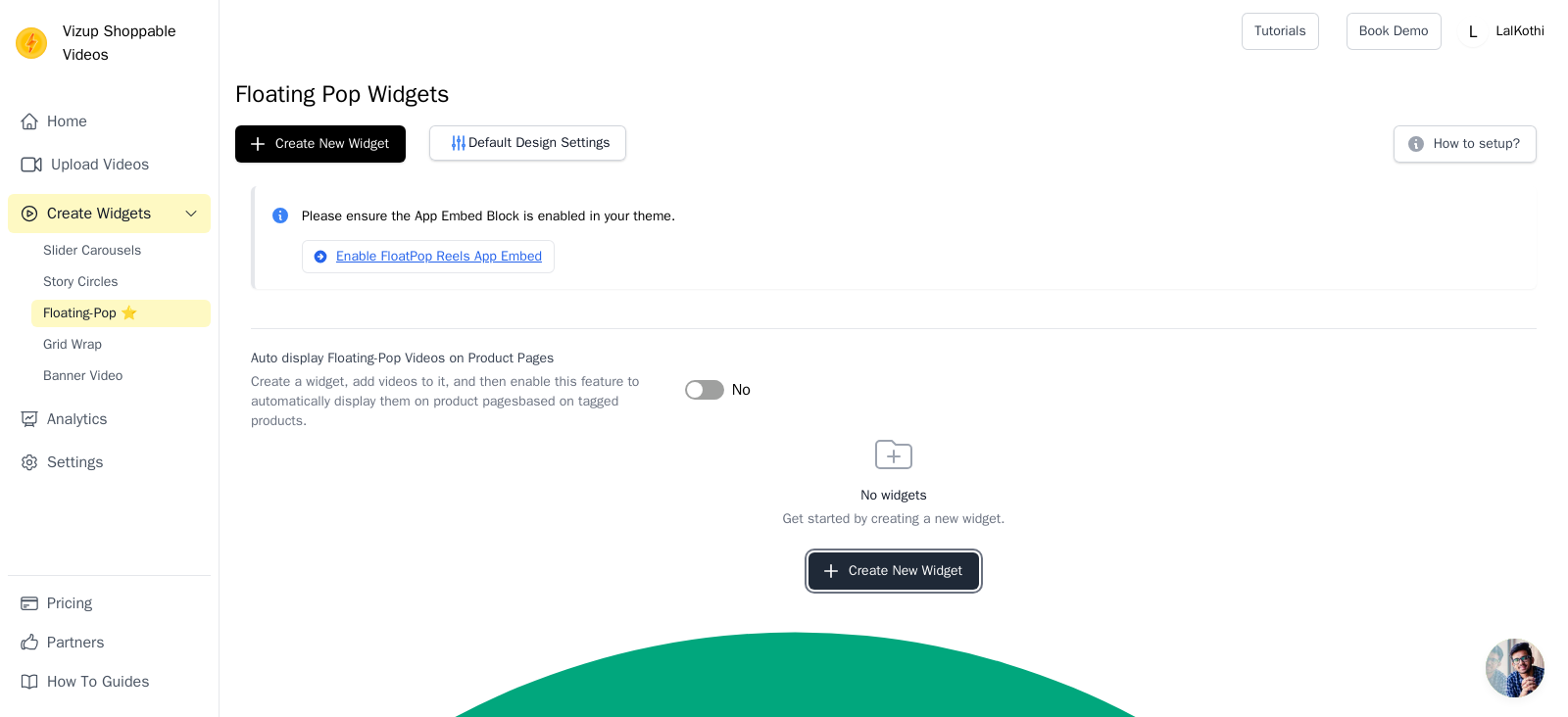 click on "Create New Widget" at bounding box center [894, 571] 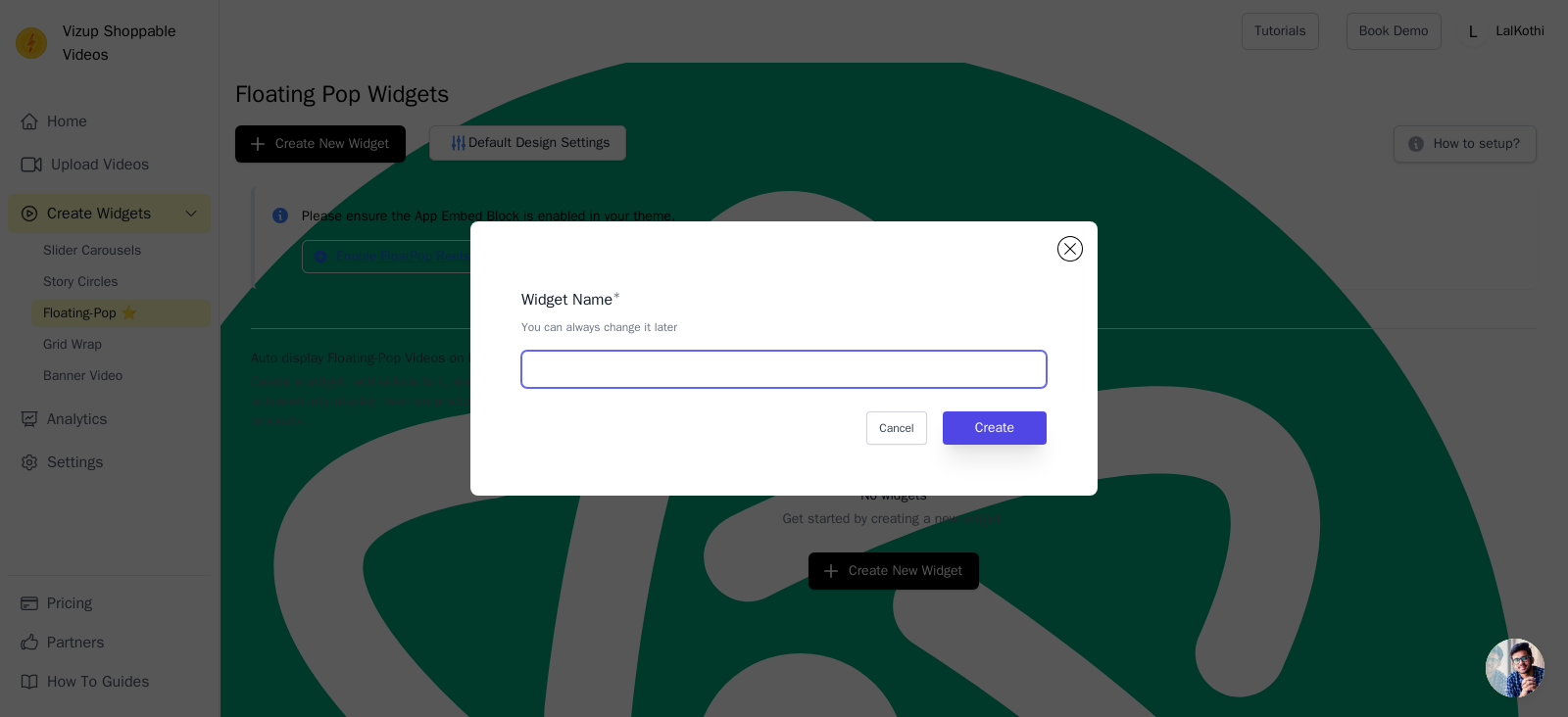 click at bounding box center [784, 369] 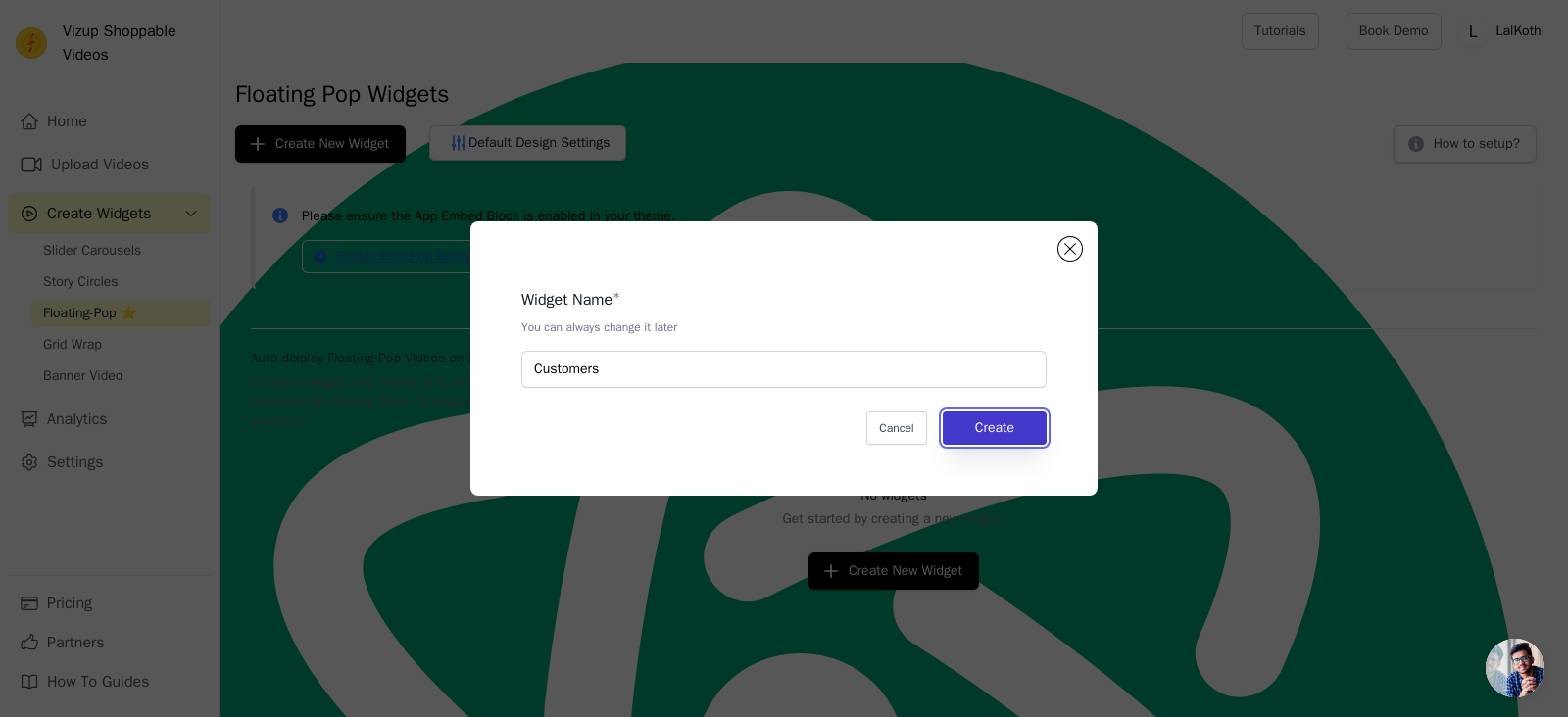 click on "Create" at bounding box center [995, 428] 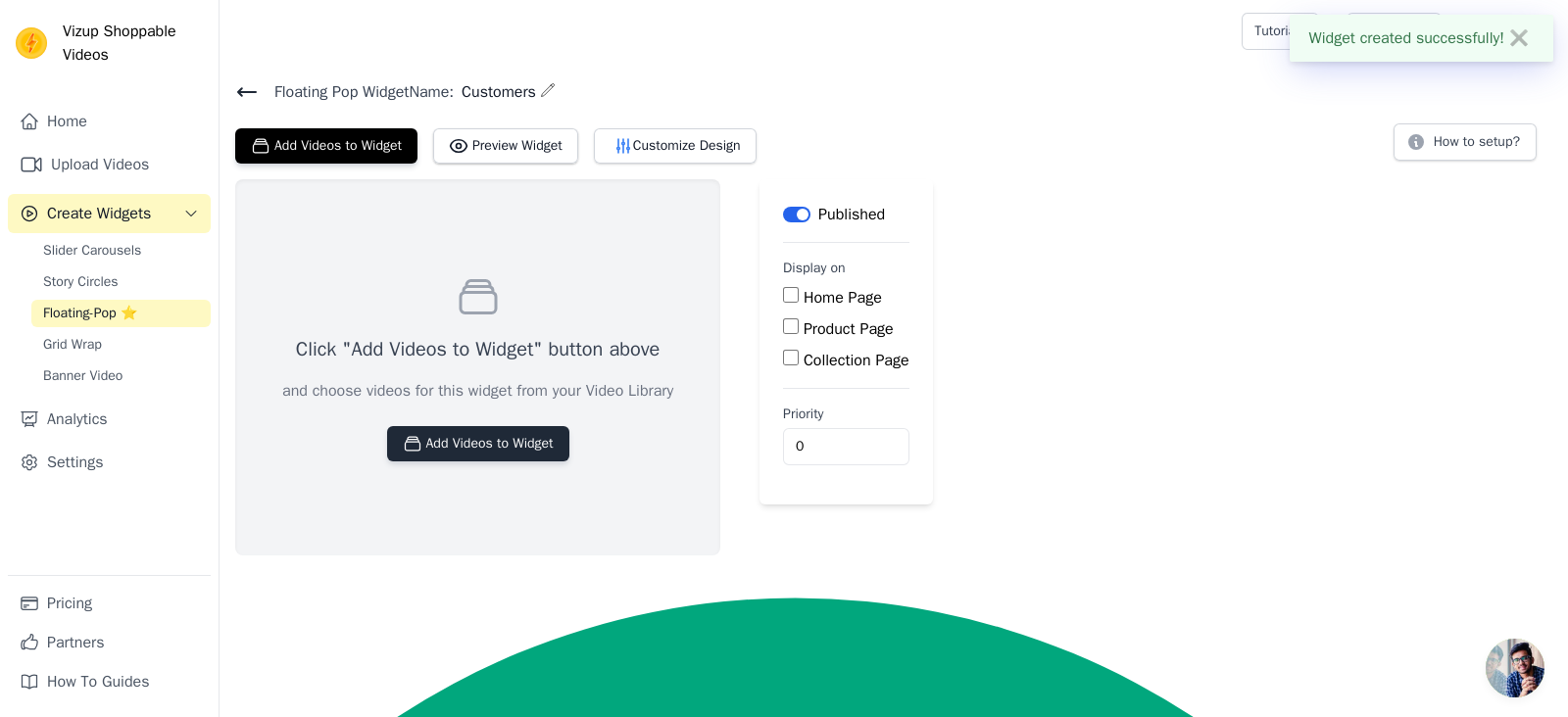 click on "Add Videos to Widget" at bounding box center (478, 444) 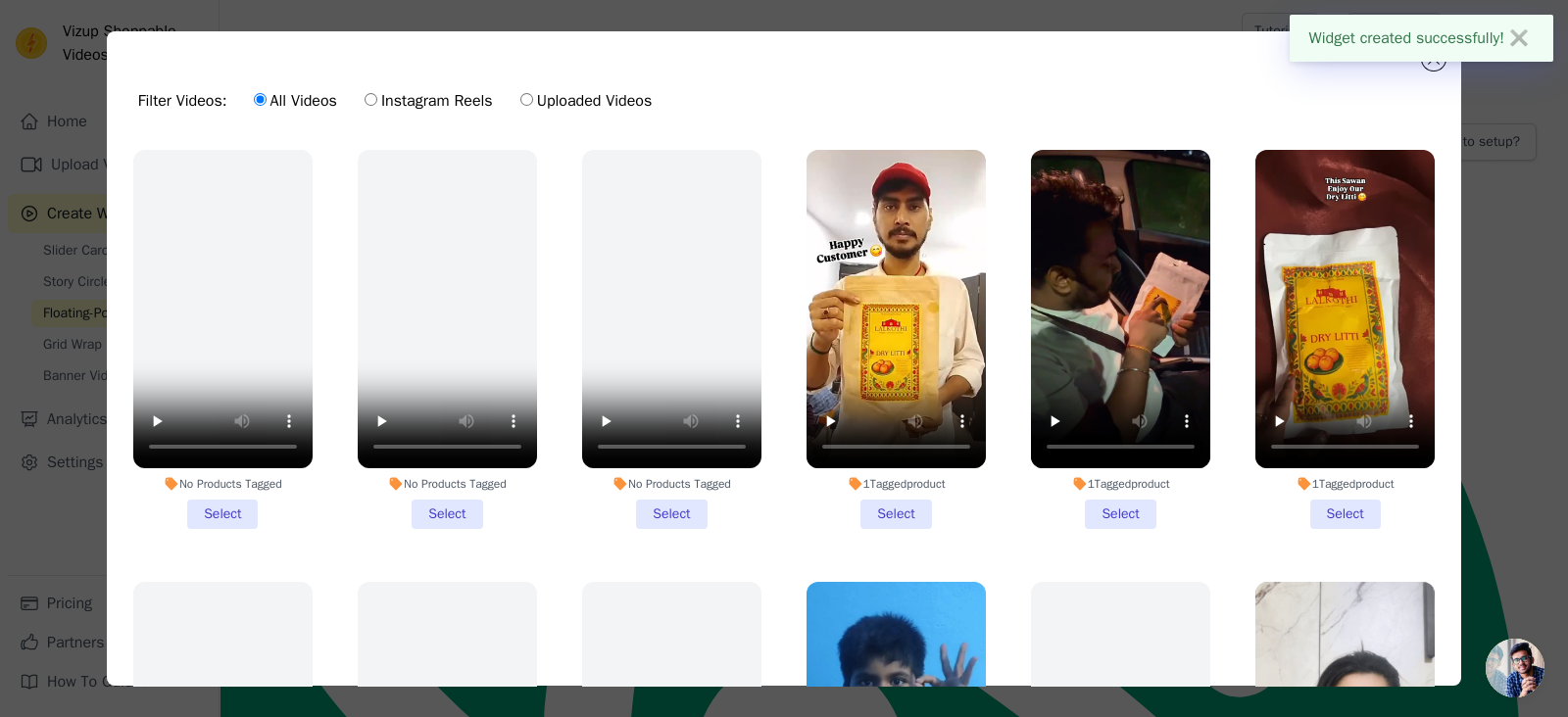 click on "1  Tagged  product     Select" at bounding box center [896, 339] 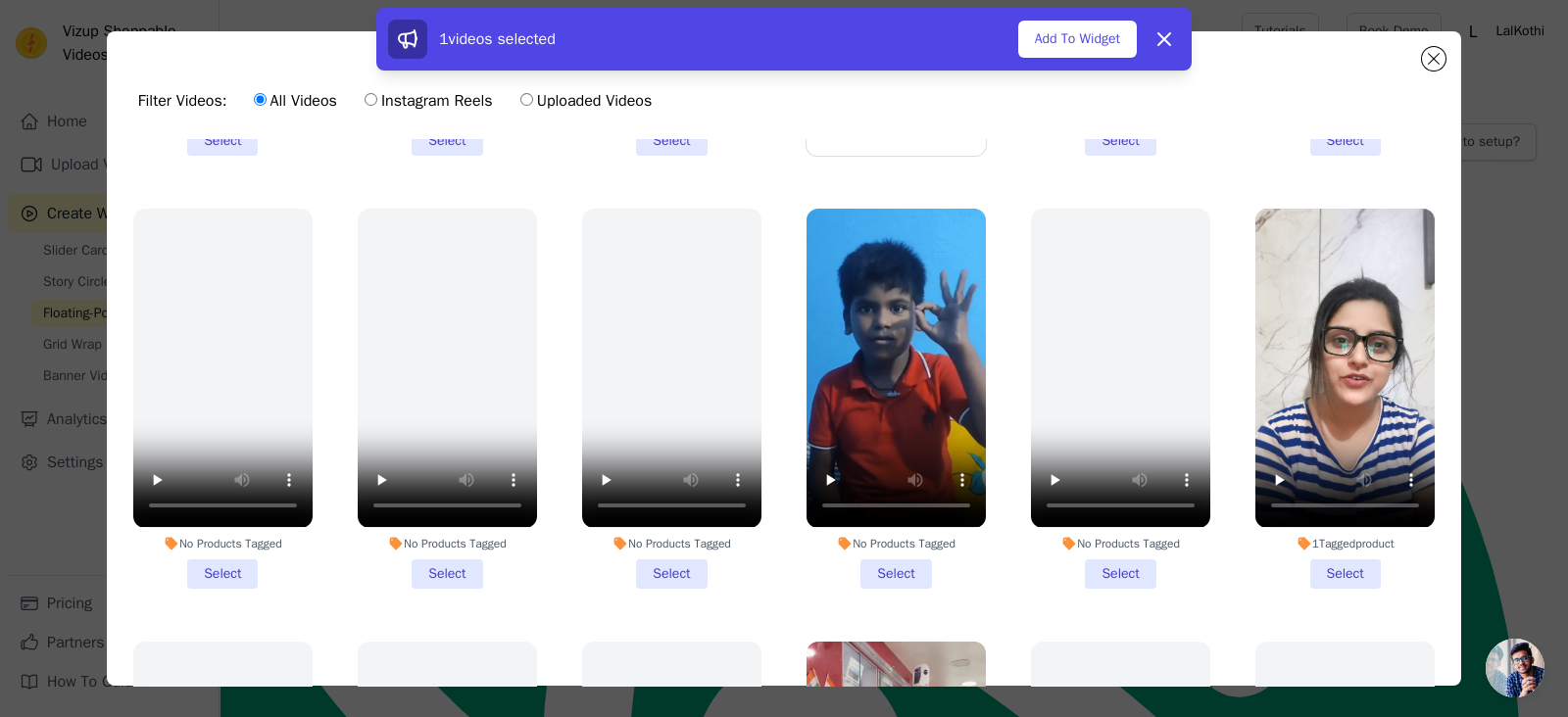 scroll, scrollTop: 374, scrollLeft: 0, axis: vertical 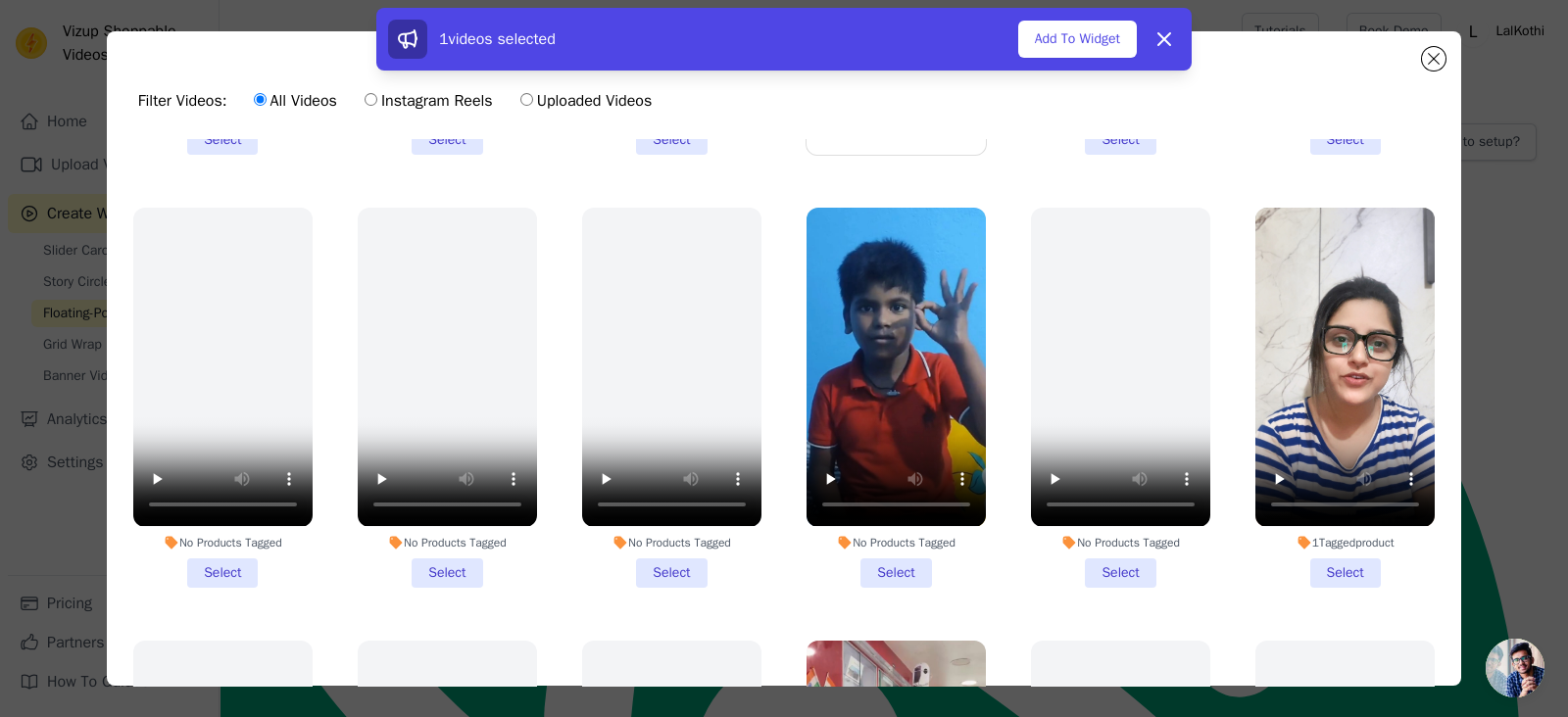 click on "1  Tagged  product     Select" at bounding box center (1345, 397) 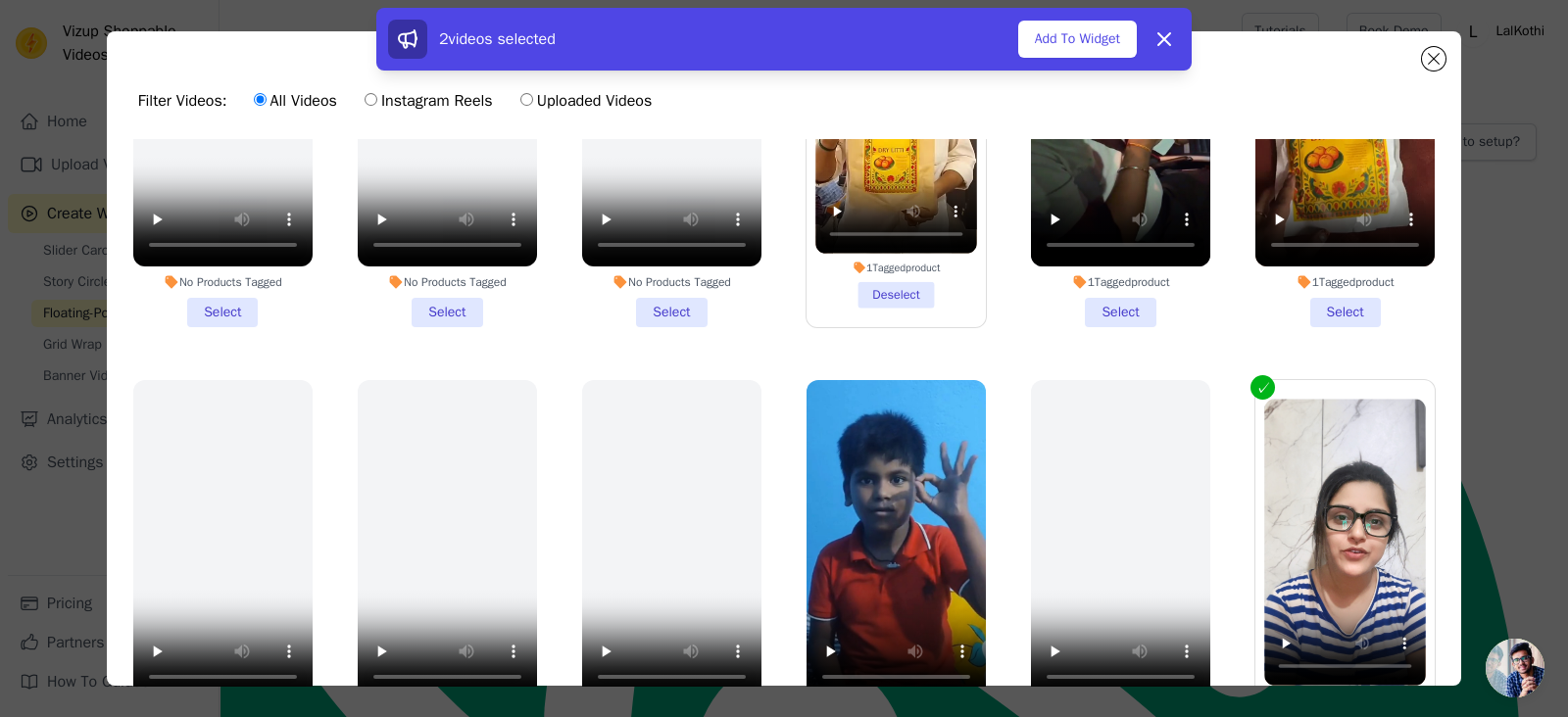 scroll, scrollTop: 203, scrollLeft: 0, axis: vertical 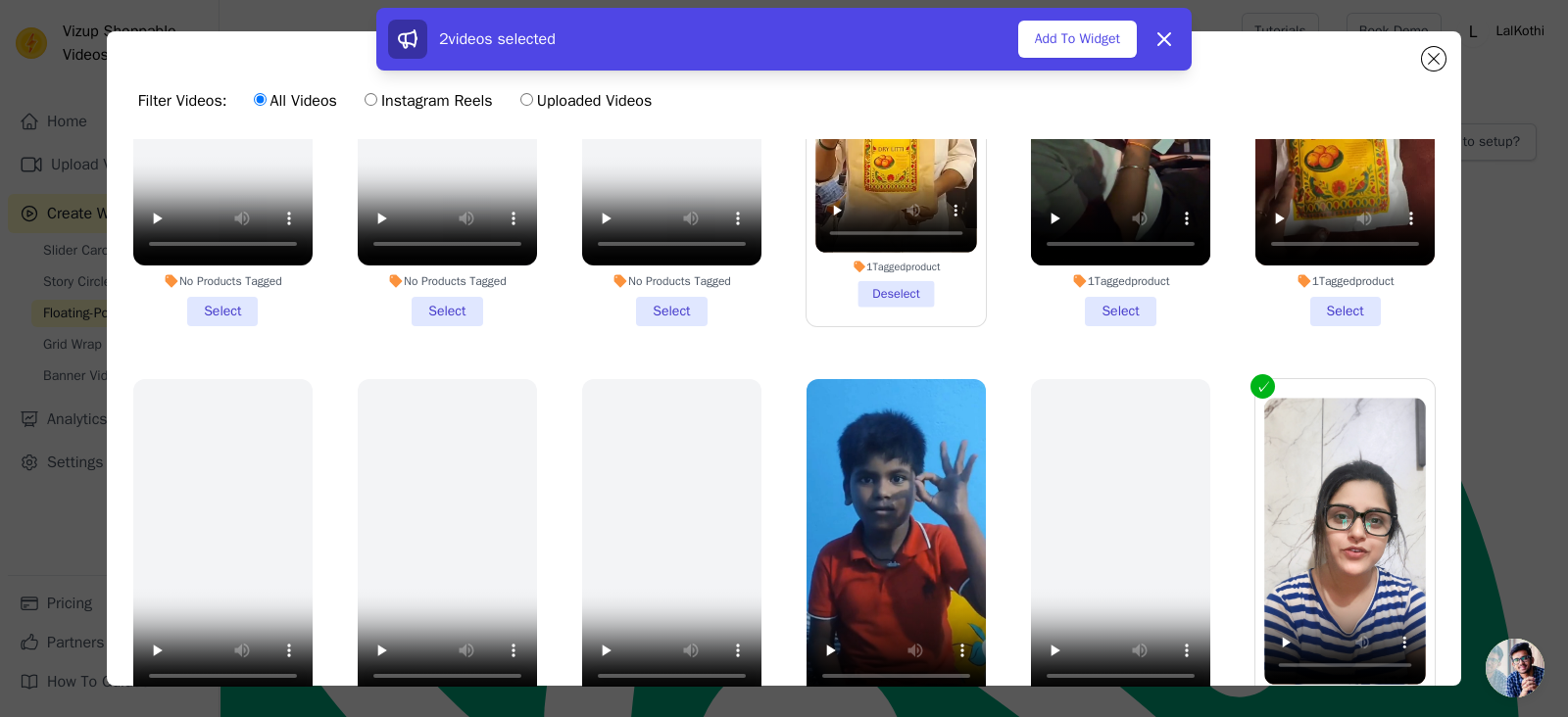 click on "1  Tagged  product     Deselect" at bounding box center [896, 136] 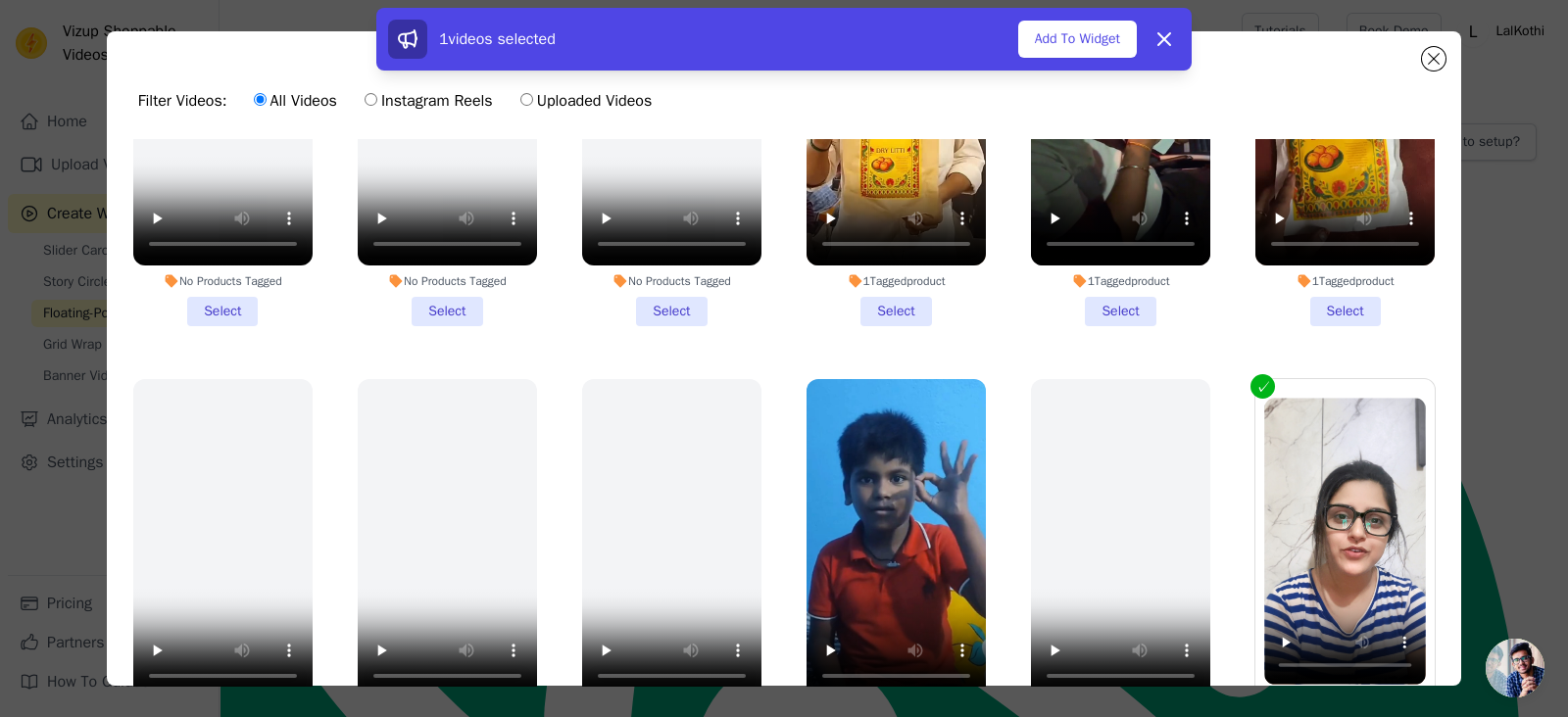 click on "1  Tagged  product     Select" at bounding box center [896, 136] 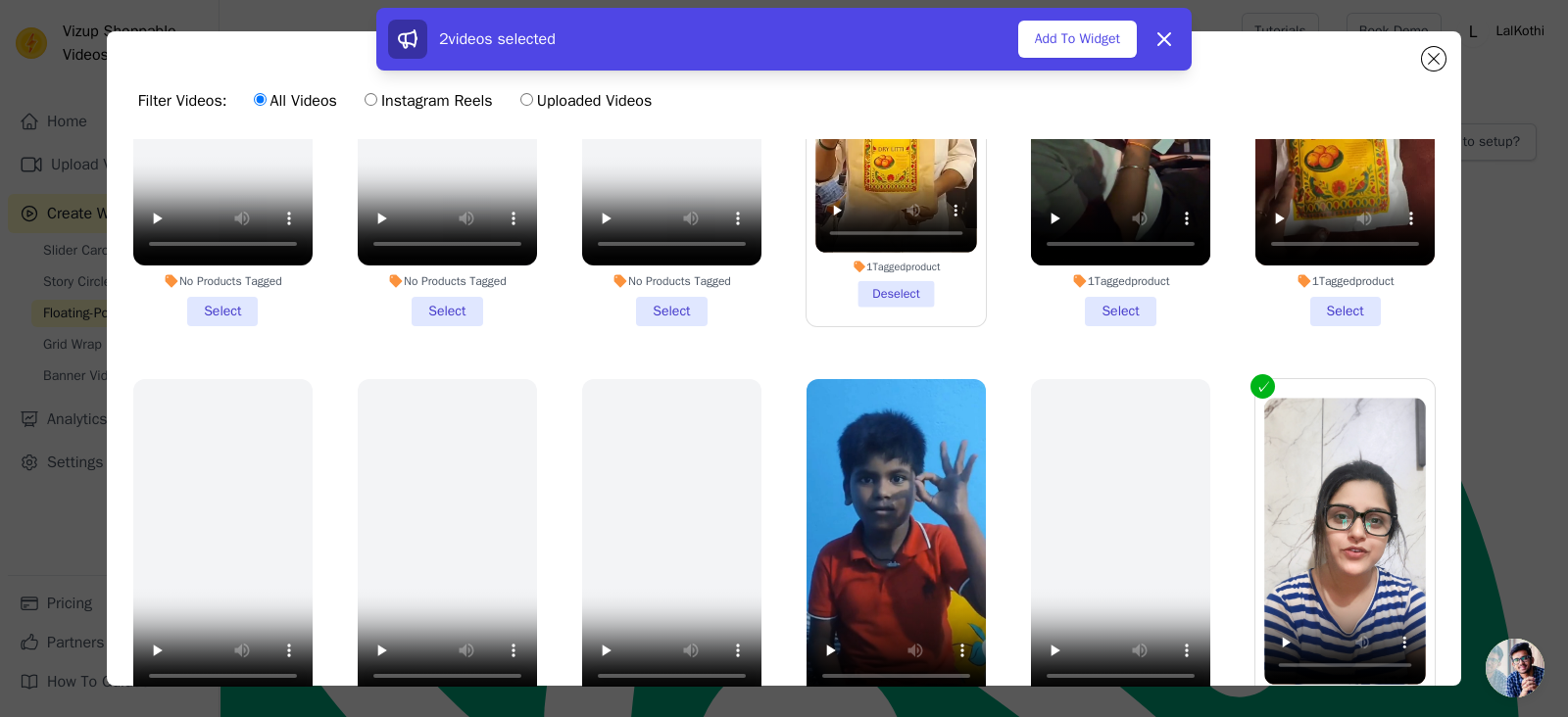 click on "1  Tagged  product     Select" at bounding box center (1120, 136) 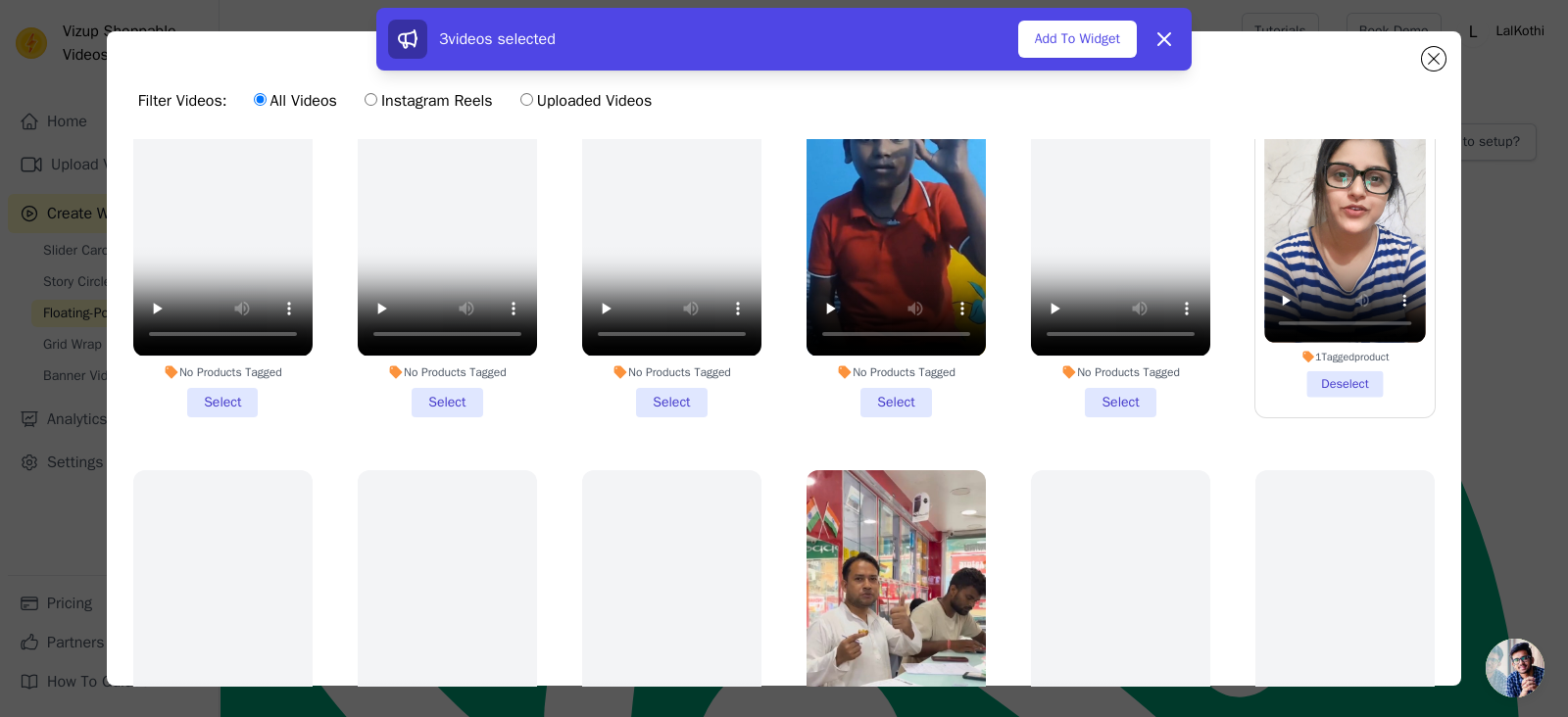 scroll, scrollTop: 544, scrollLeft: 0, axis: vertical 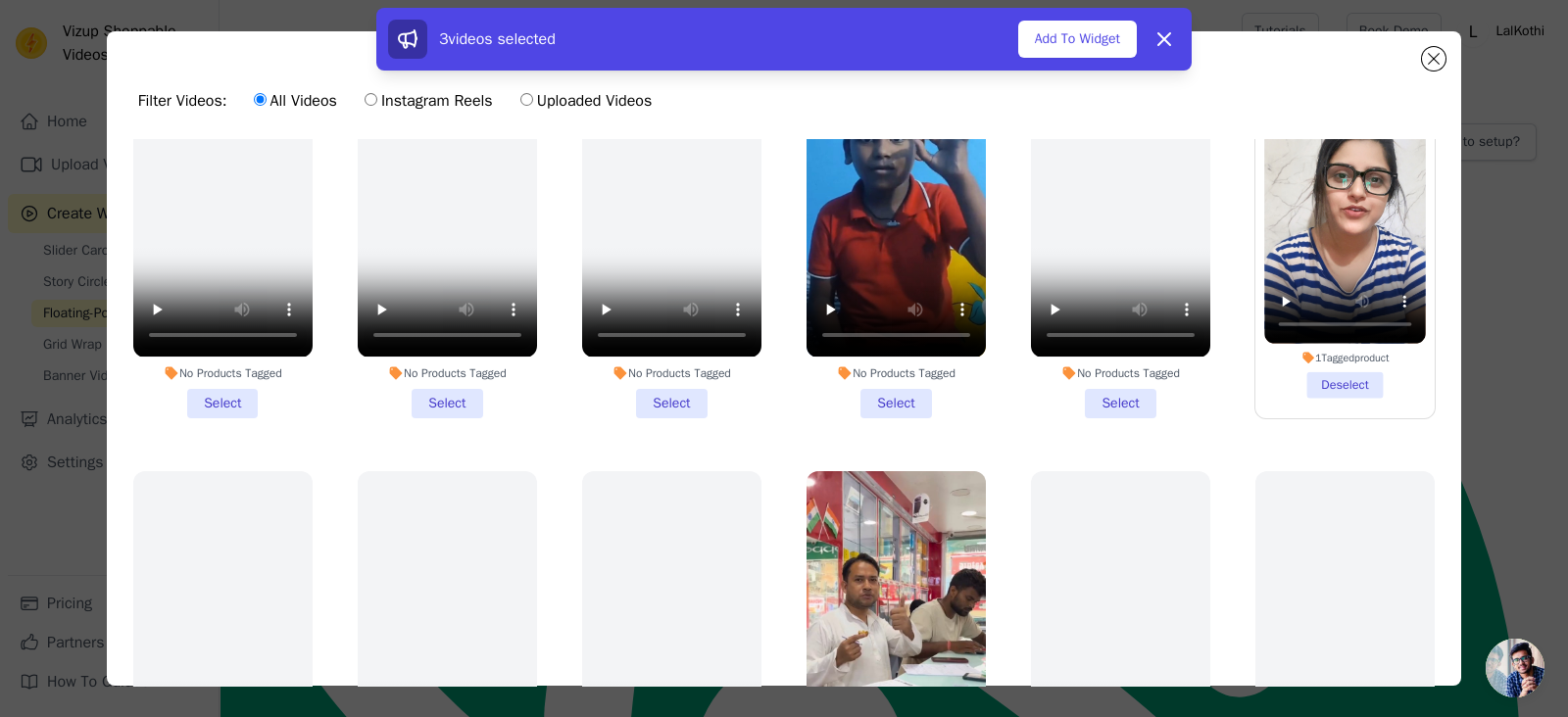 click on "No Products Tagged     Select" at bounding box center (896, 227) 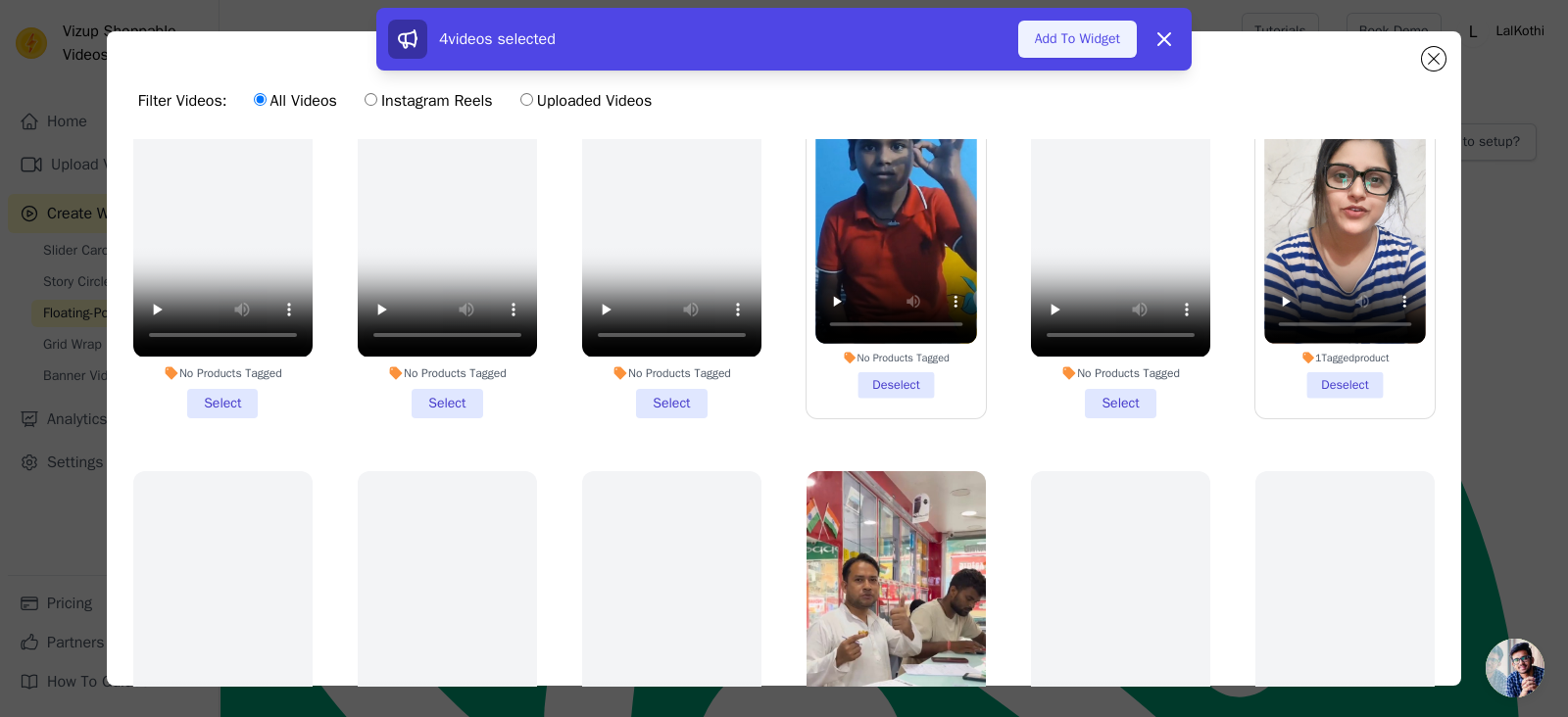 click on "Add To Widget" at bounding box center [1077, 39] 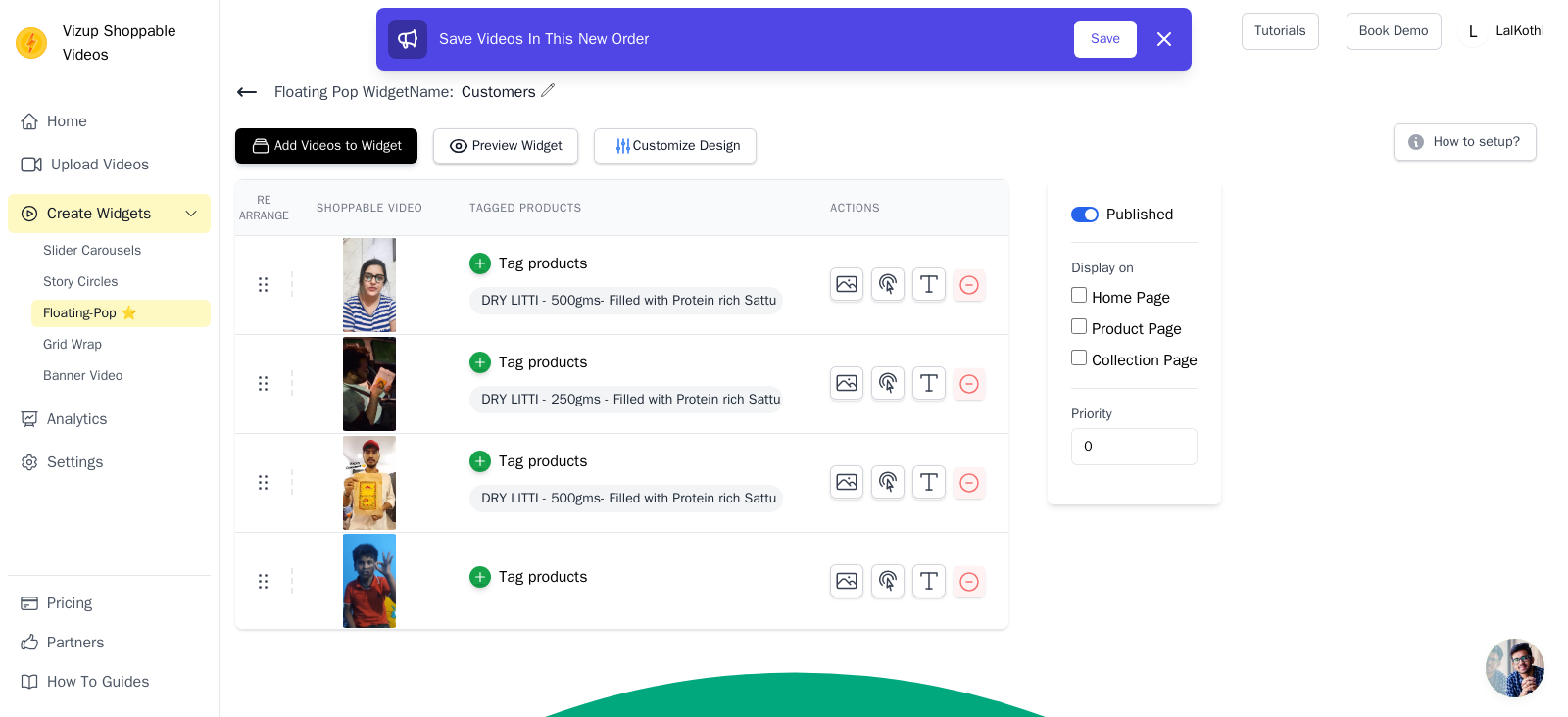 click on "Tag products" at bounding box center [543, 577] 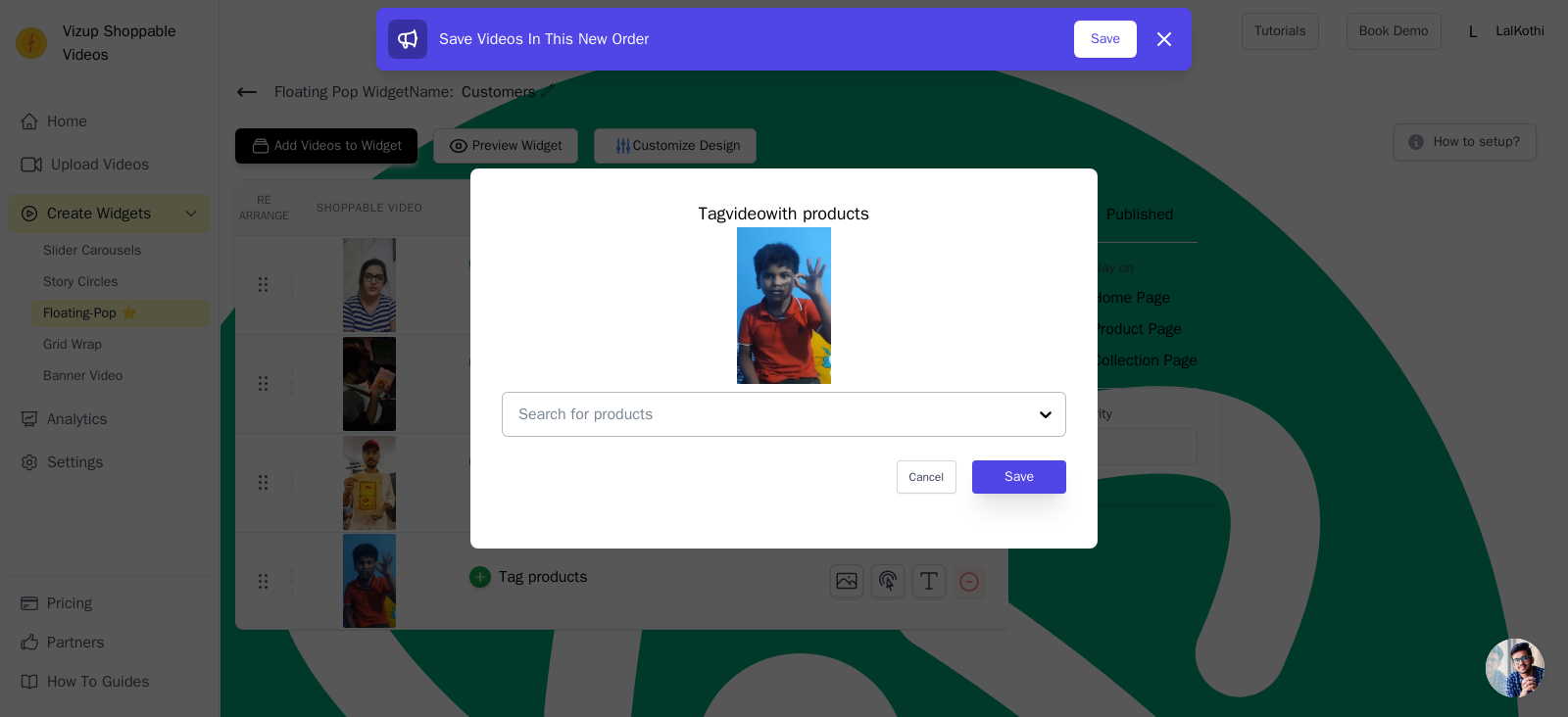 click at bounding box center [772, 414] 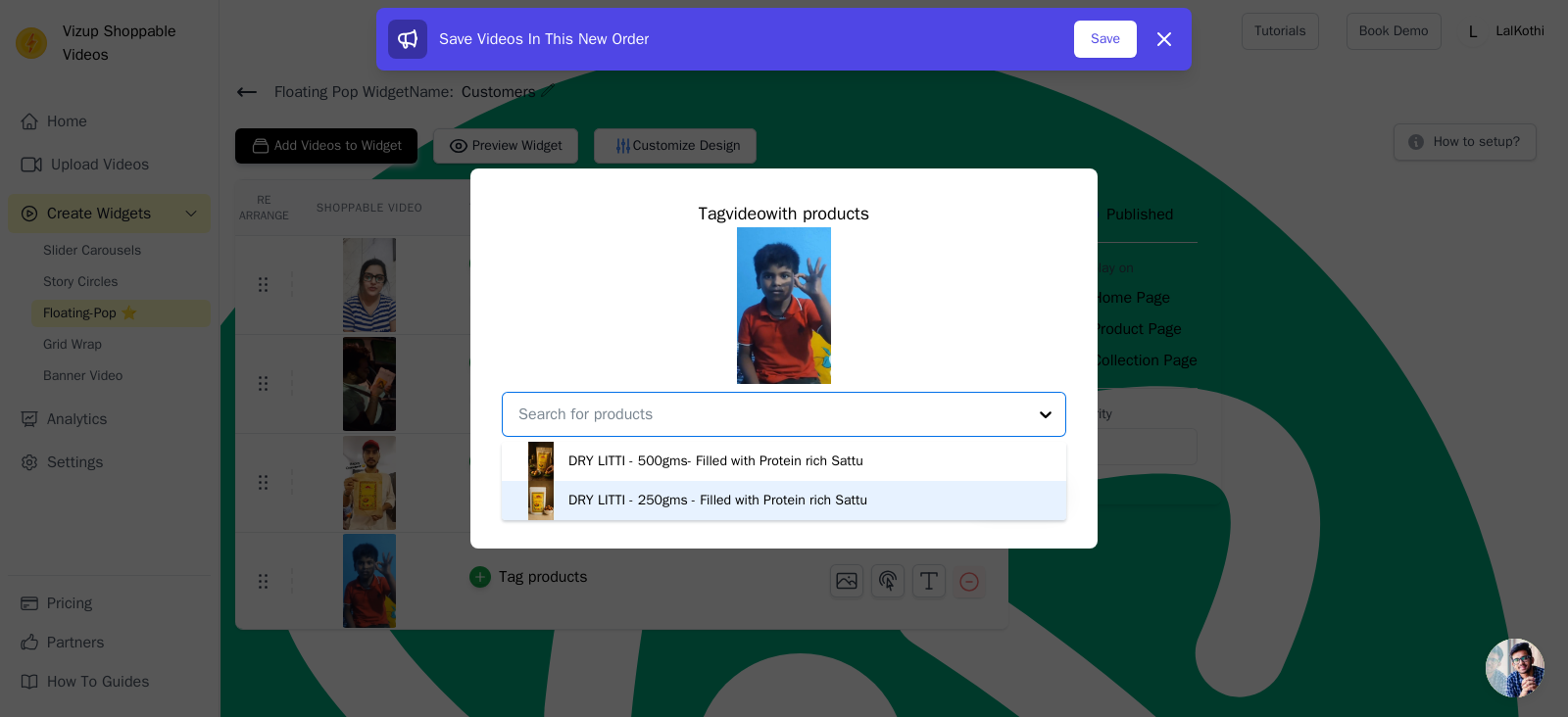 click on "DRY LITTI - 250gms - Filled with Protein rich Sattu" at bounding box center [717, 501] 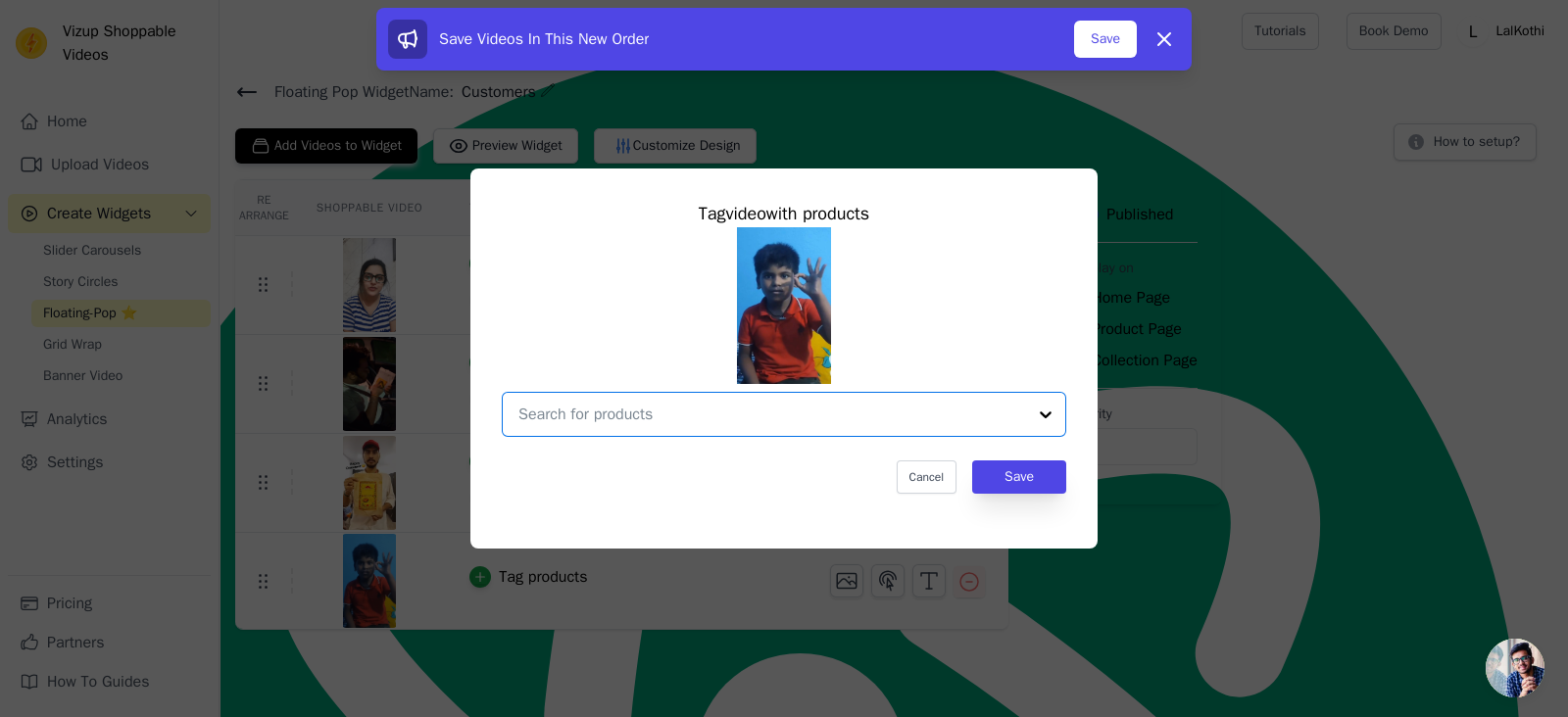 click at bounding box center (772, 414) 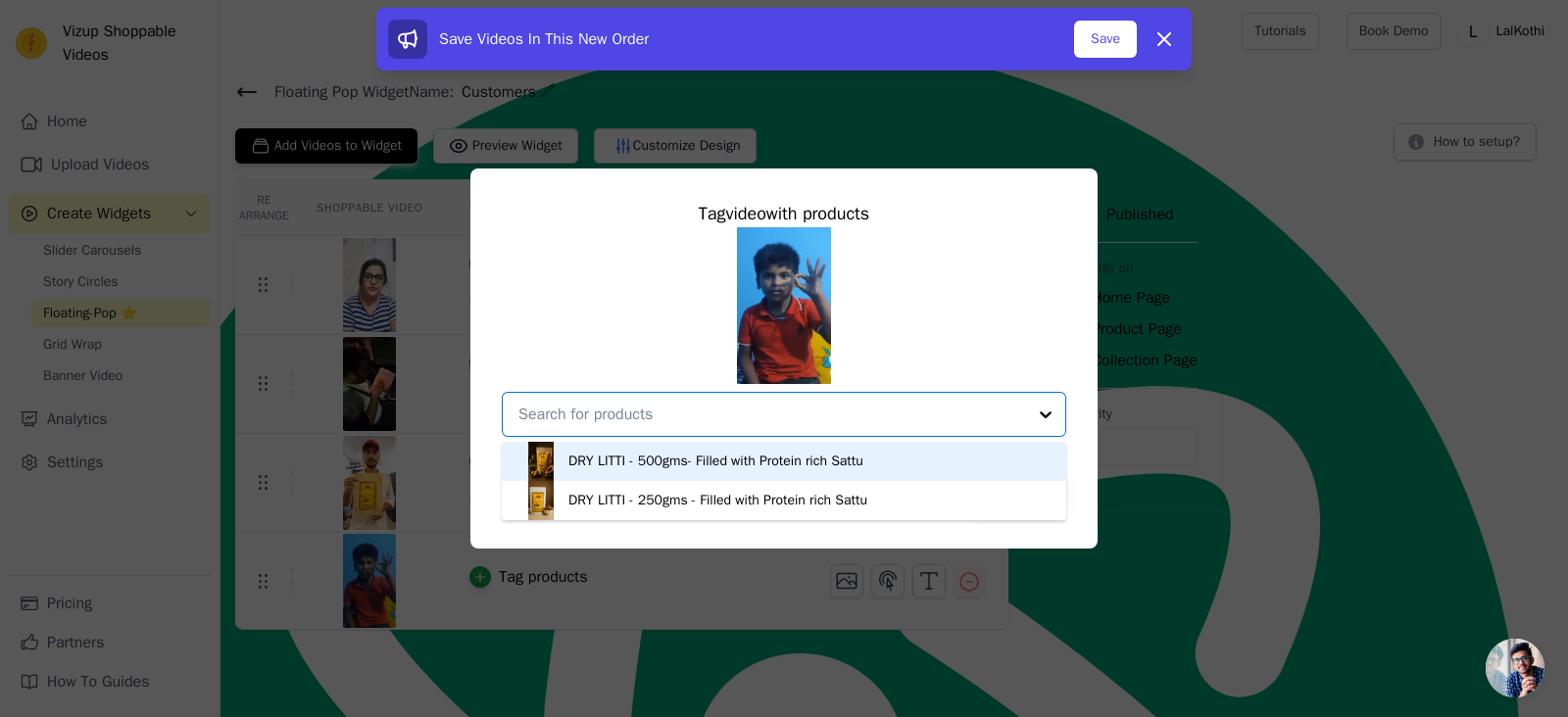 click on "DRY LITTI - 500gms- Filled with Protein rich Sattu" at bounding box center (715, 461) 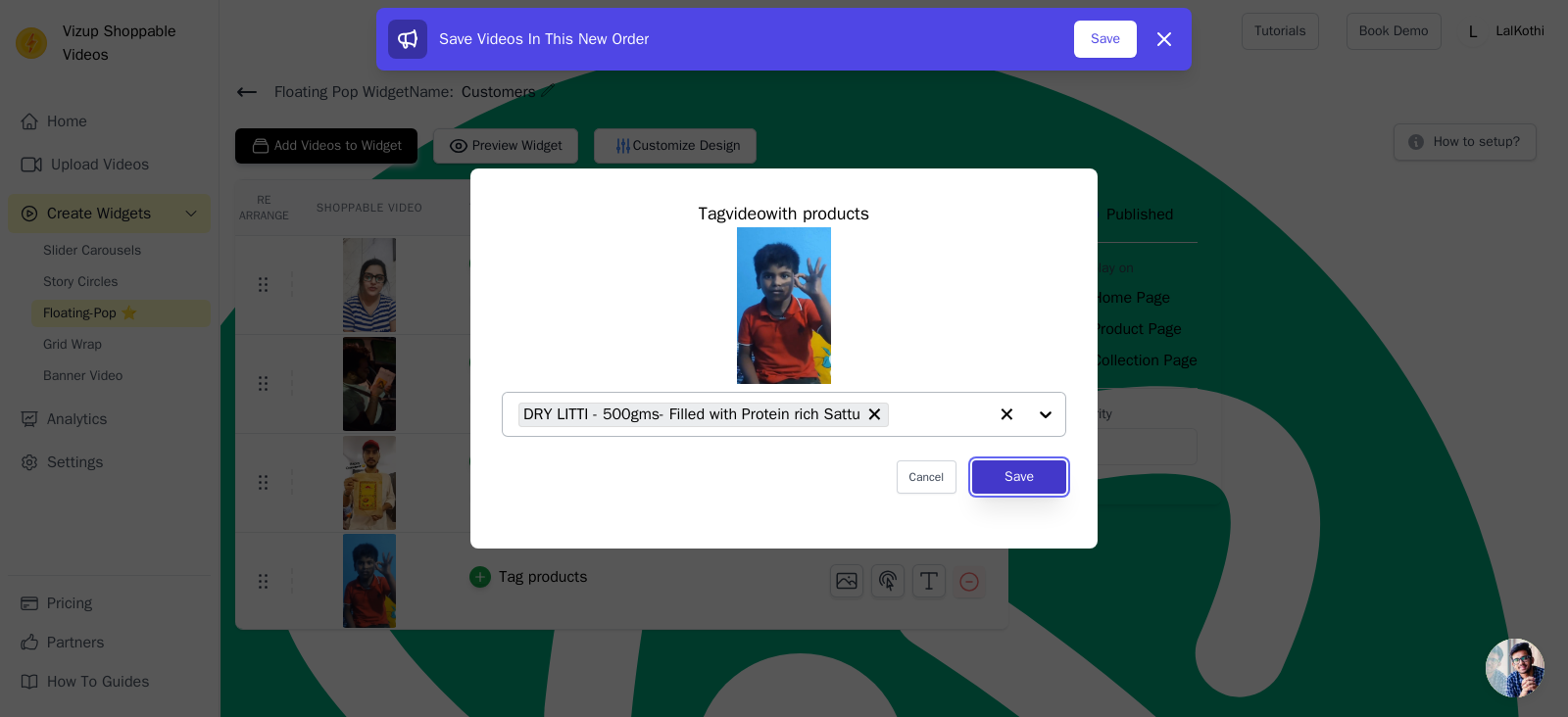 click on "Save" at bounding box center [1019, 477] 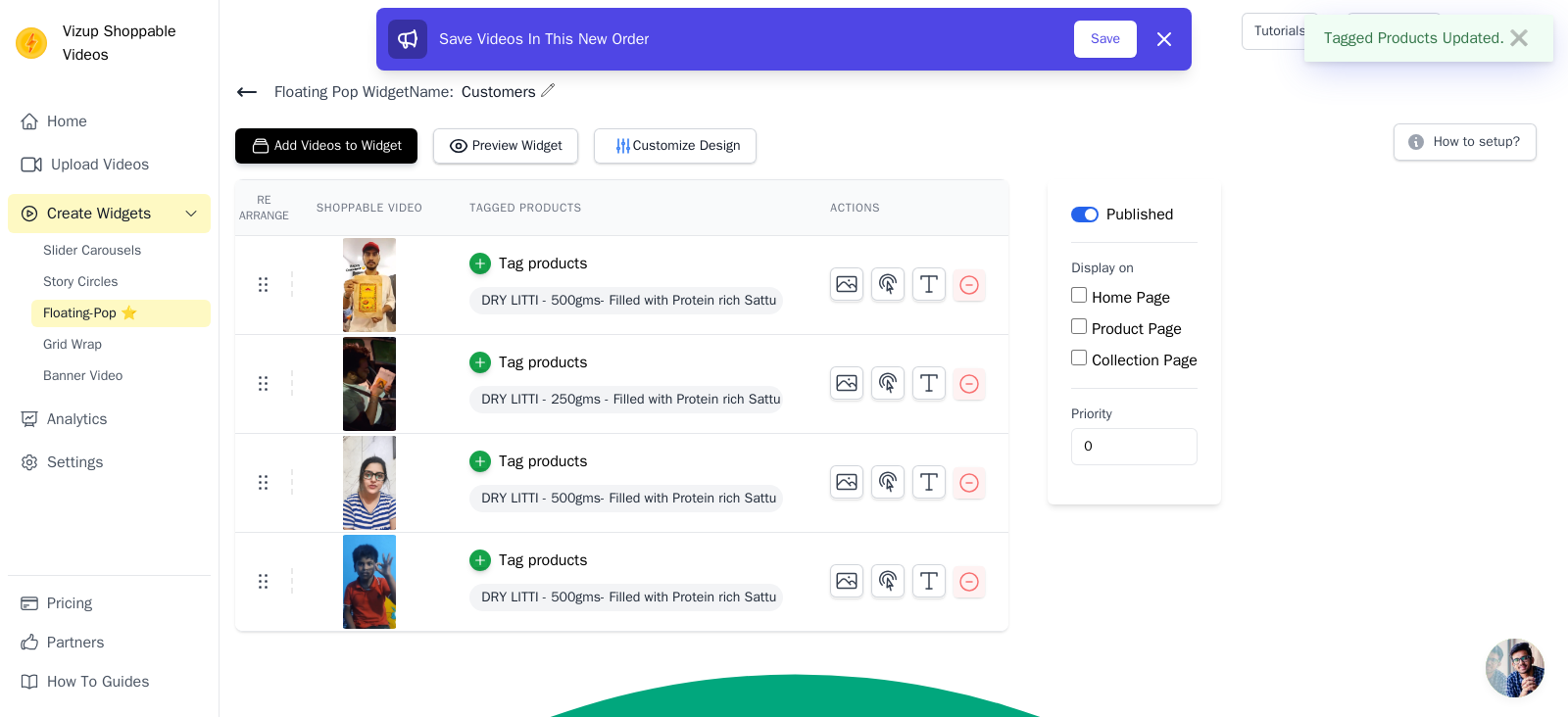 click on "Home Page" at bounding box center (1079, 295) 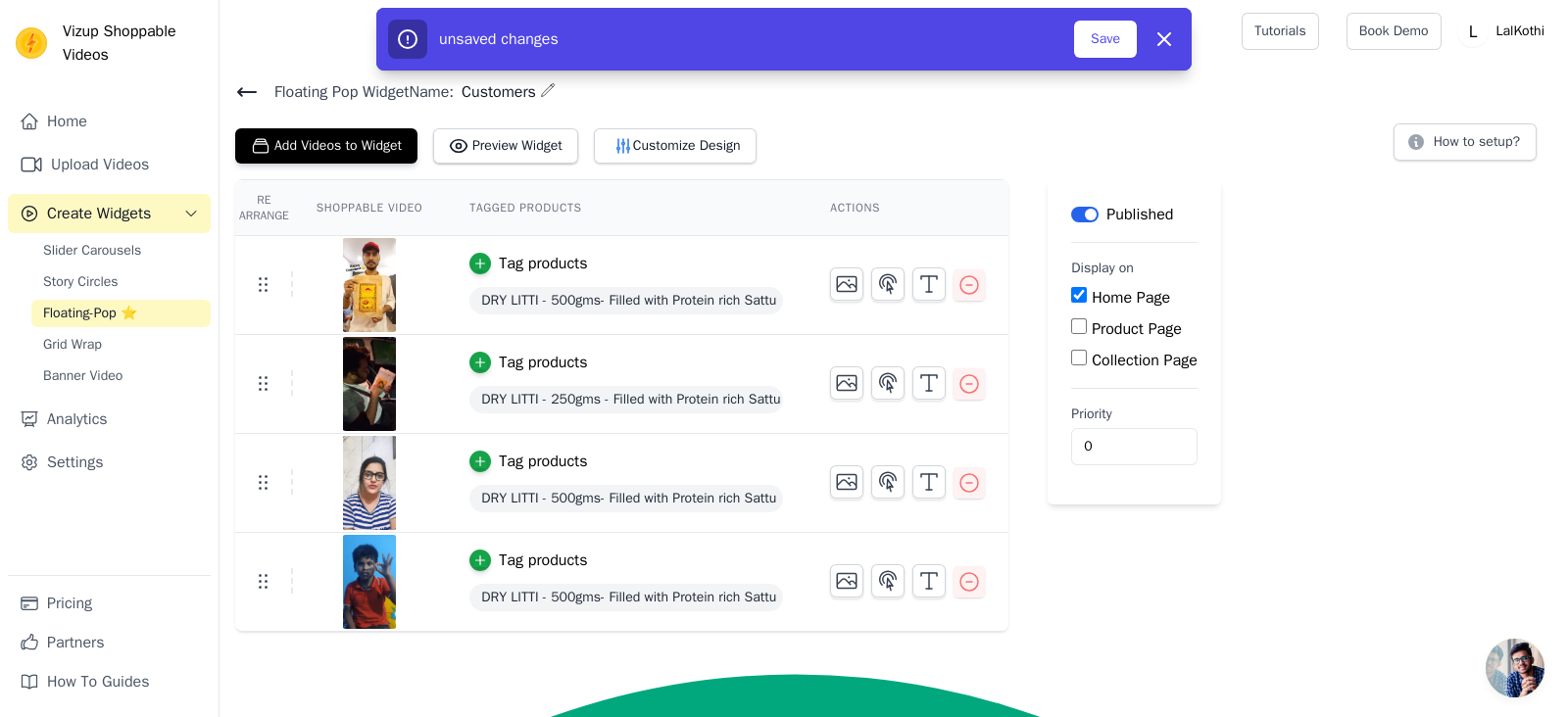 click on "unsaved changes   Save   Dismiss" at bounding box center (784, 39) 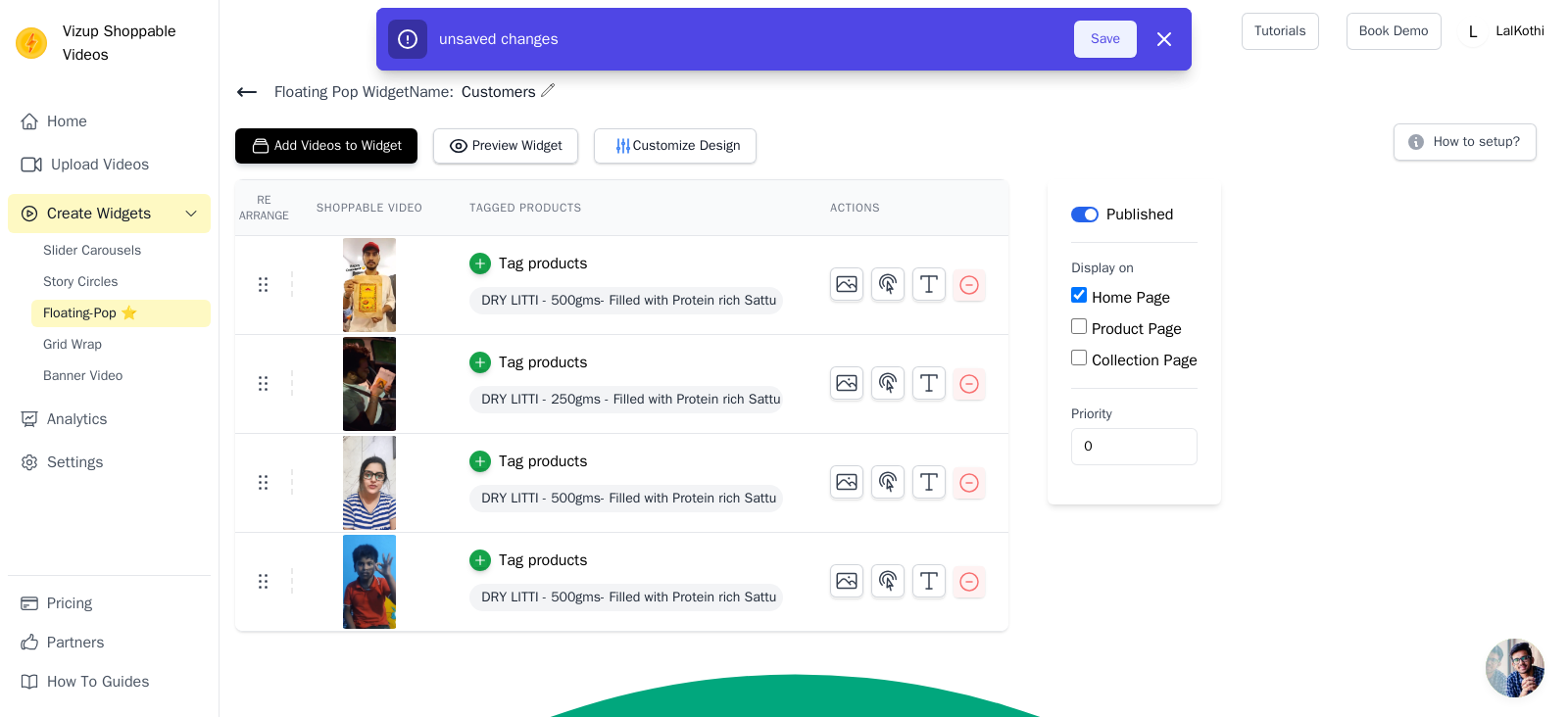 click on "Save" at bounding box center [1105, 39] 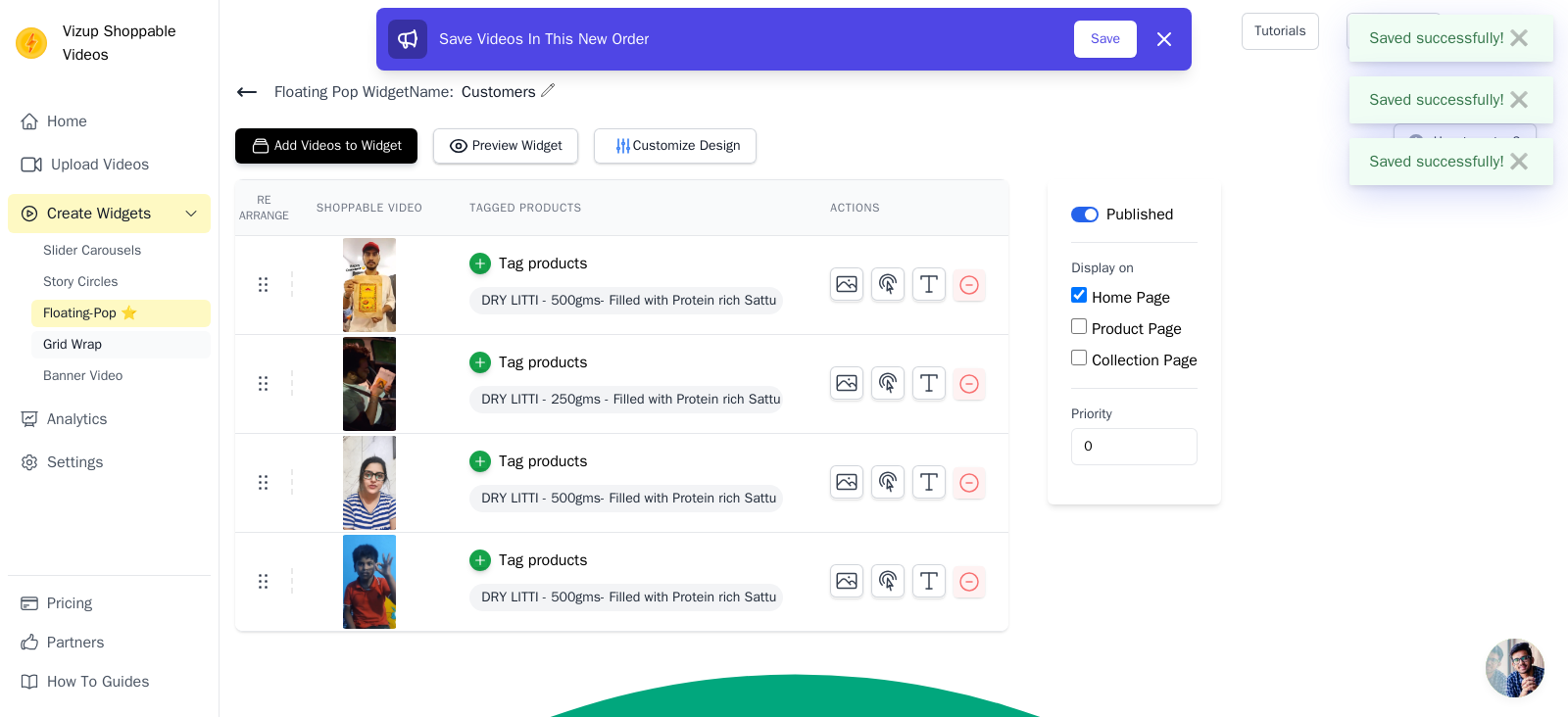 click on "Grid Wrap" at bounding box center [73, 345] 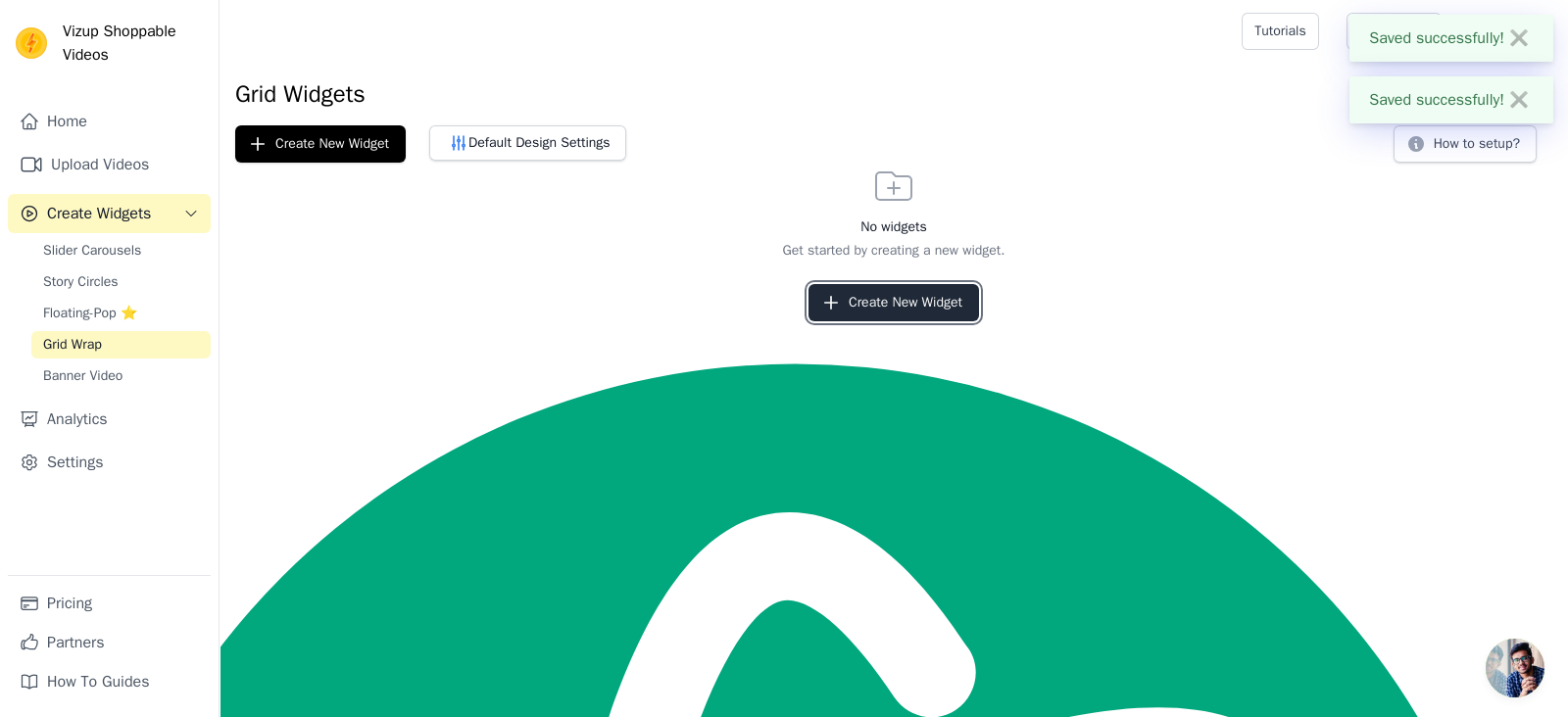 click on "Create New Widget" at bounding box center [894, 303] 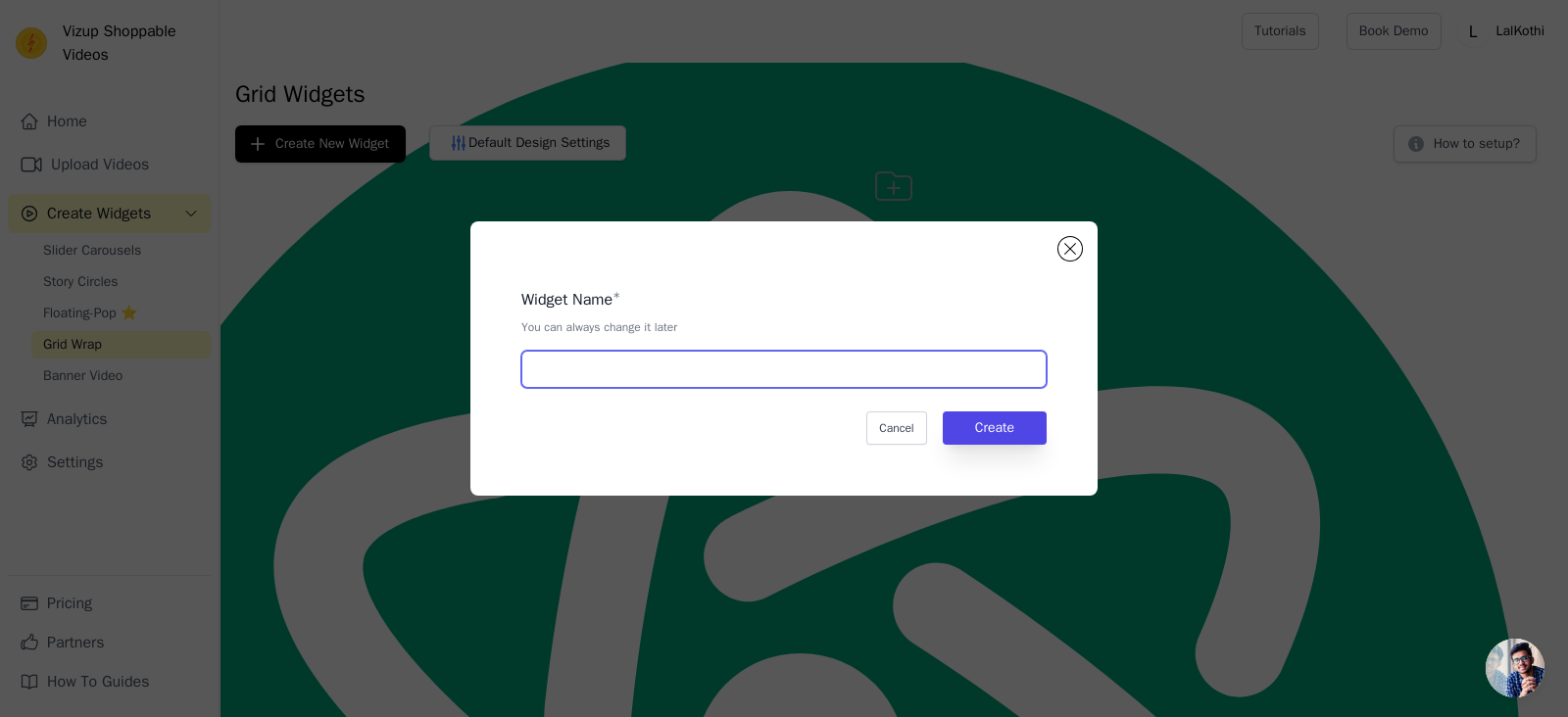 click at bounding box center [784, 369] 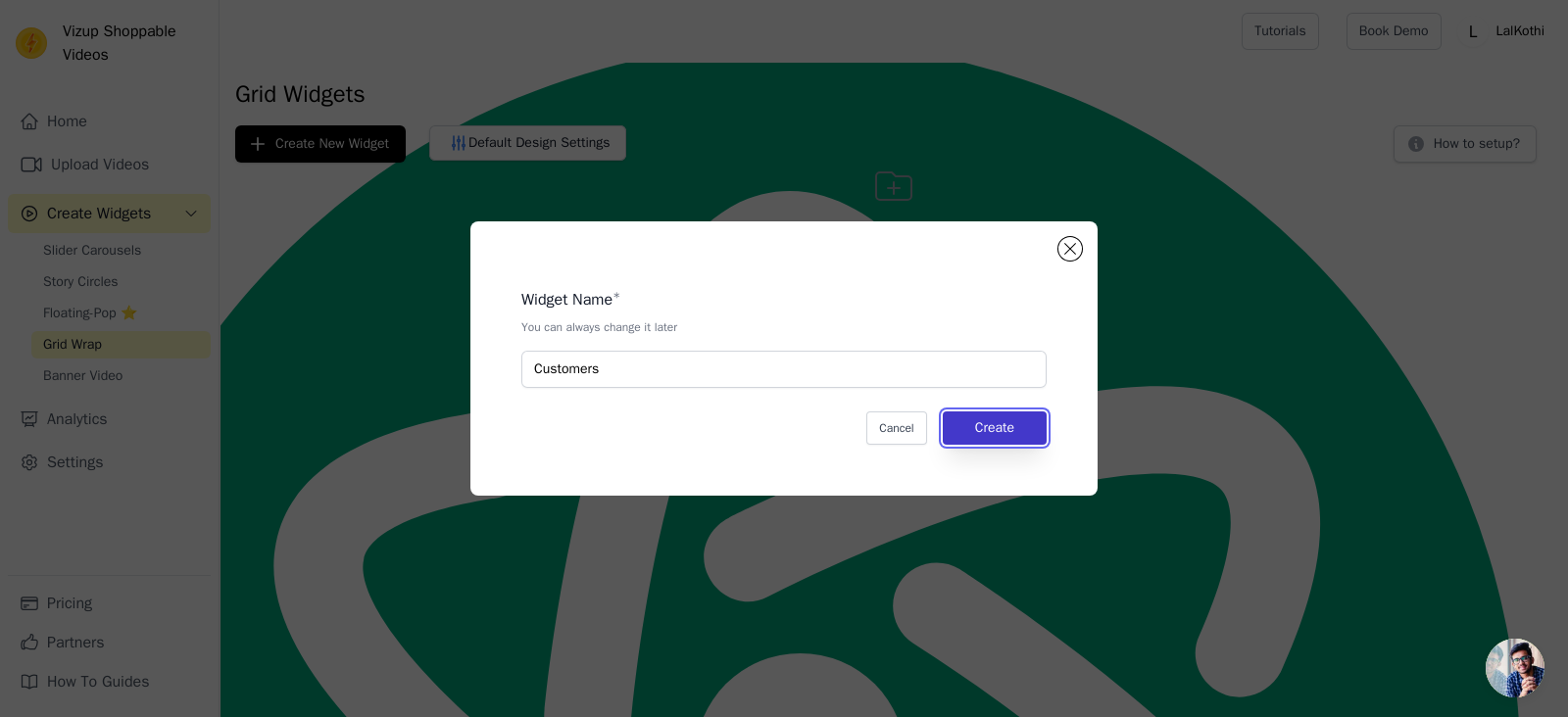click on "Create" at bounding box center (995, 428) 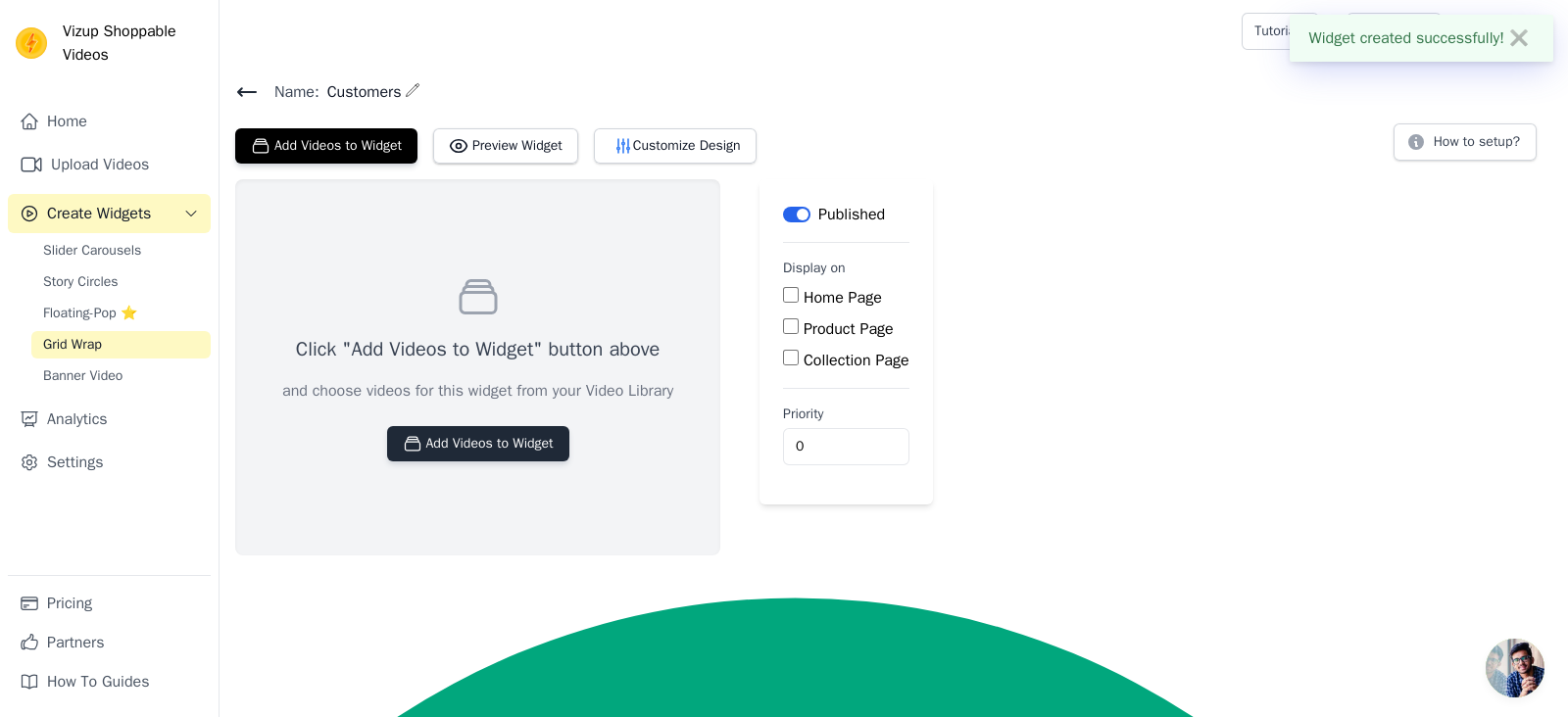 click on "Add Videos to Widget" at bounding box center (478, 444) 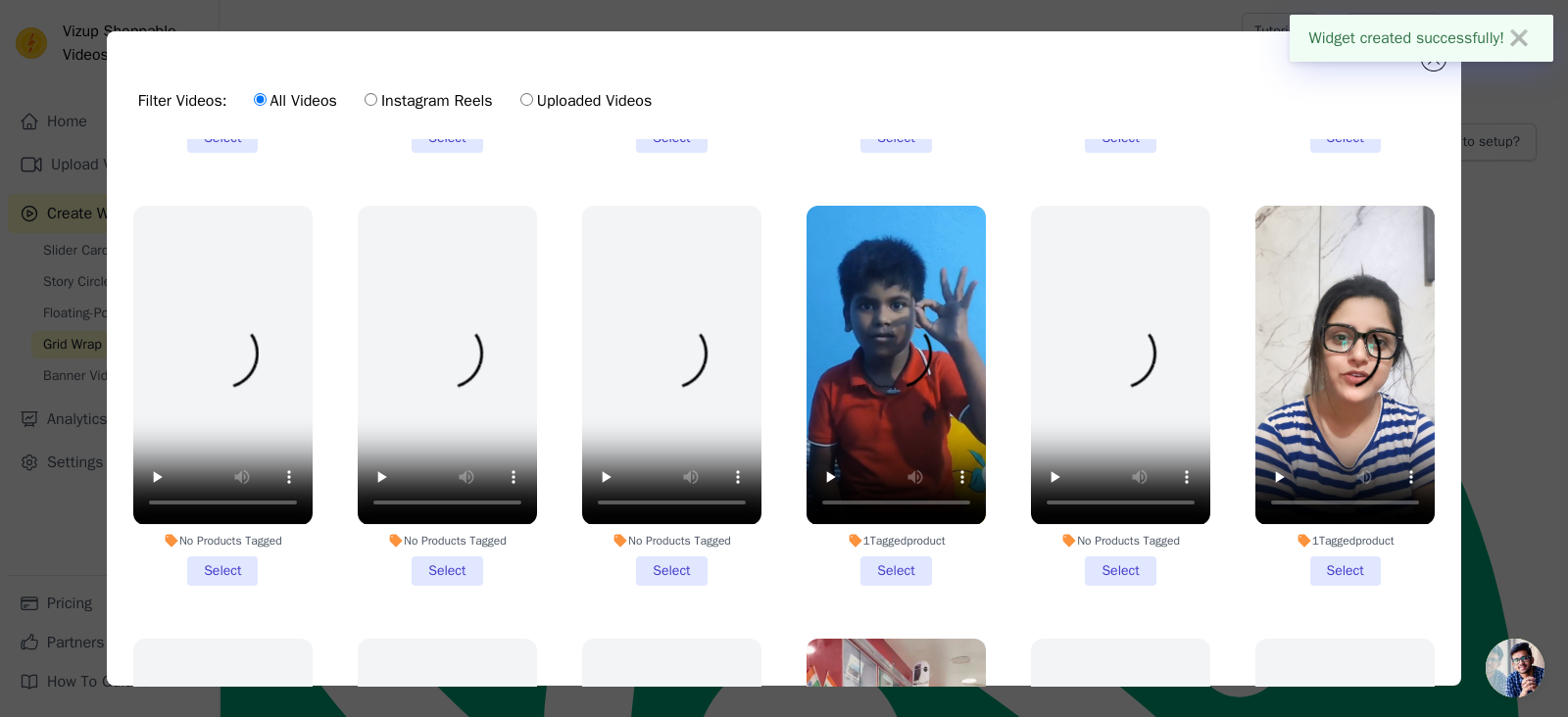 scroll, scrollTop: 376, scrollLeft: 0, axis: vertical 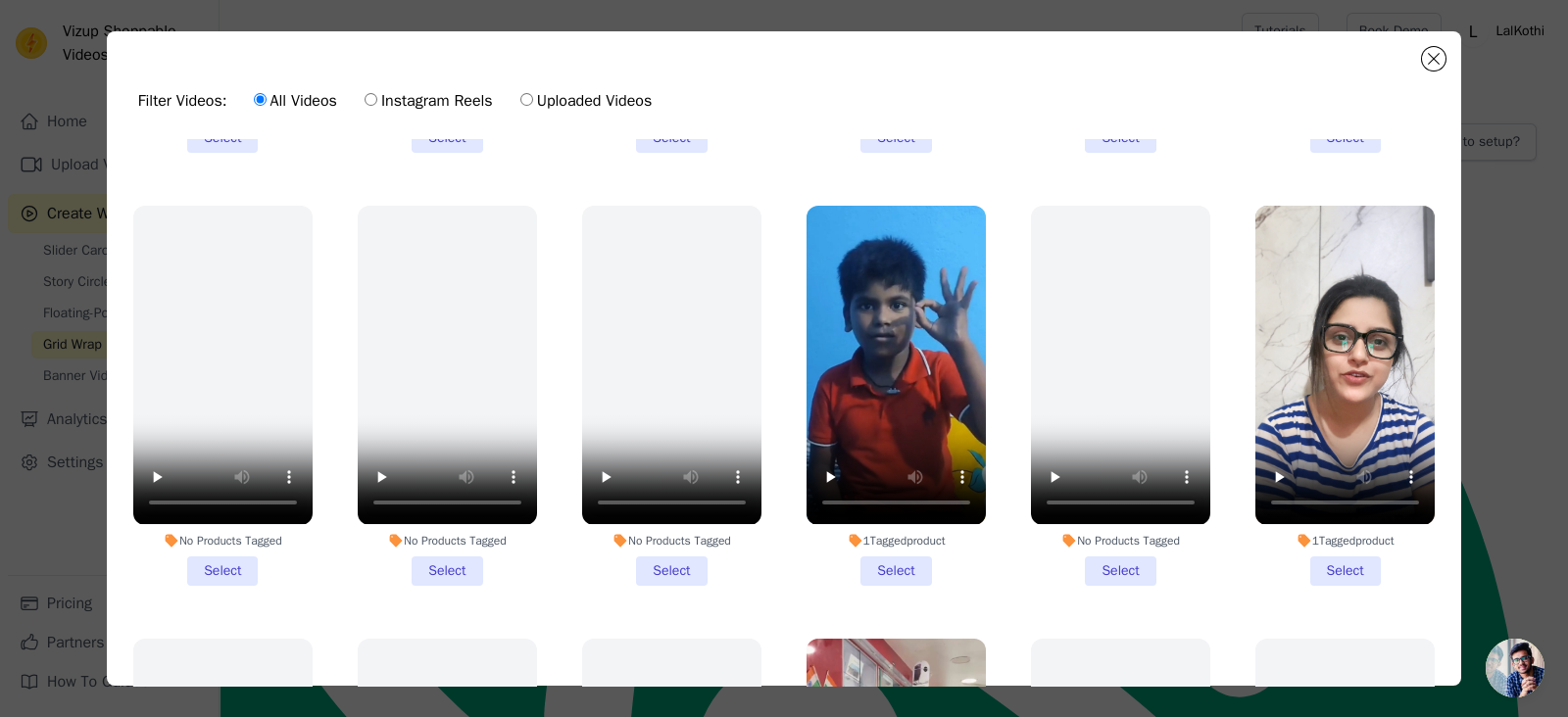 click on "1  Tagged  product     Select" at bounding box center [1345, 395] 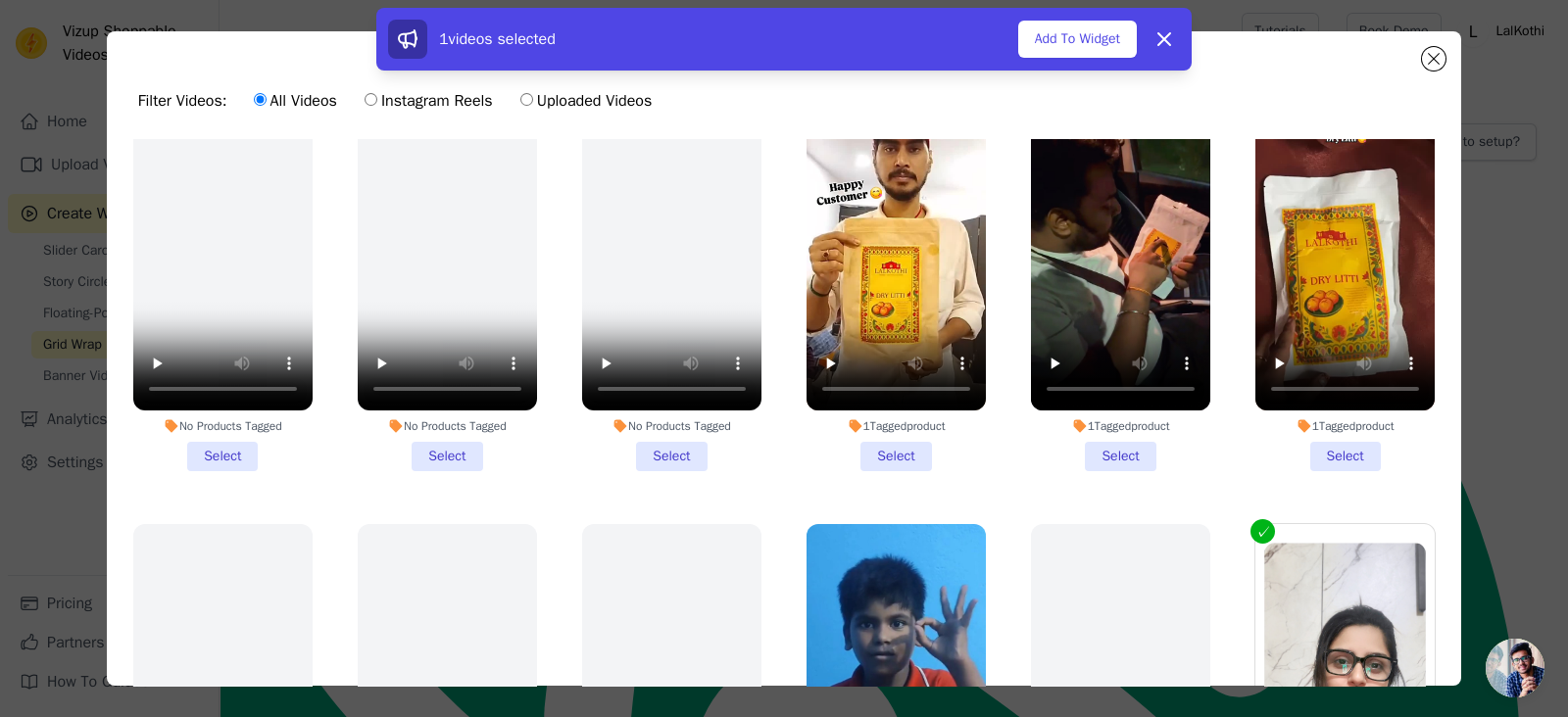 scroll, scrollTop: 61, scrollLeft: 0, axis: vertical 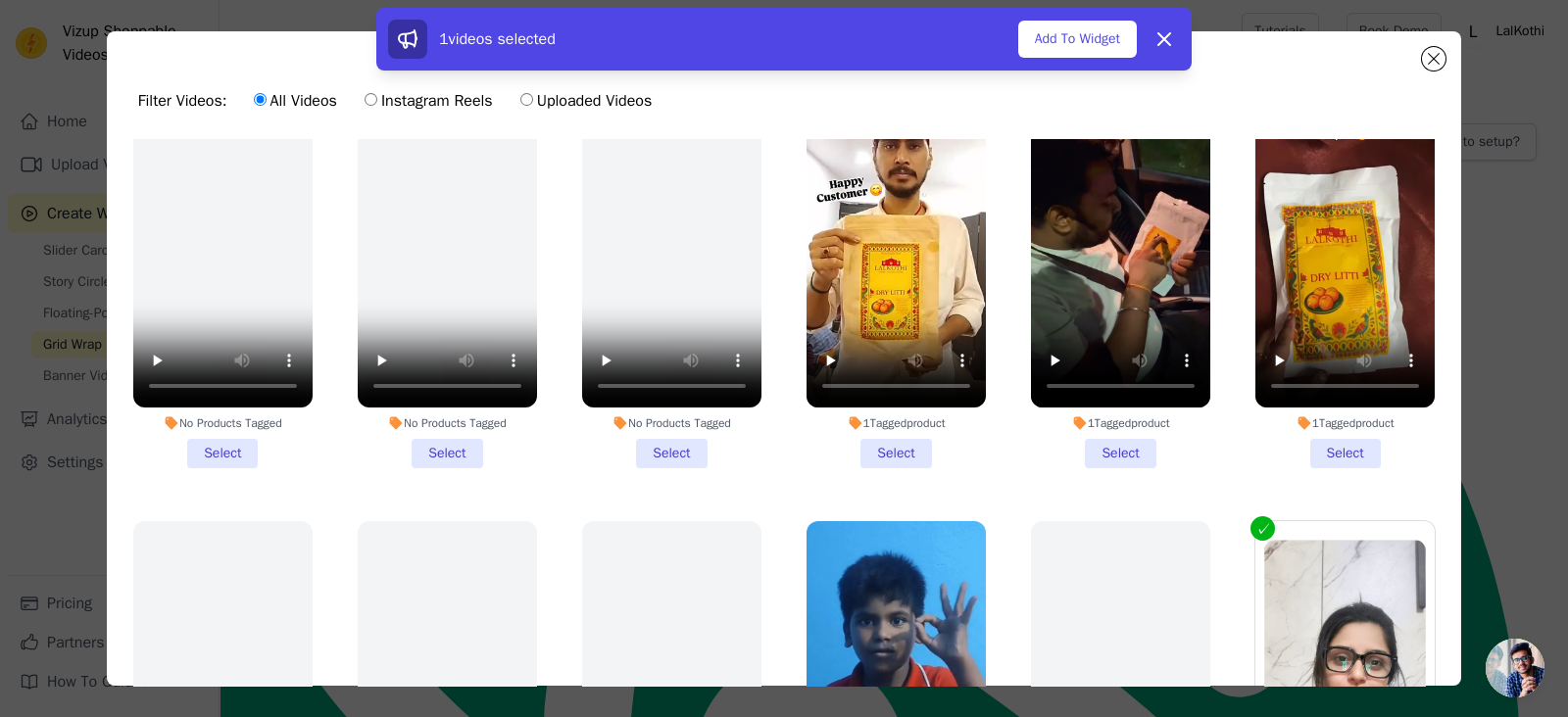 click on "1  Tagged  product     Select" at bounding box center (1120, 278) 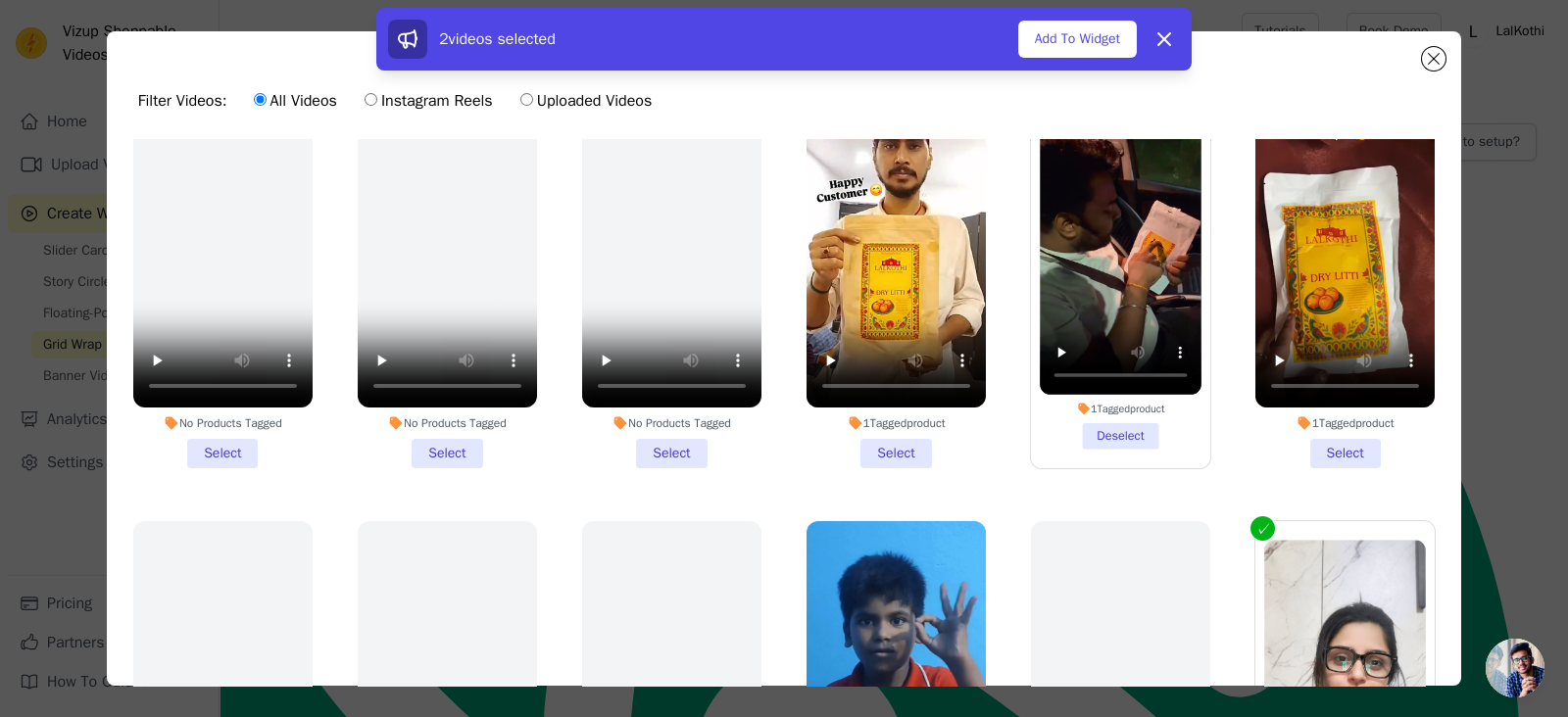 click on "1  Tagged  product     Select" at bounding box center [896, 278] 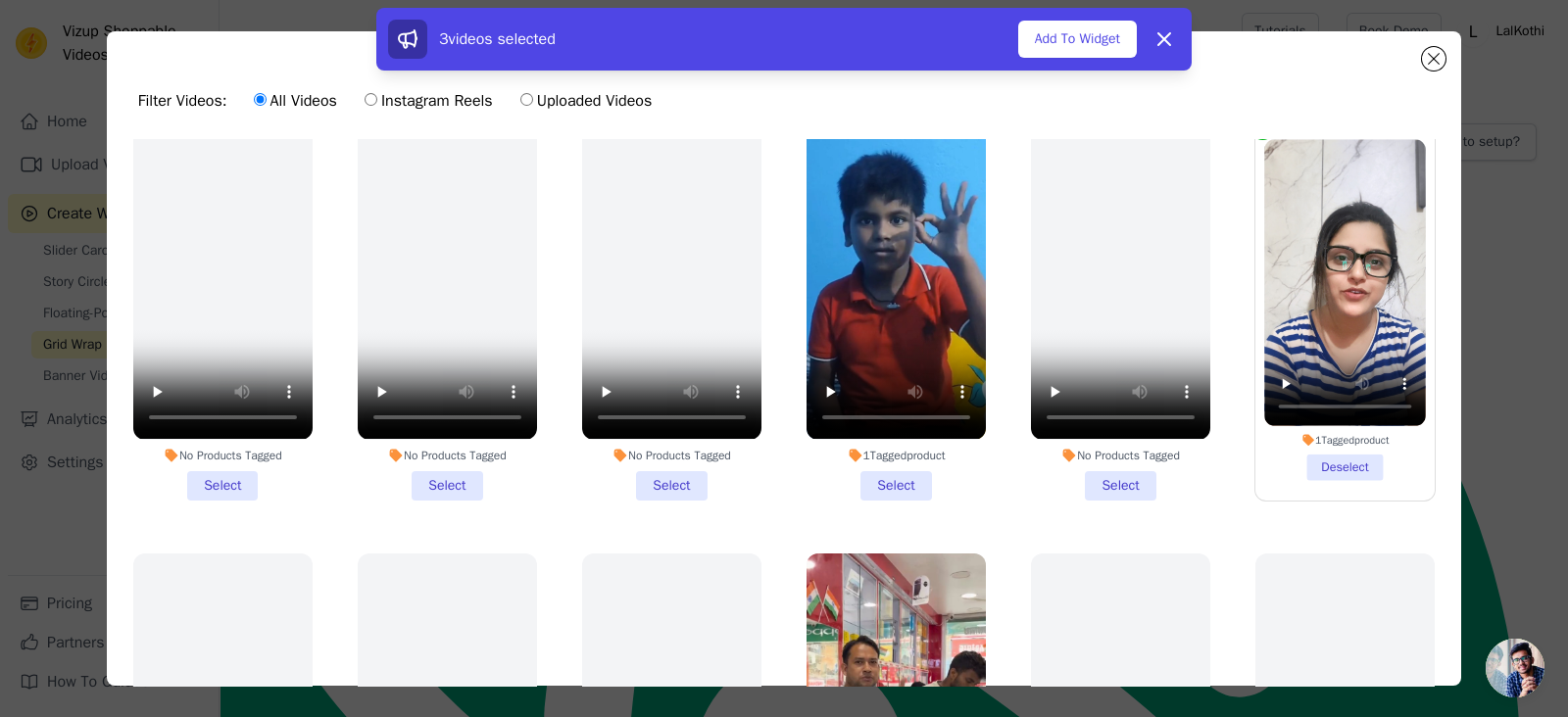 scroll, scrollTop: 659, scrollLeft: 0, axis: vertical 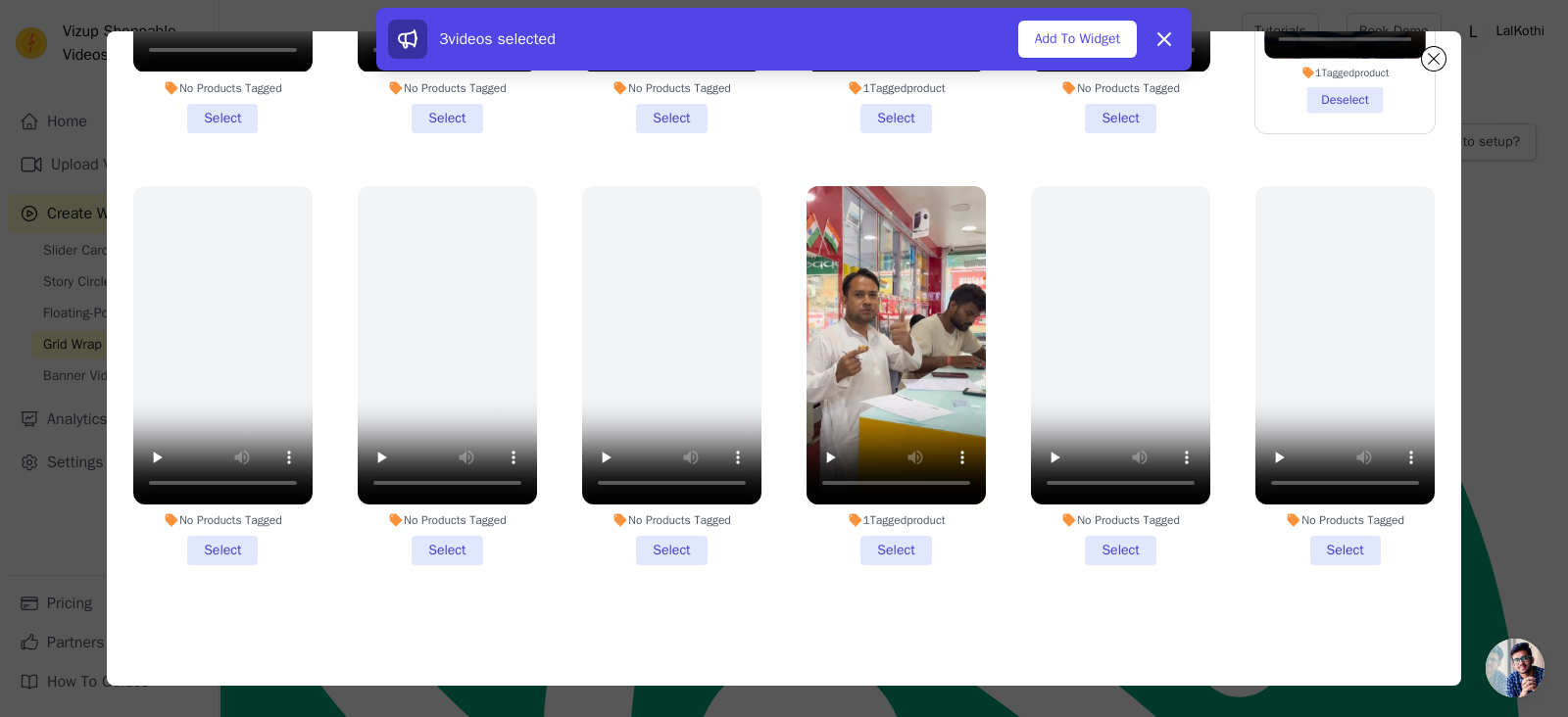 click on "1  Tagged  product     Select" at bounding box center (896, 375) 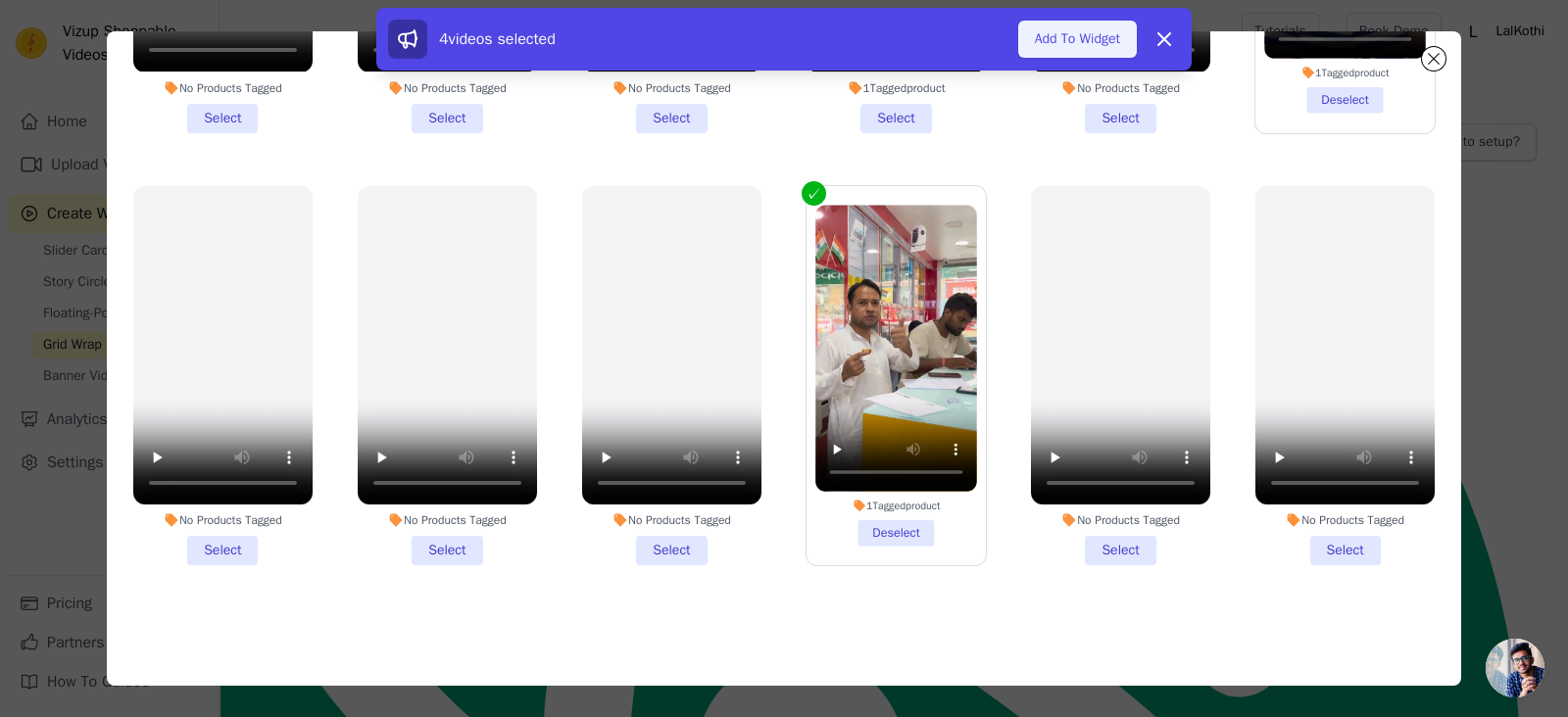 click on "Add To Widget" at bounding box center [1077, 39] 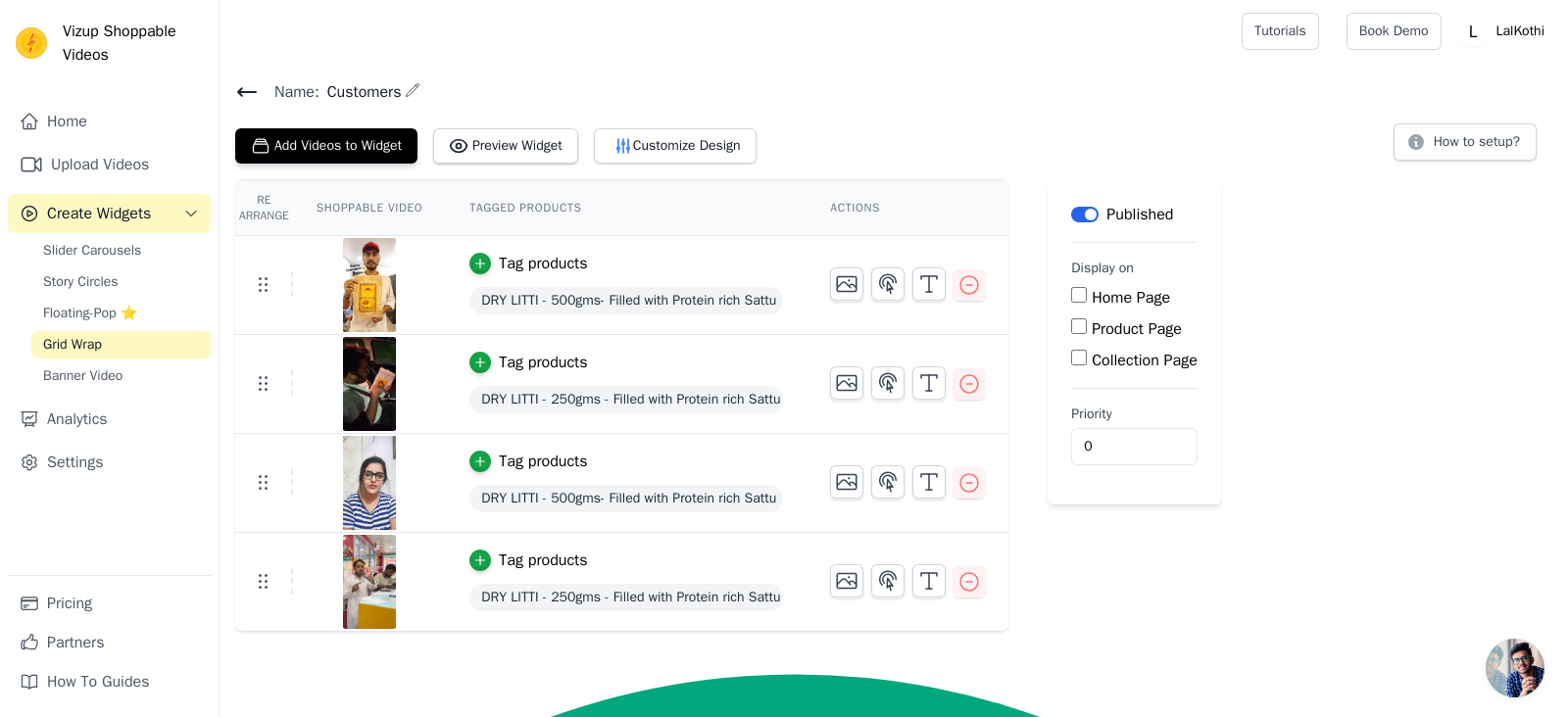 click on "Home Page" at bounding box center [1079, 295] 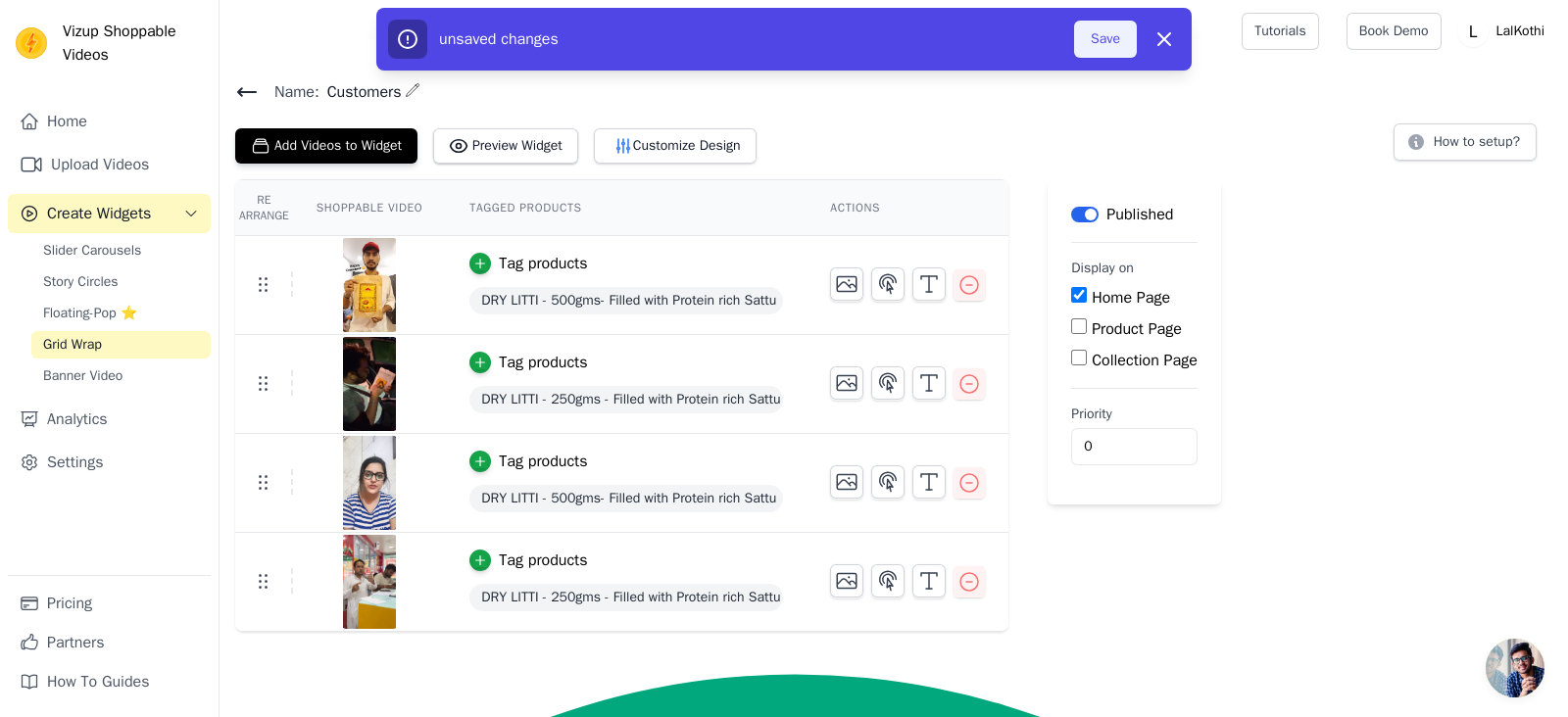 click on "Save" at bounding box center (1105, 39) 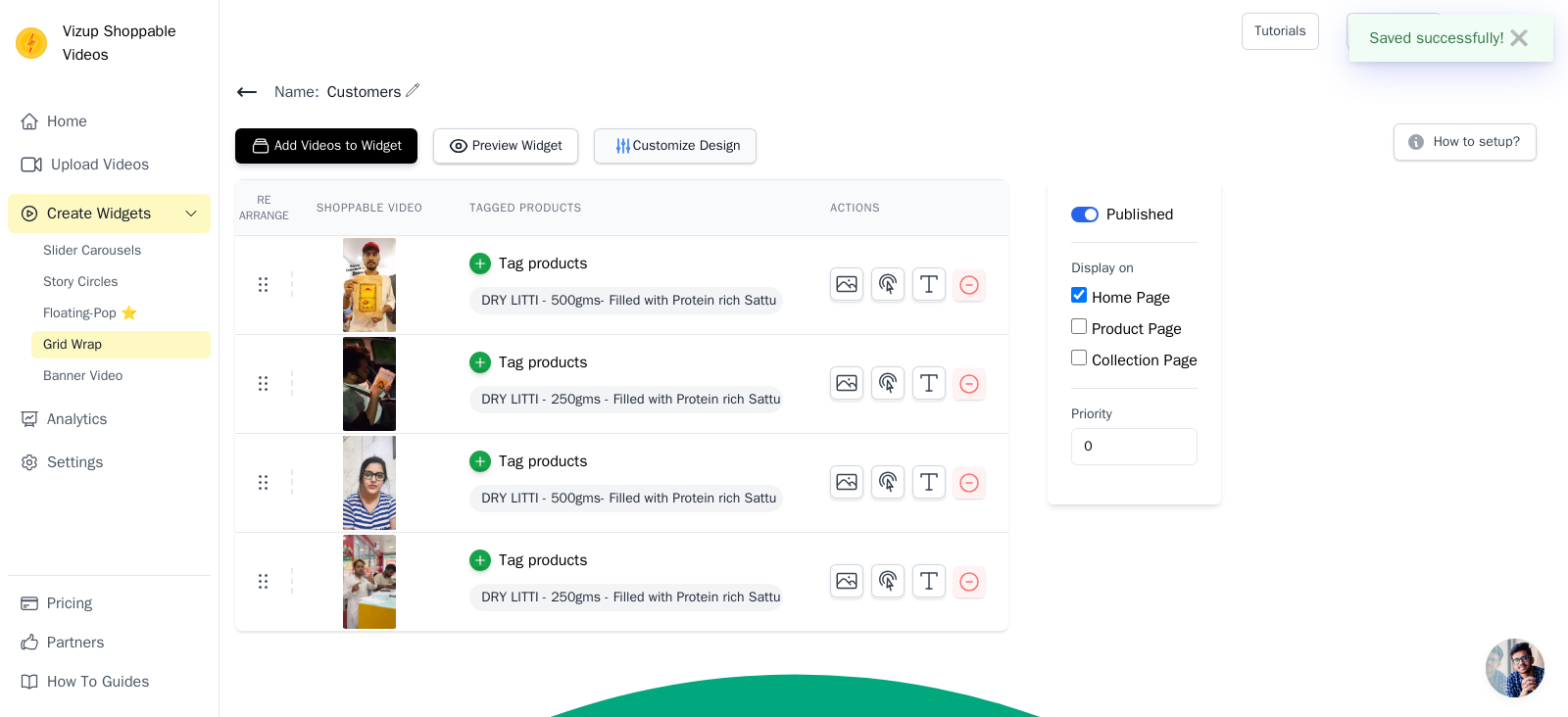 click on "Customize Design" at bounding box center [675, 146] 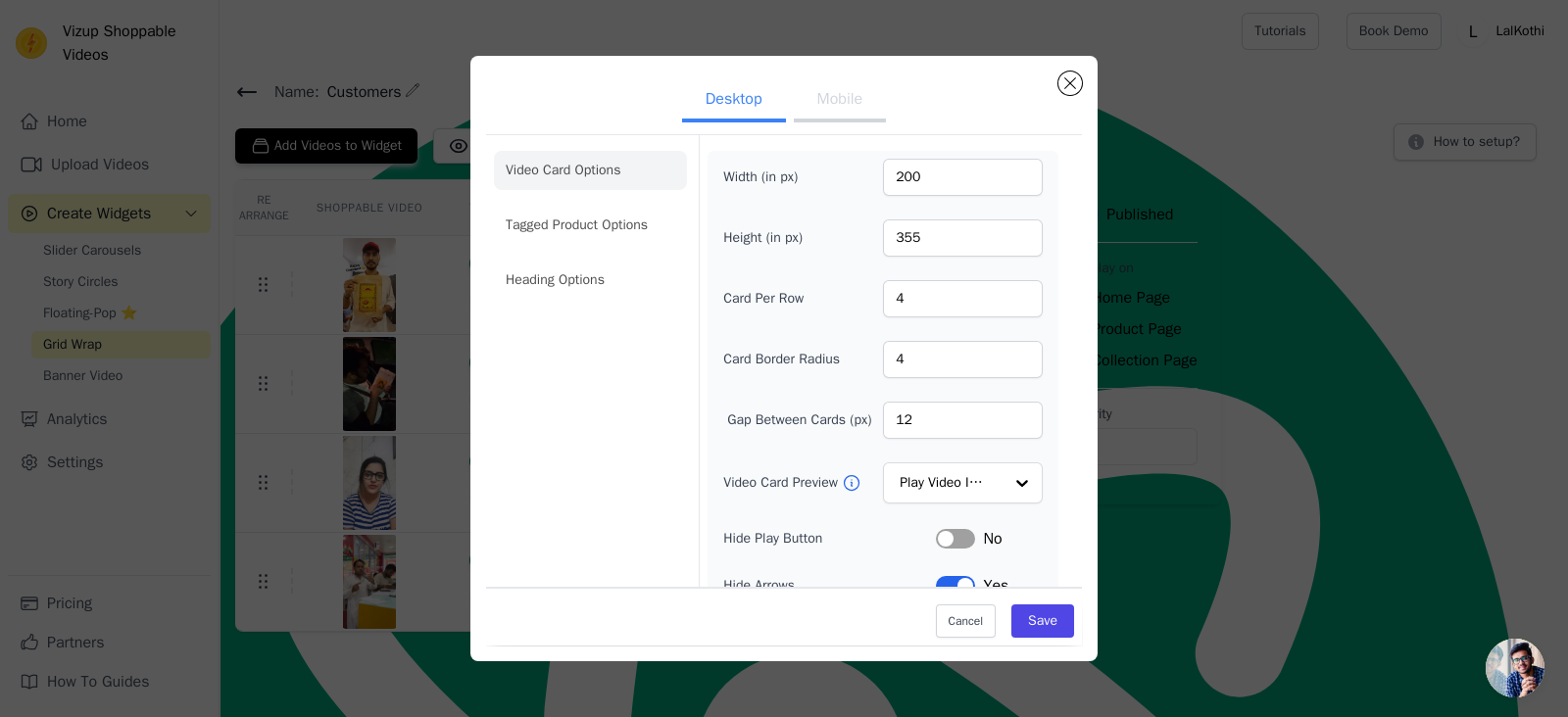 click on "Desktop Mobile   Video Card Options Tagged Product Options Heading Options   Width (in px)   200   Height (in px)   355   Card Per Row   4   Card Border Radius   4   Gap Between Cards (px)   12   Video Card Preview           Play Video In Loop               Hide Play Button   Label     No   Hide Arrows   Label     Yes   Shopping Icon on Video Cards   Label     No   Add to Cart on Video Cards     Label     Yes   Cancel   Save" at bounding box center [784, 358] 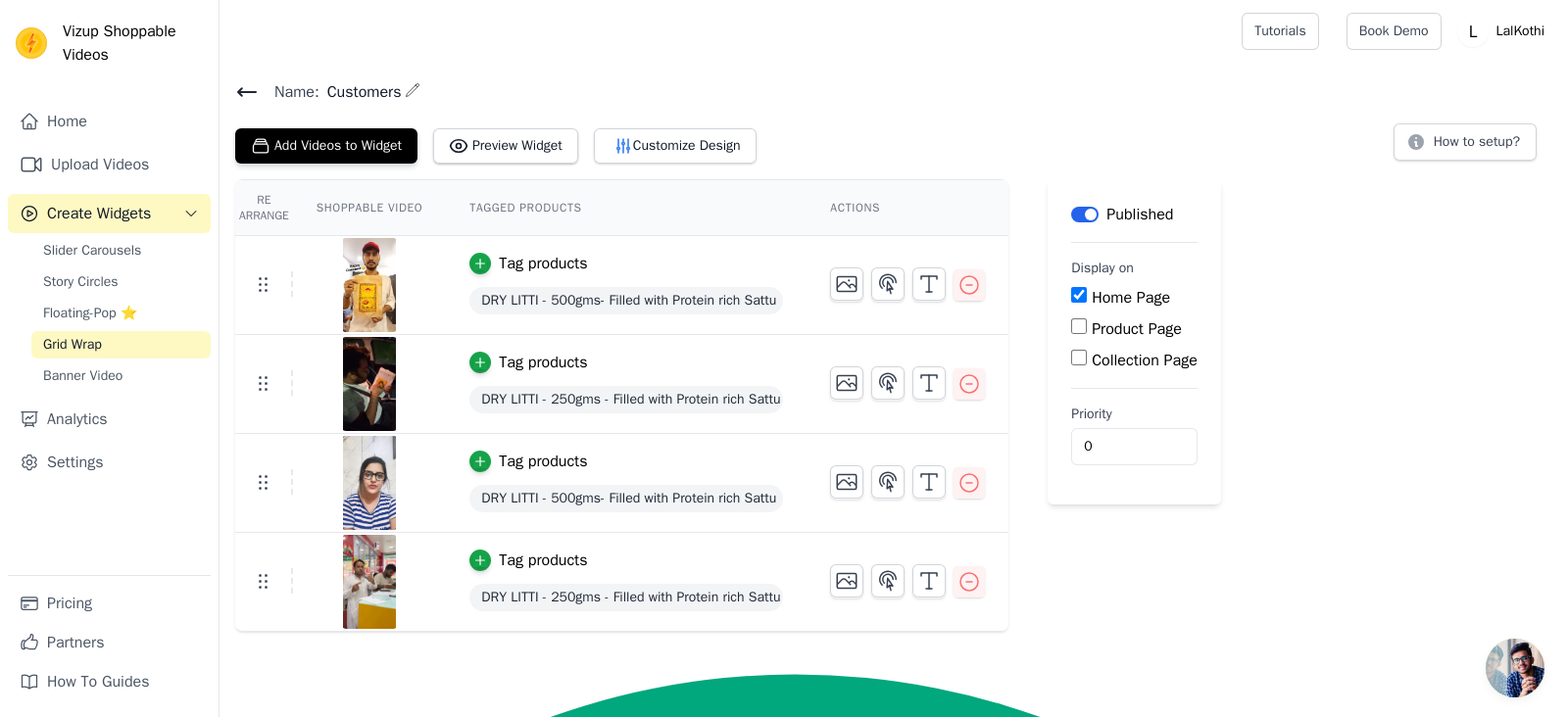 click on "Slider Carousels" at bounding box center [92, 251] 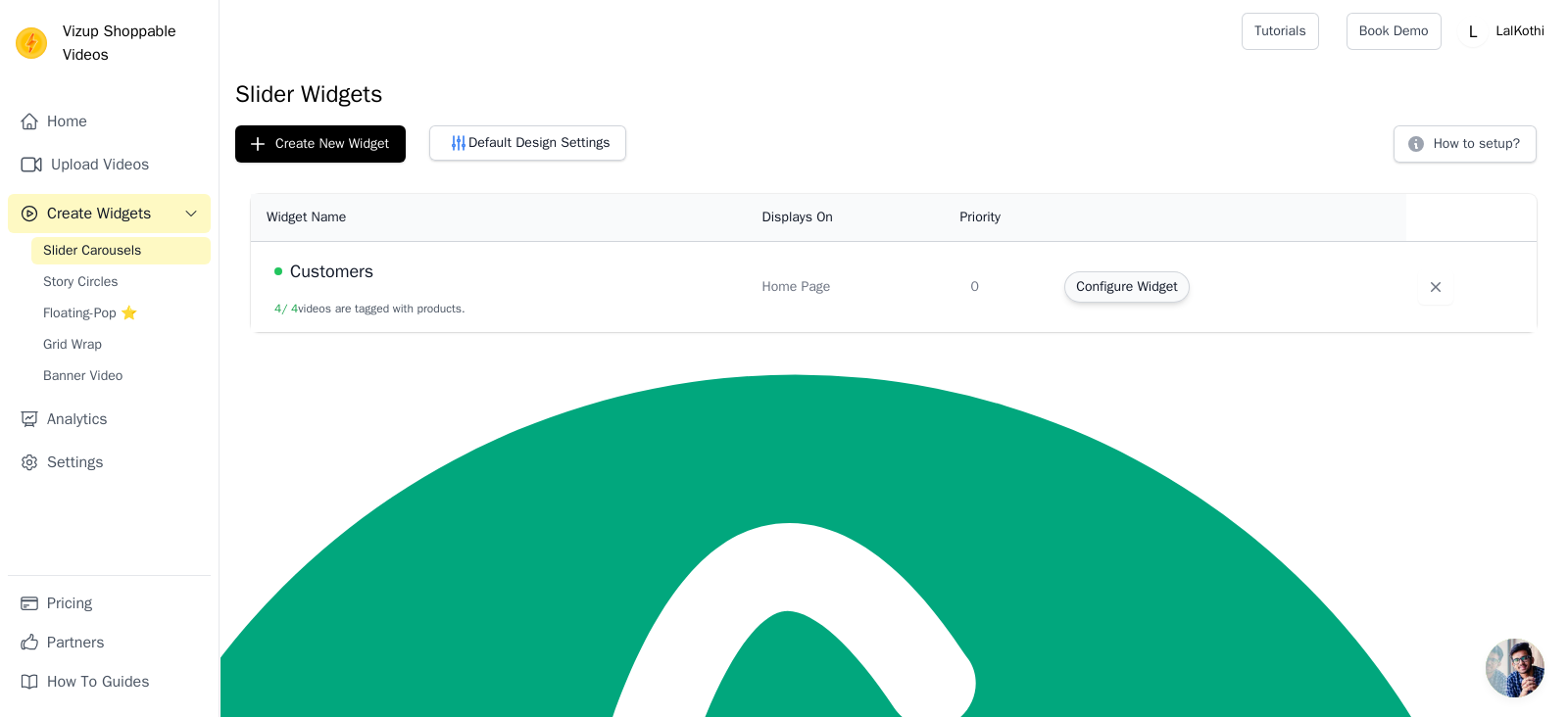 click on "Configure Widget" at bounding box center [1126, 287] 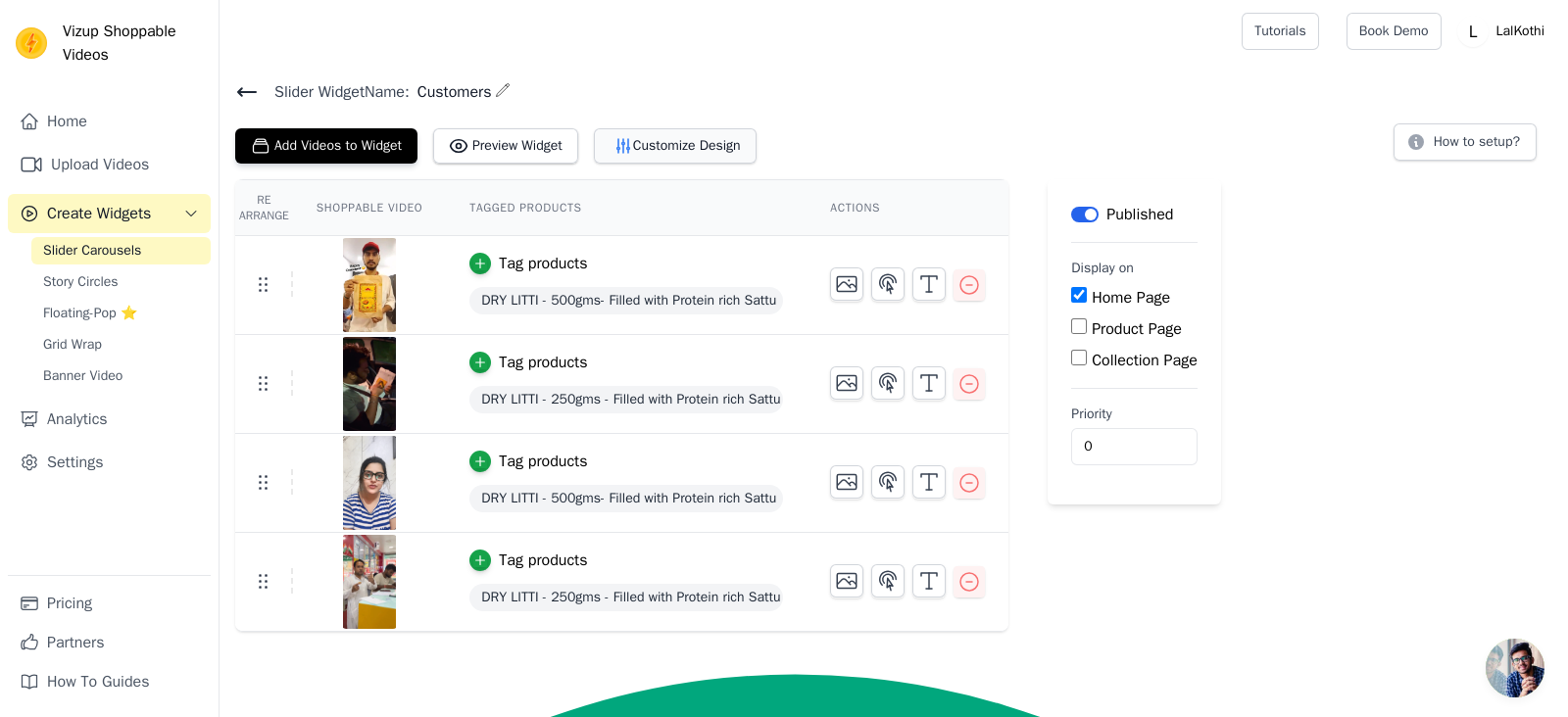 click on "Customize Design" at bounding box center (675, 146) 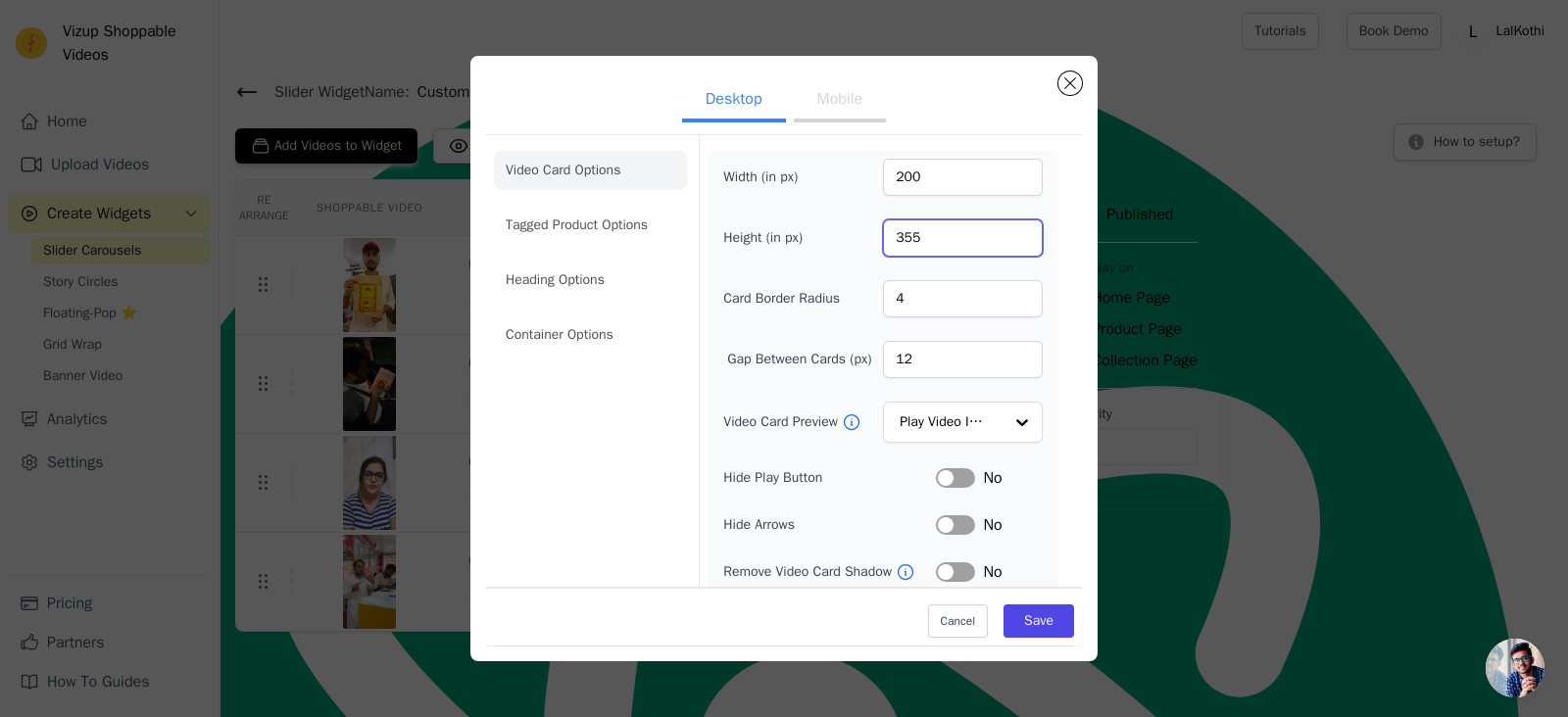 click on "355" at bounding box center (962, 238) 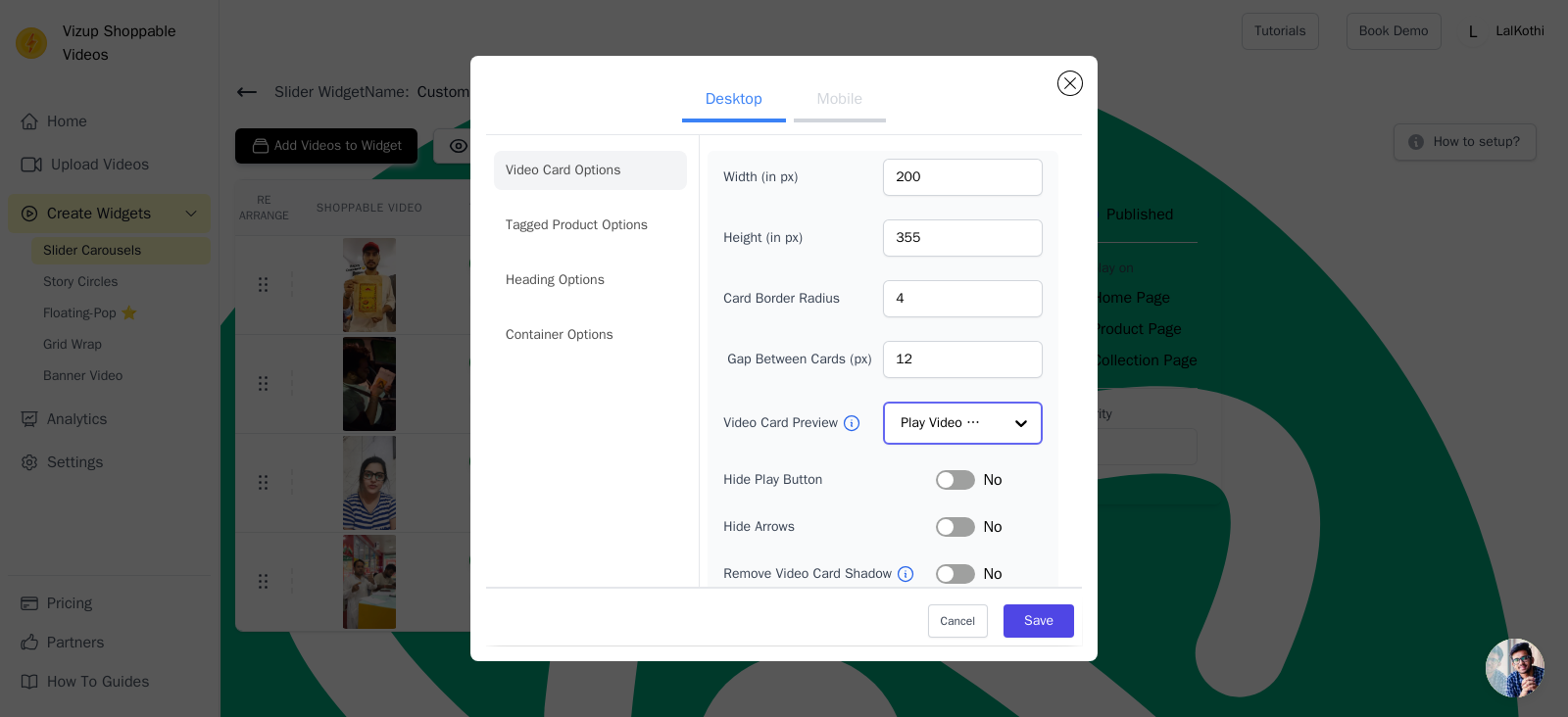 click on "Video Card Preview" 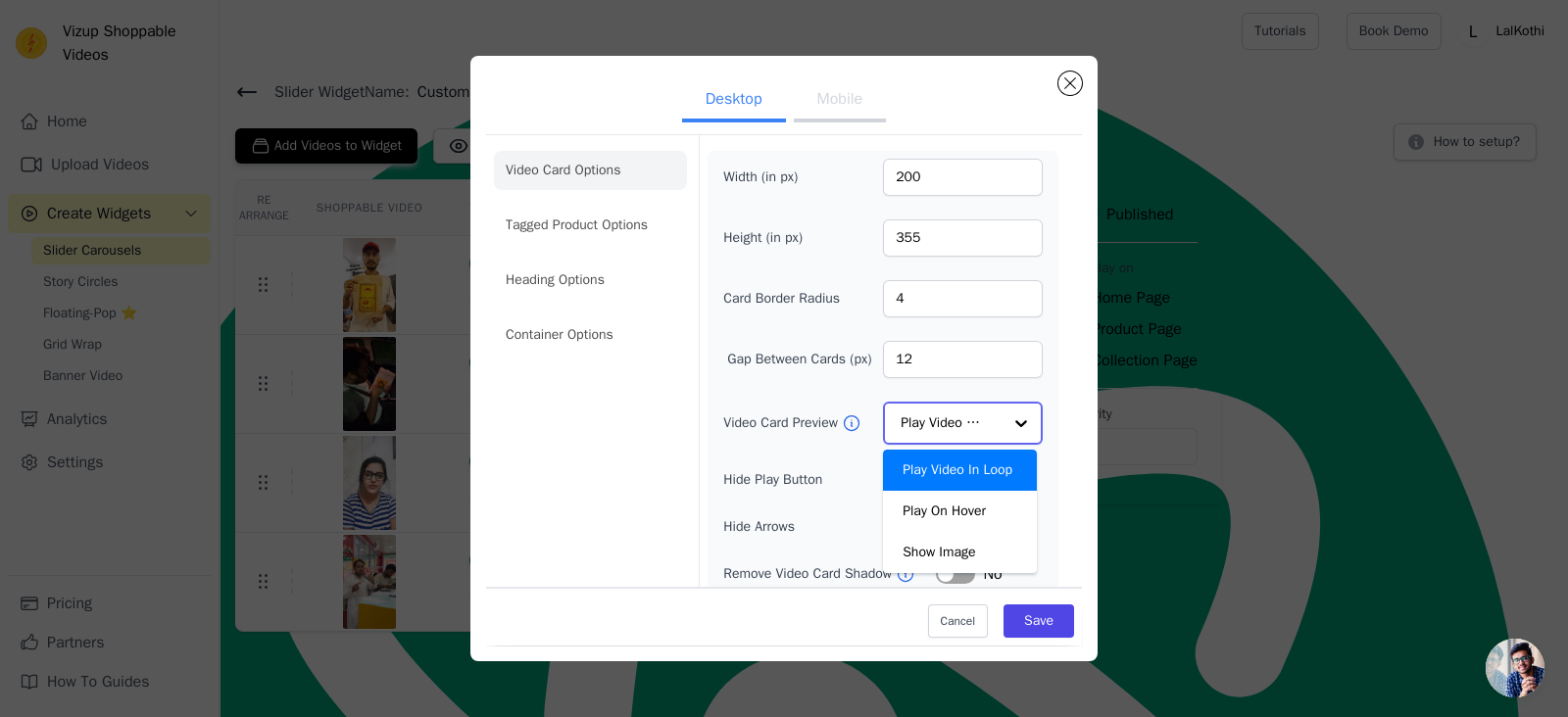 click on "Video Card Preview" 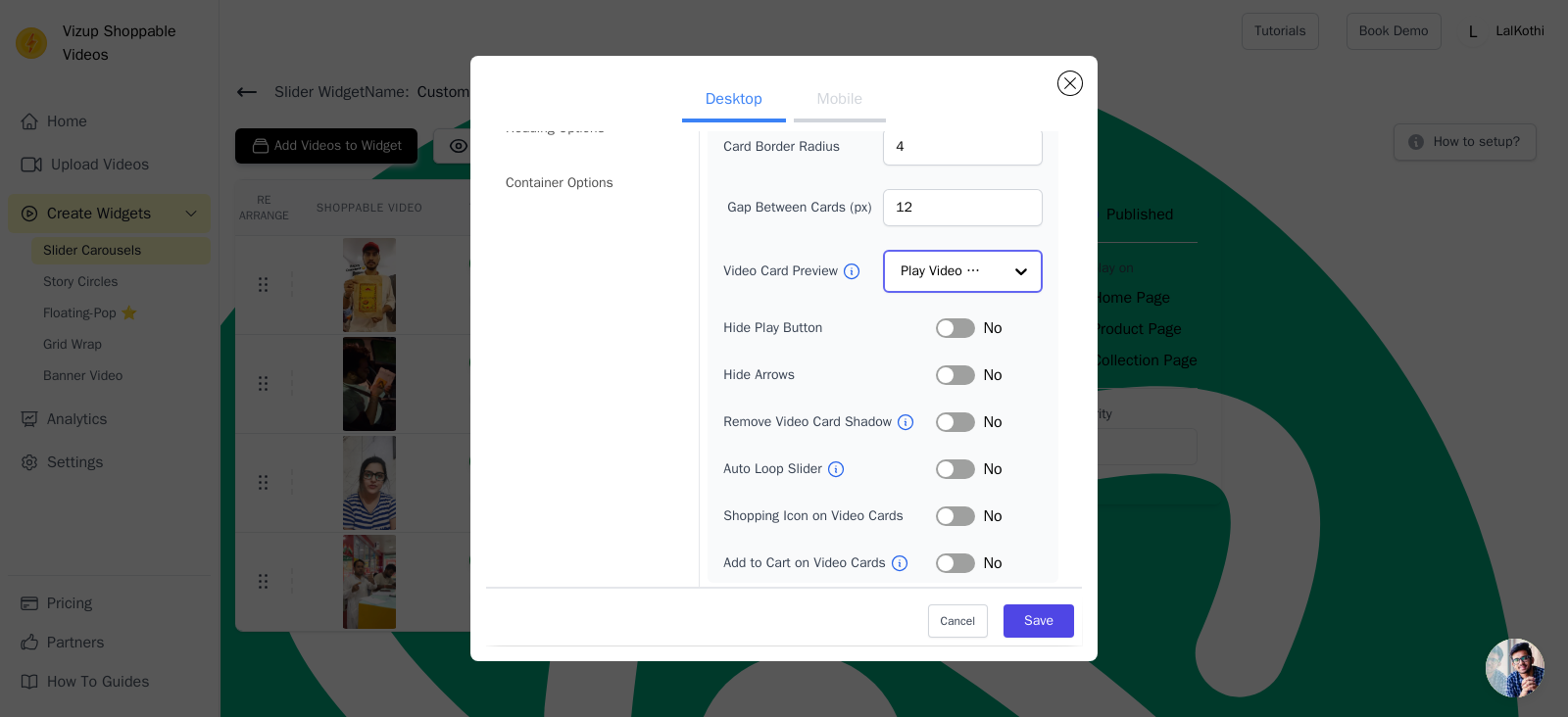 scroll, scrollTop: 152, scrollLeft: 0, axis: vertical 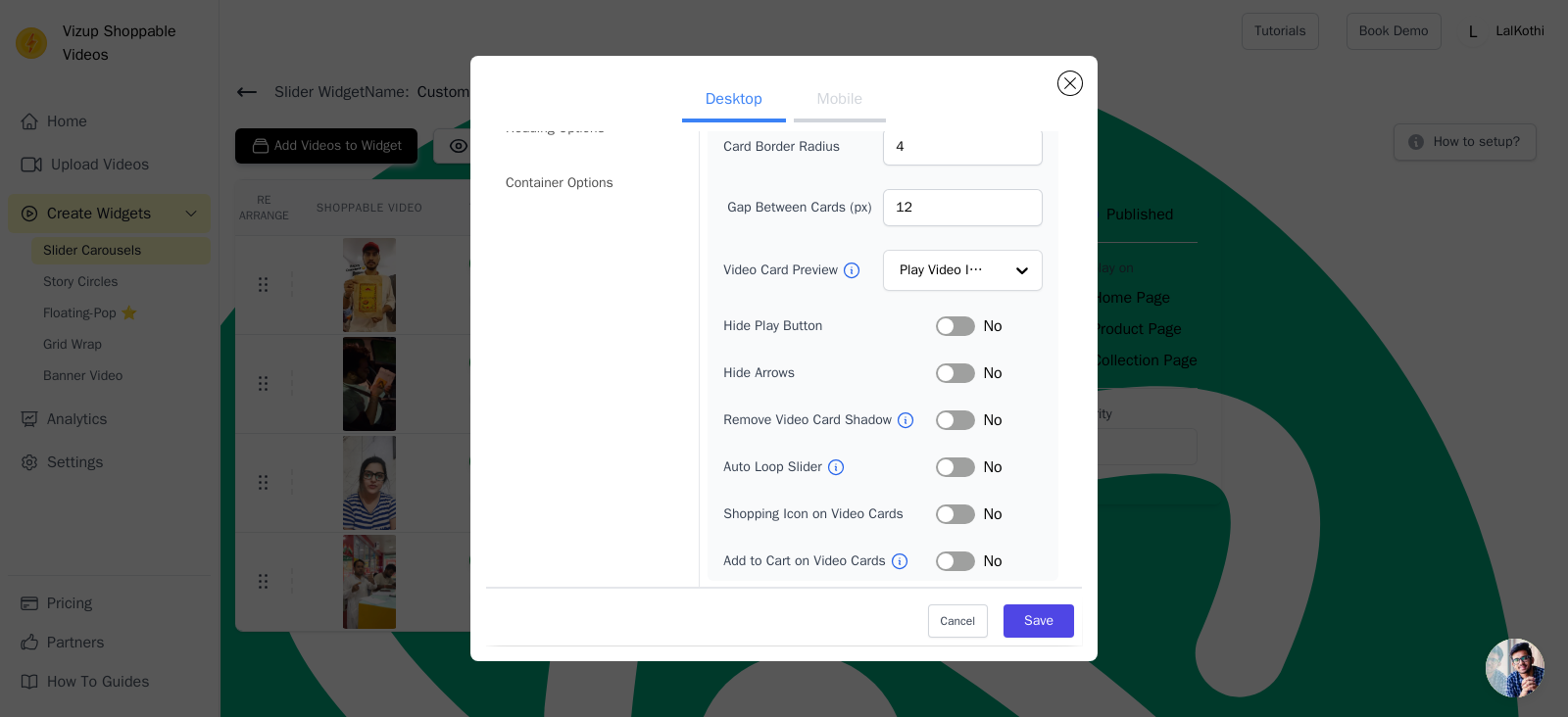 click on "Label" at bounding box center (956, 467) 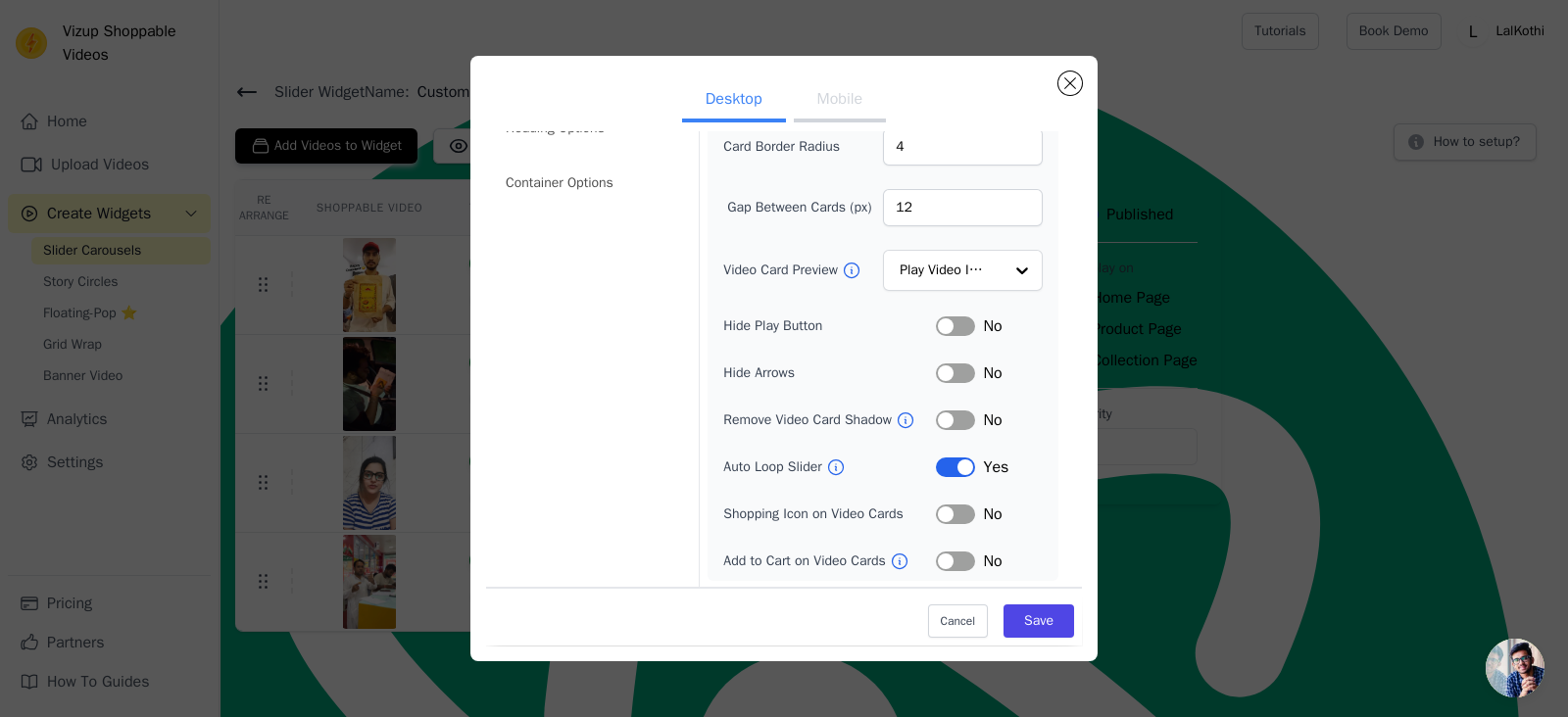 click on "Label" at bounding box center (956, 514) 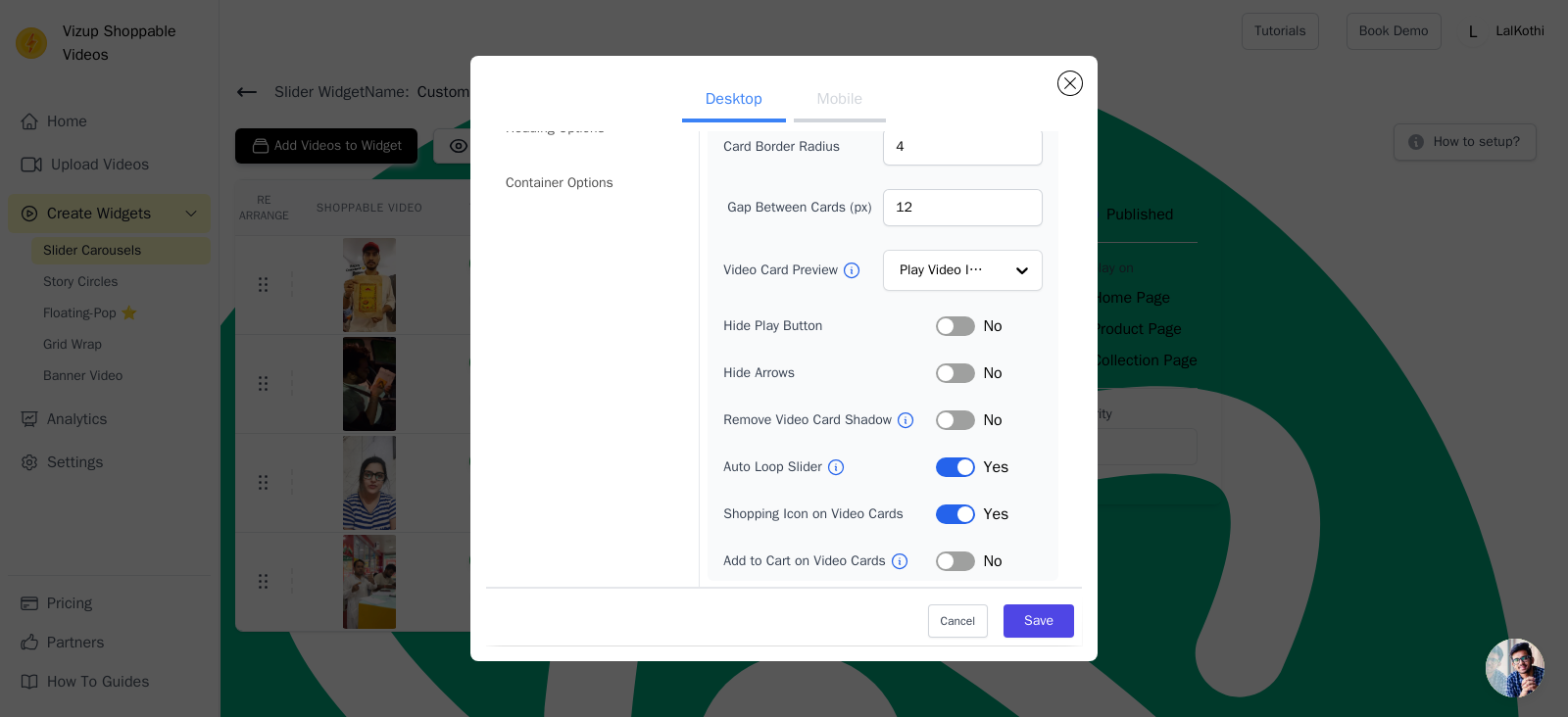 click on "Label" at bounding box center (956, 561) 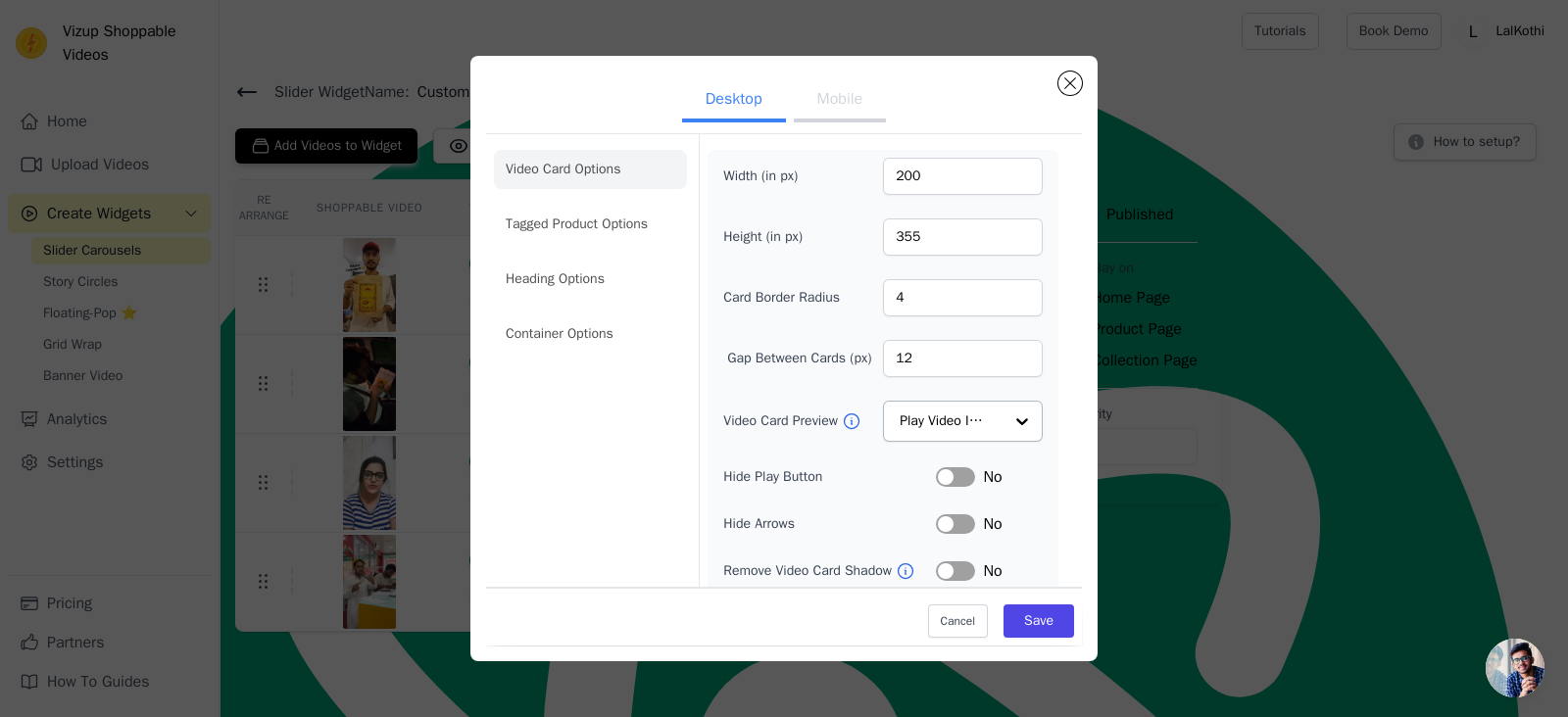 scroll, scrollTop: 2, scrollLeft: 0, axis: vertical 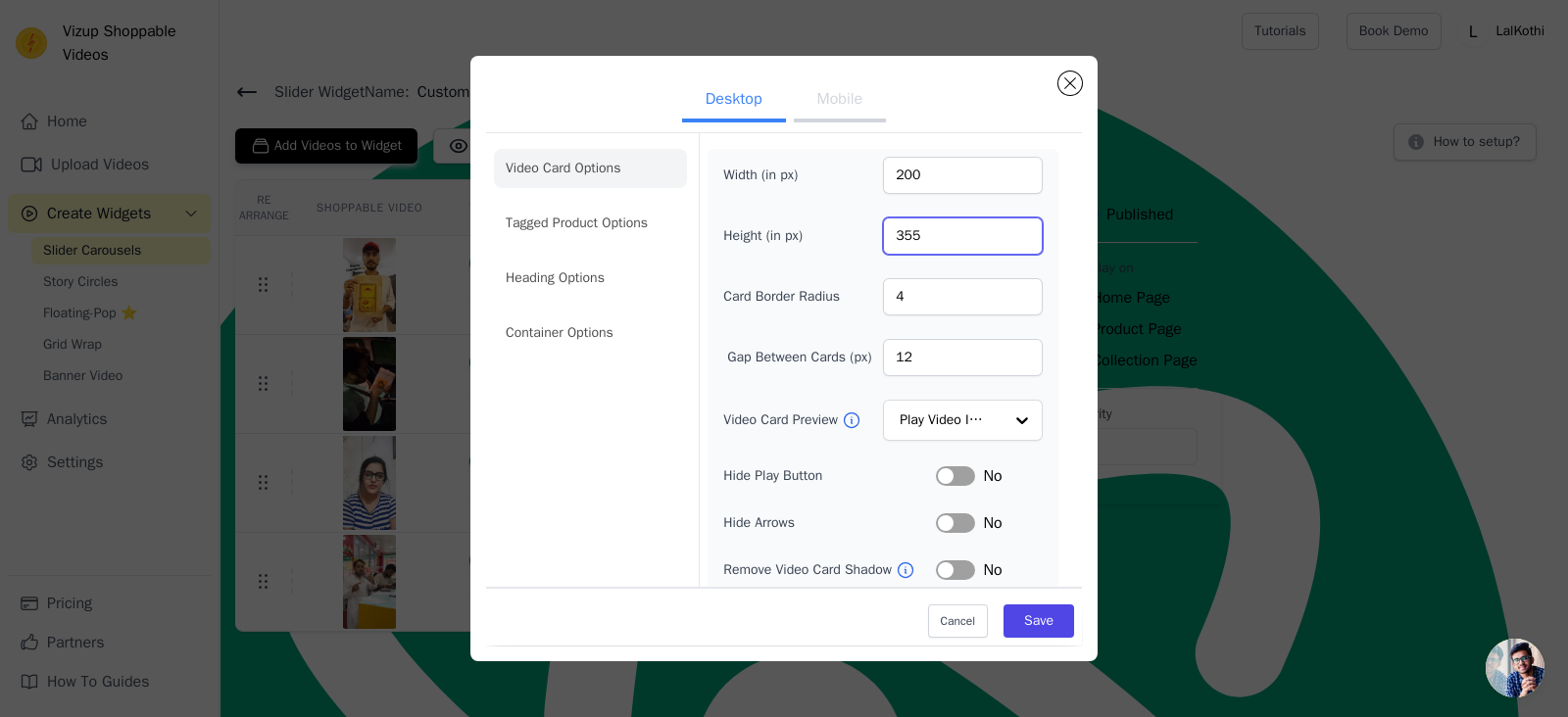 click on "355" at bounding box center [962, 236] 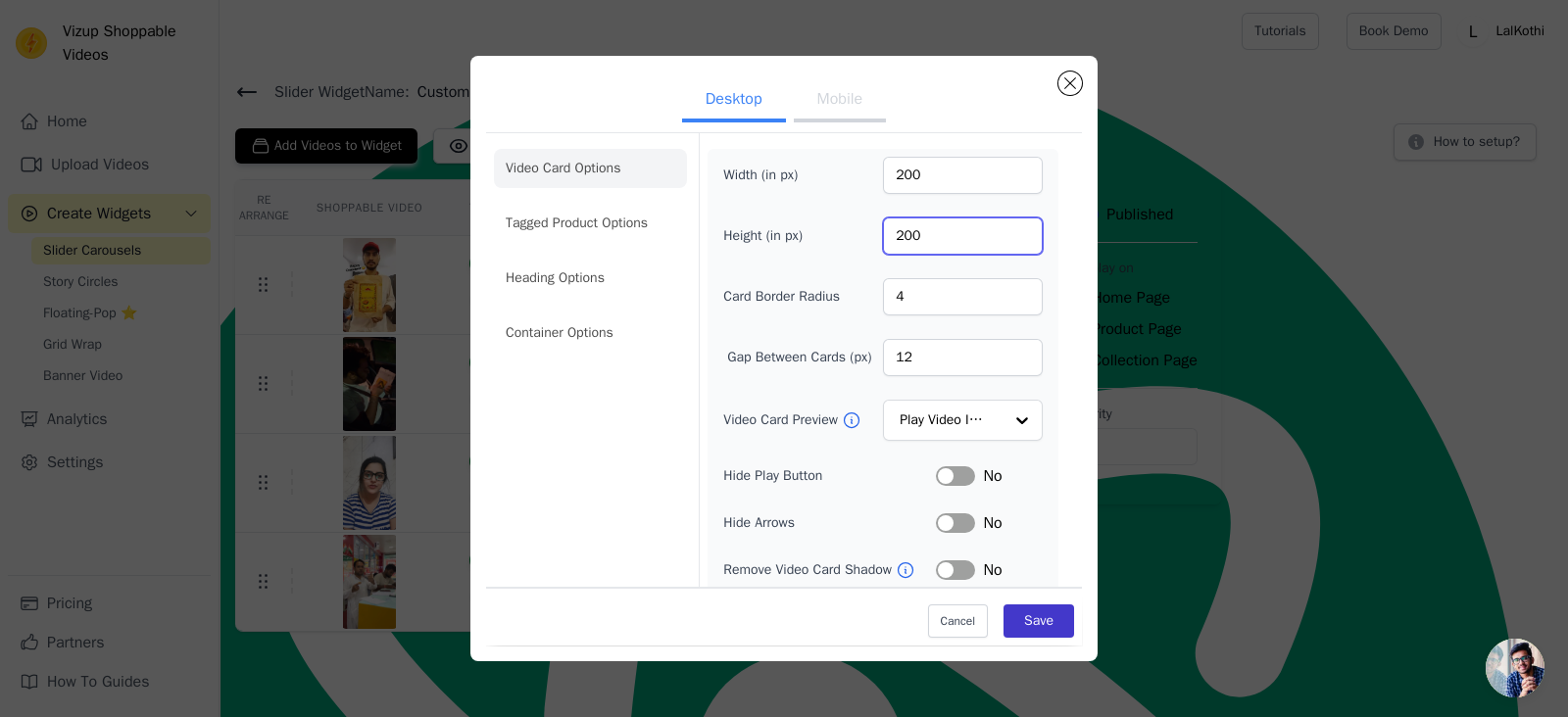 type on "200" 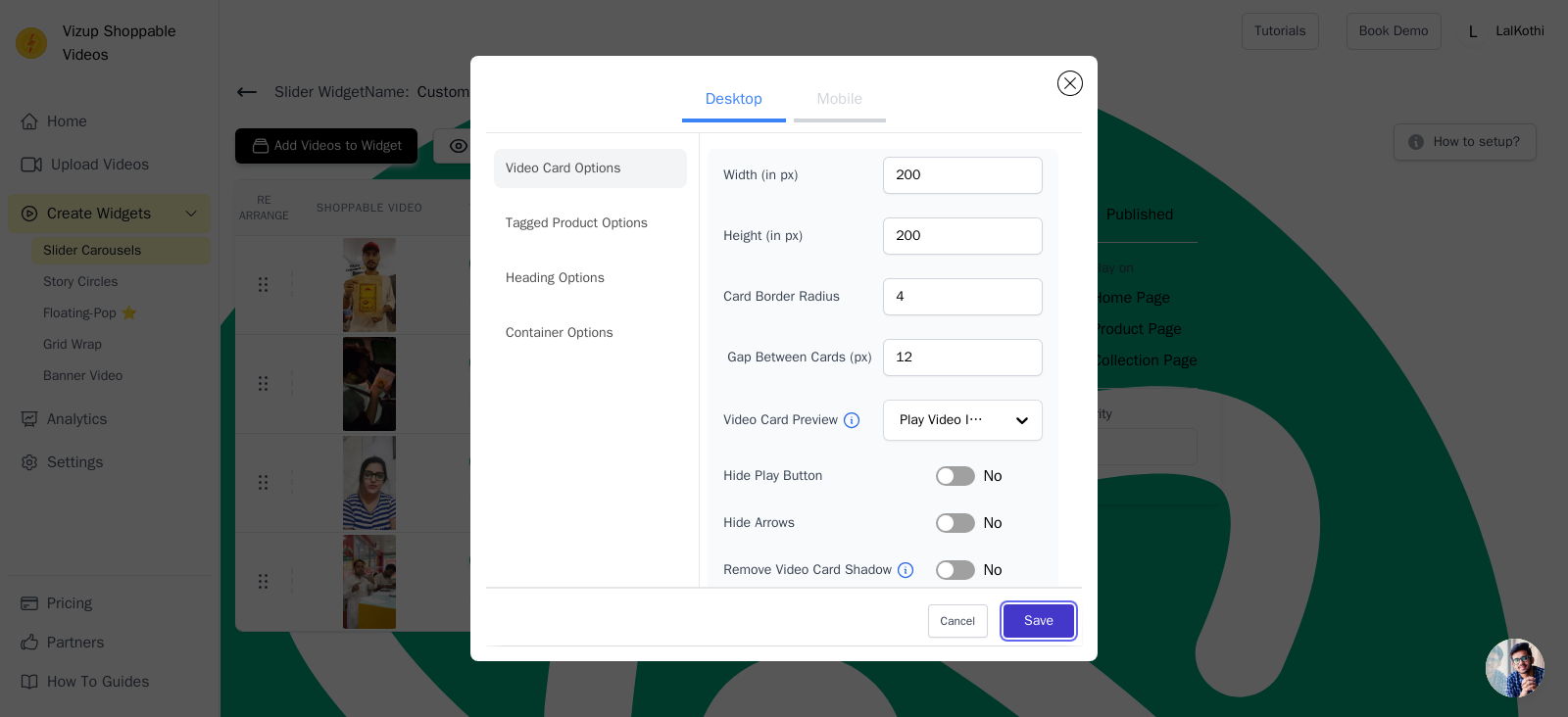 click on "Save" at bounding box center (1039, 621) 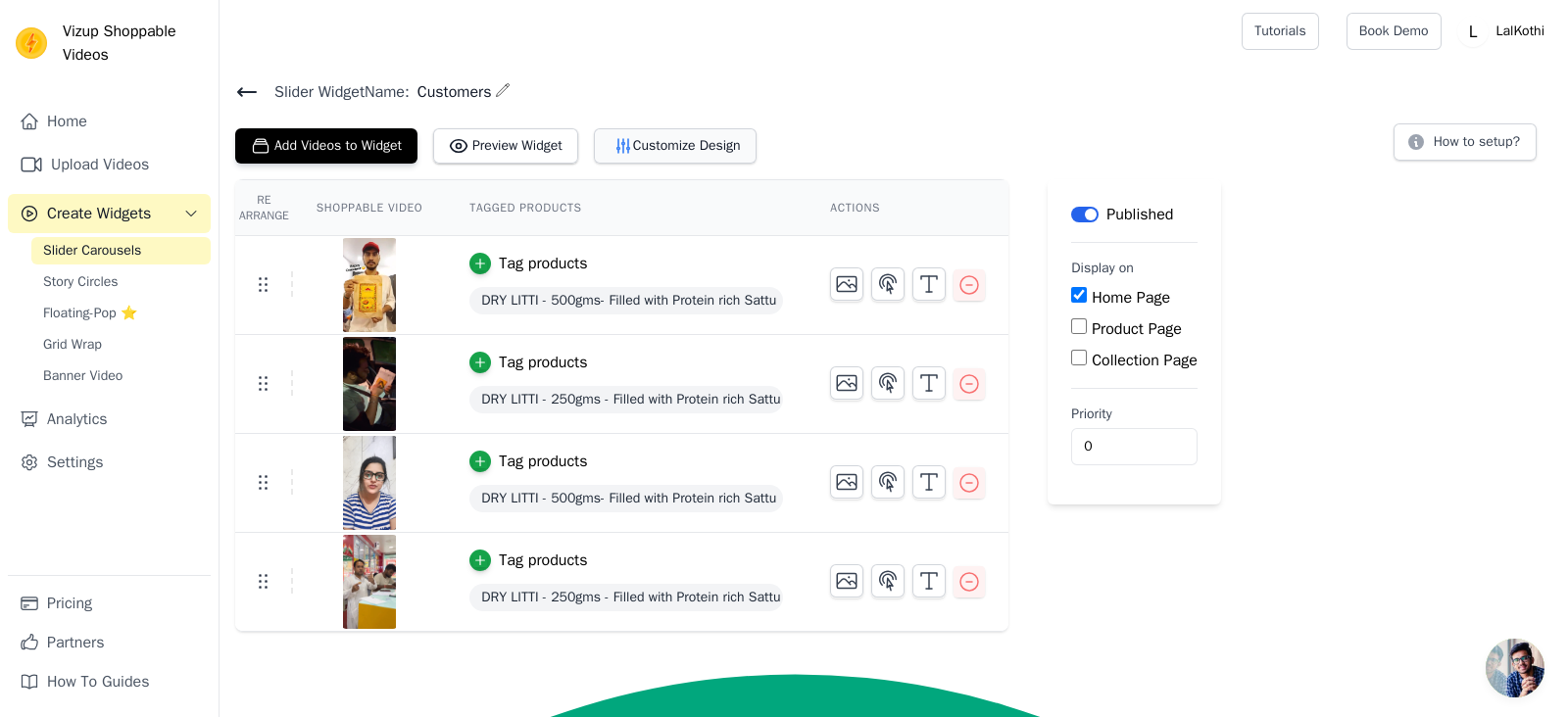 click on "Customize Design" at bounding box center [675, 146] 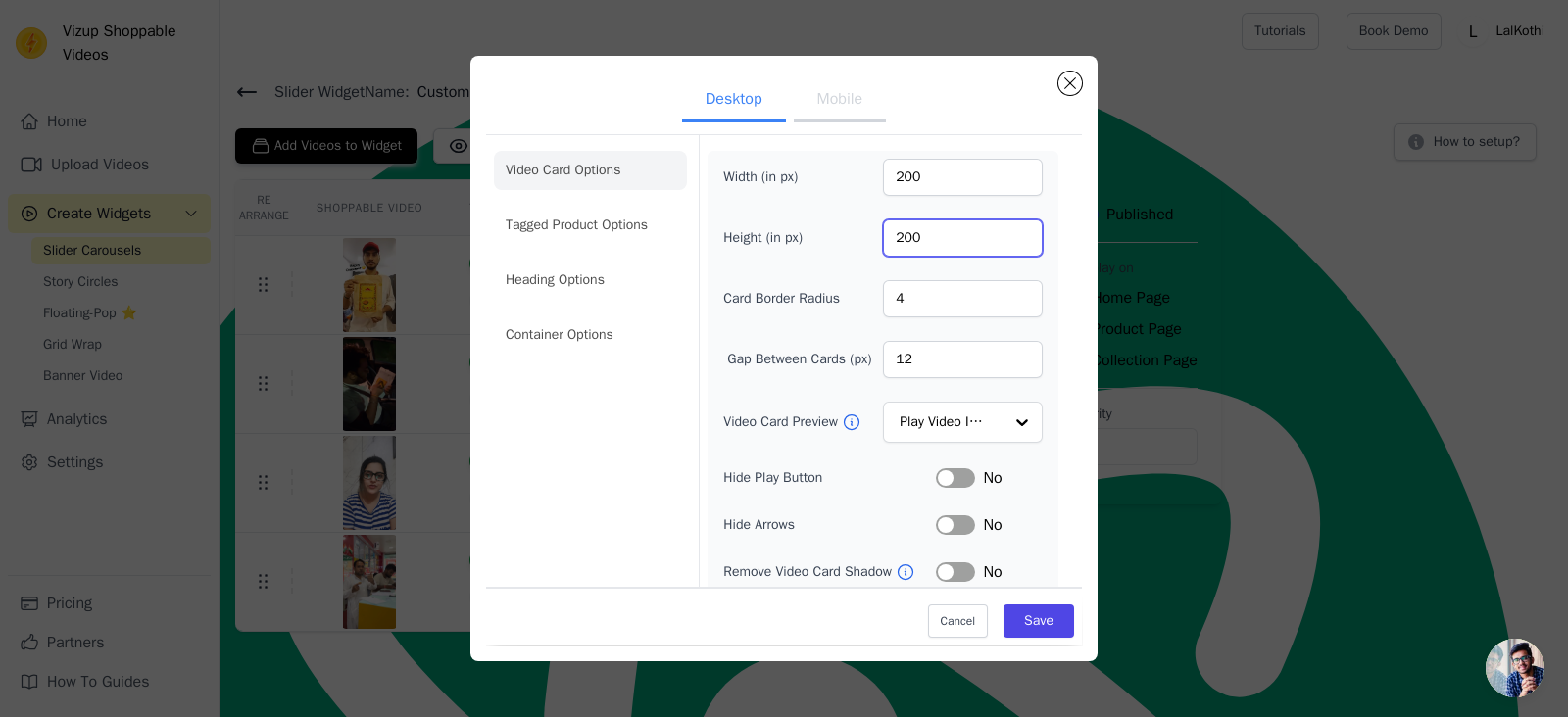 click on "200" at bounding box center [962, 238] 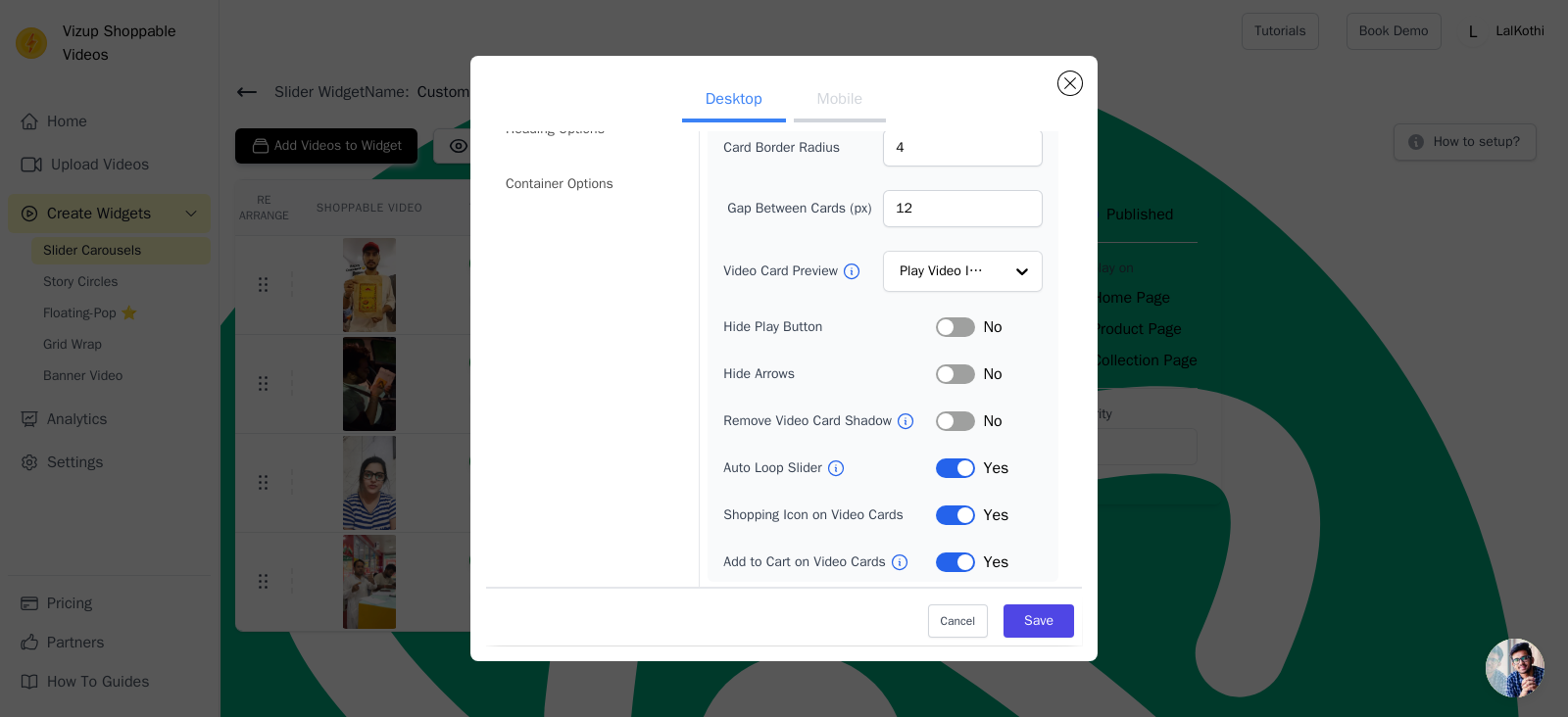 scroll, scrollTop: 152, scrollLeft: 0, axis: vertical 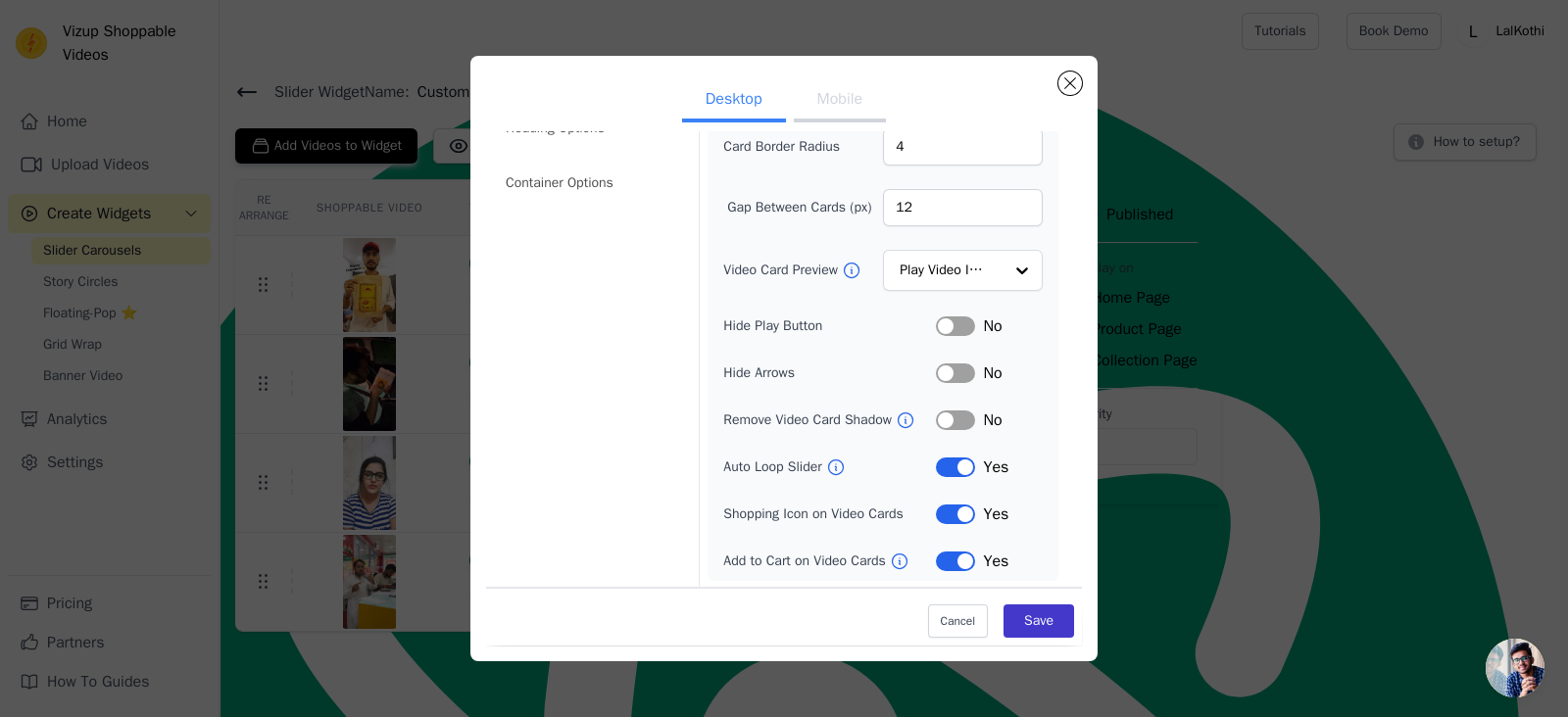 type on "220" 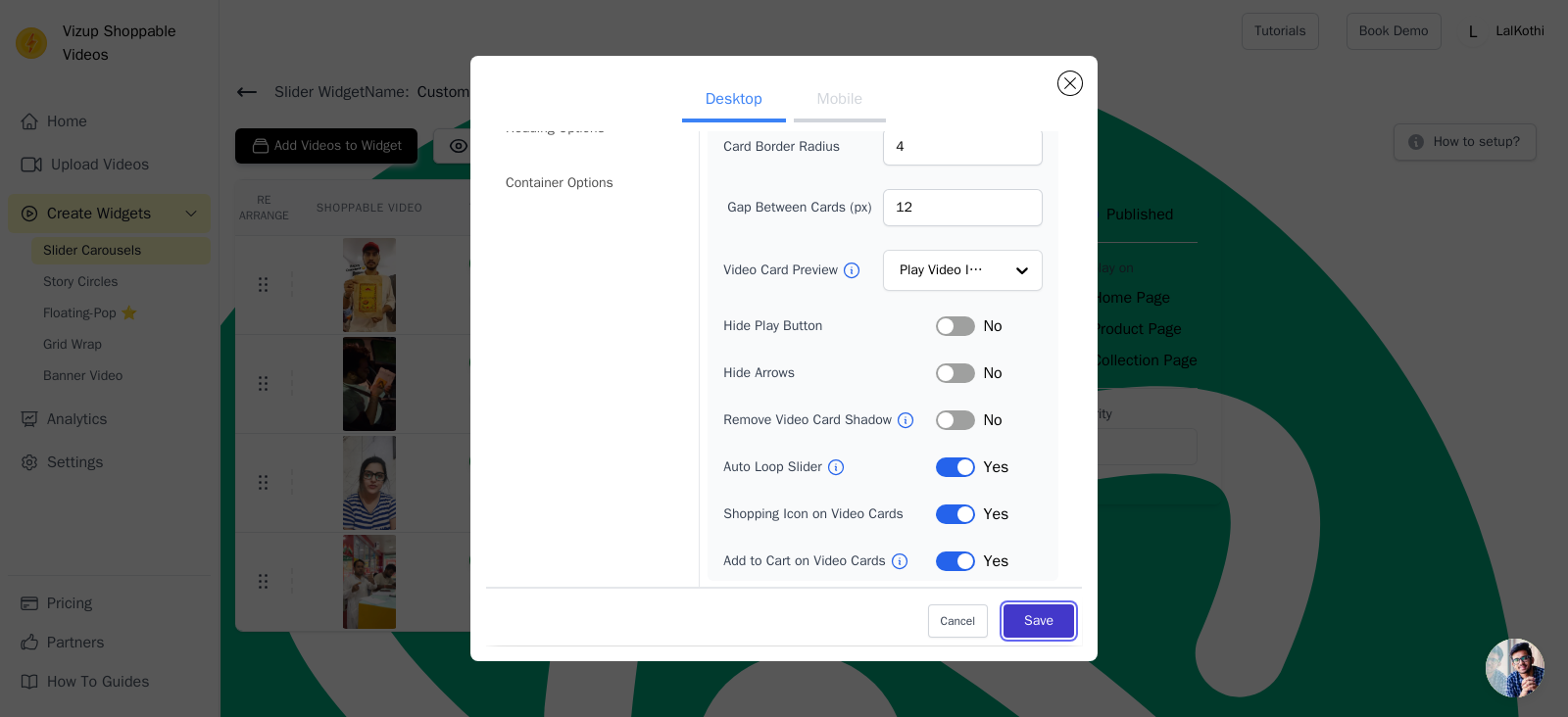 click on "Save" at bounding box center [1039, 621] 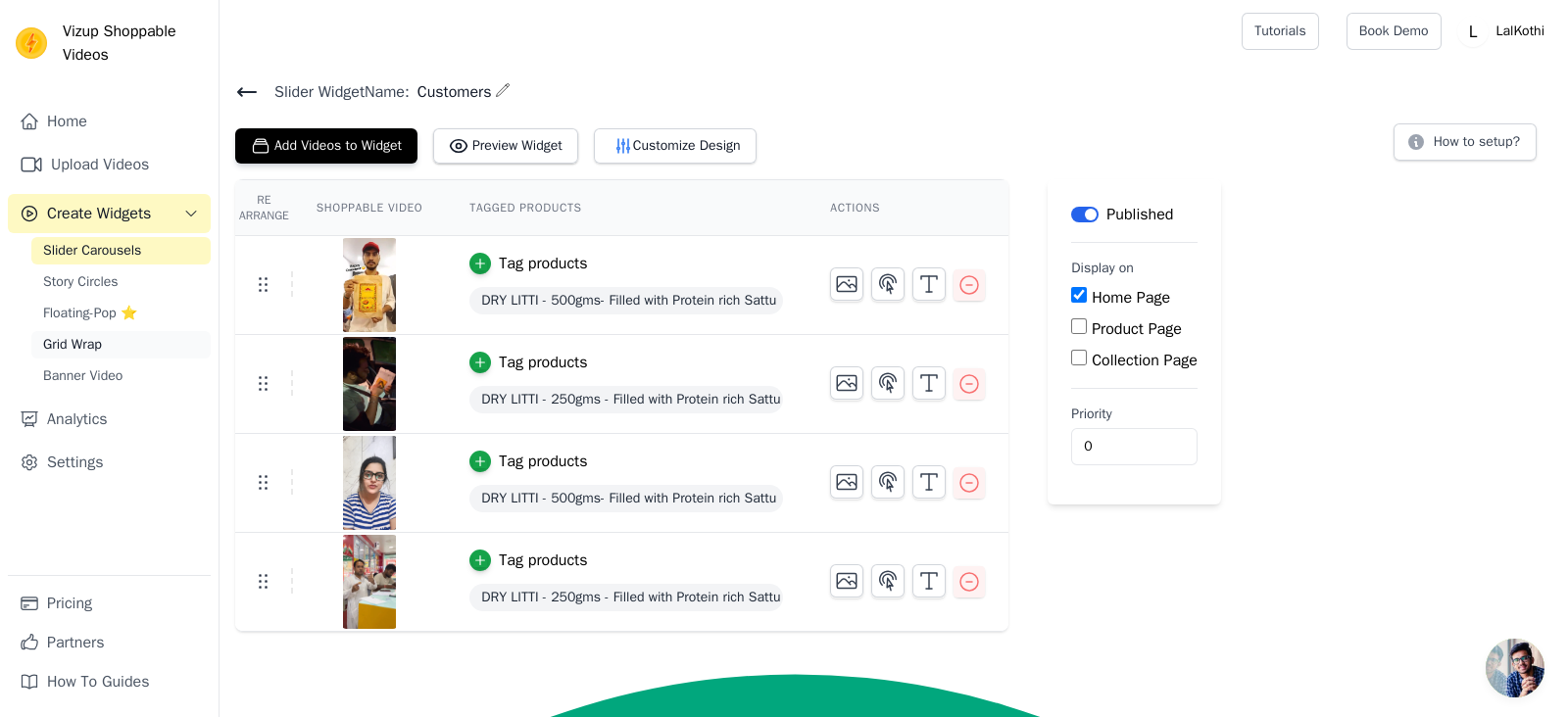 click on "Grid Wrap" at bounding box center (73, 345) 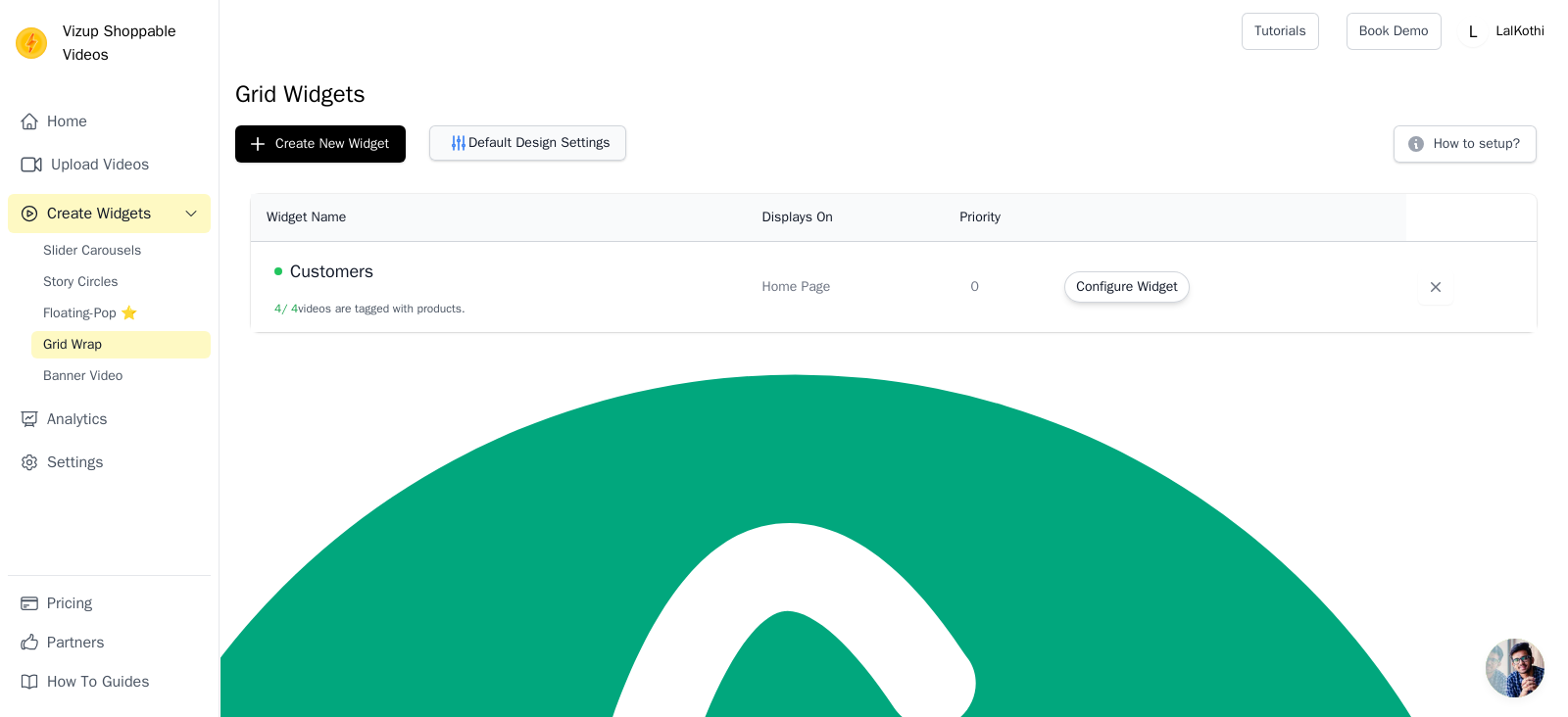 click on "Default Design Settings" at bounding box center [527, 143] 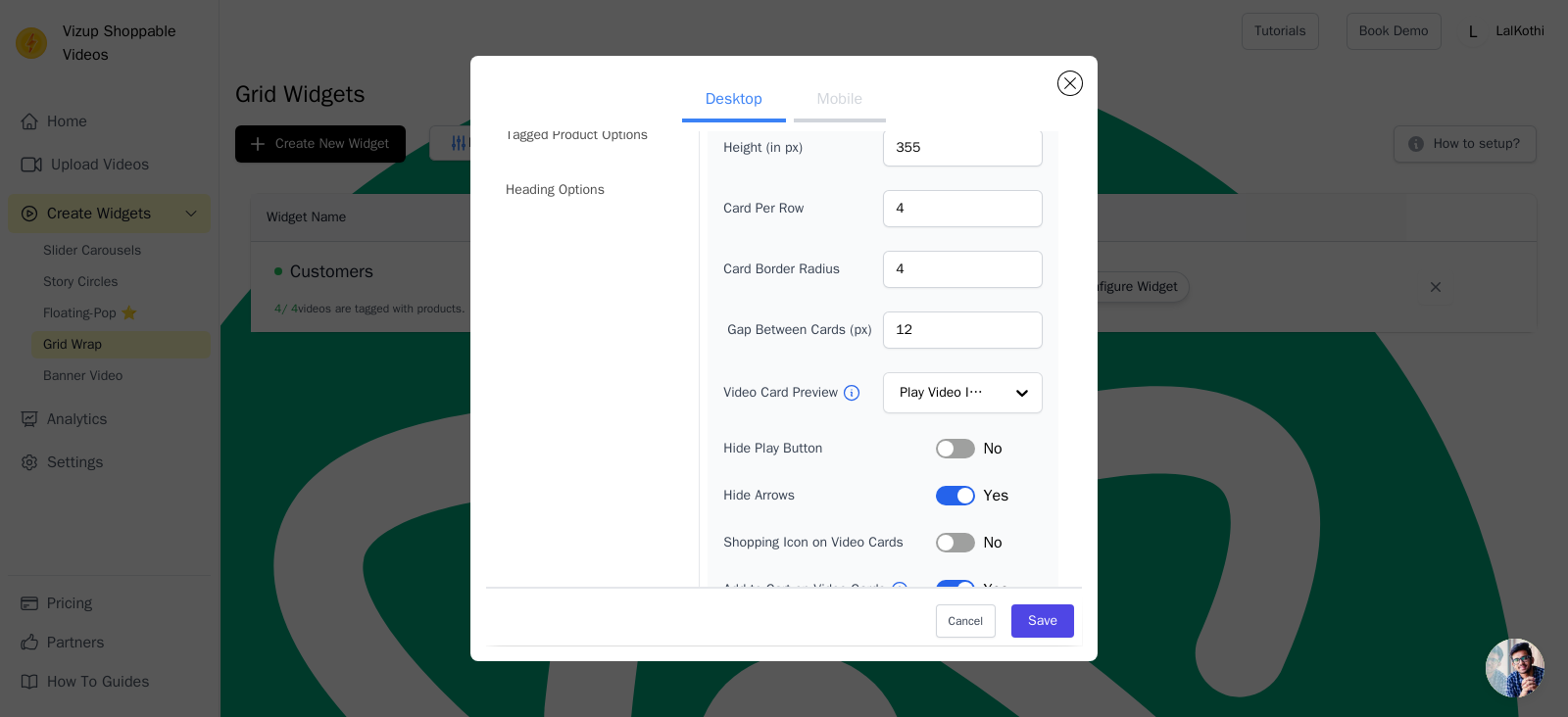 scroll, scrollTop: 157, scrollLeft: 0, axis: vertical 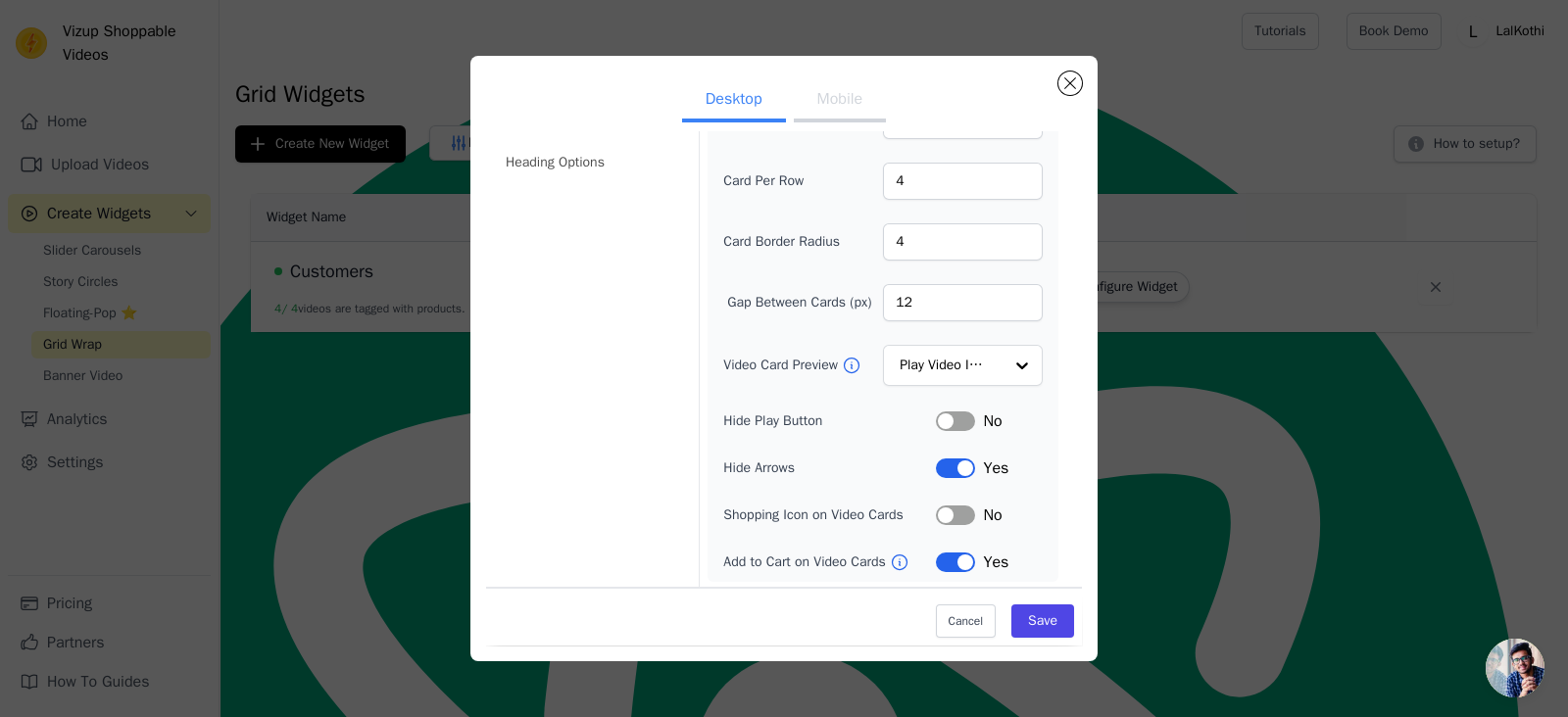 click on "Label" at bounding box center (956, 468) 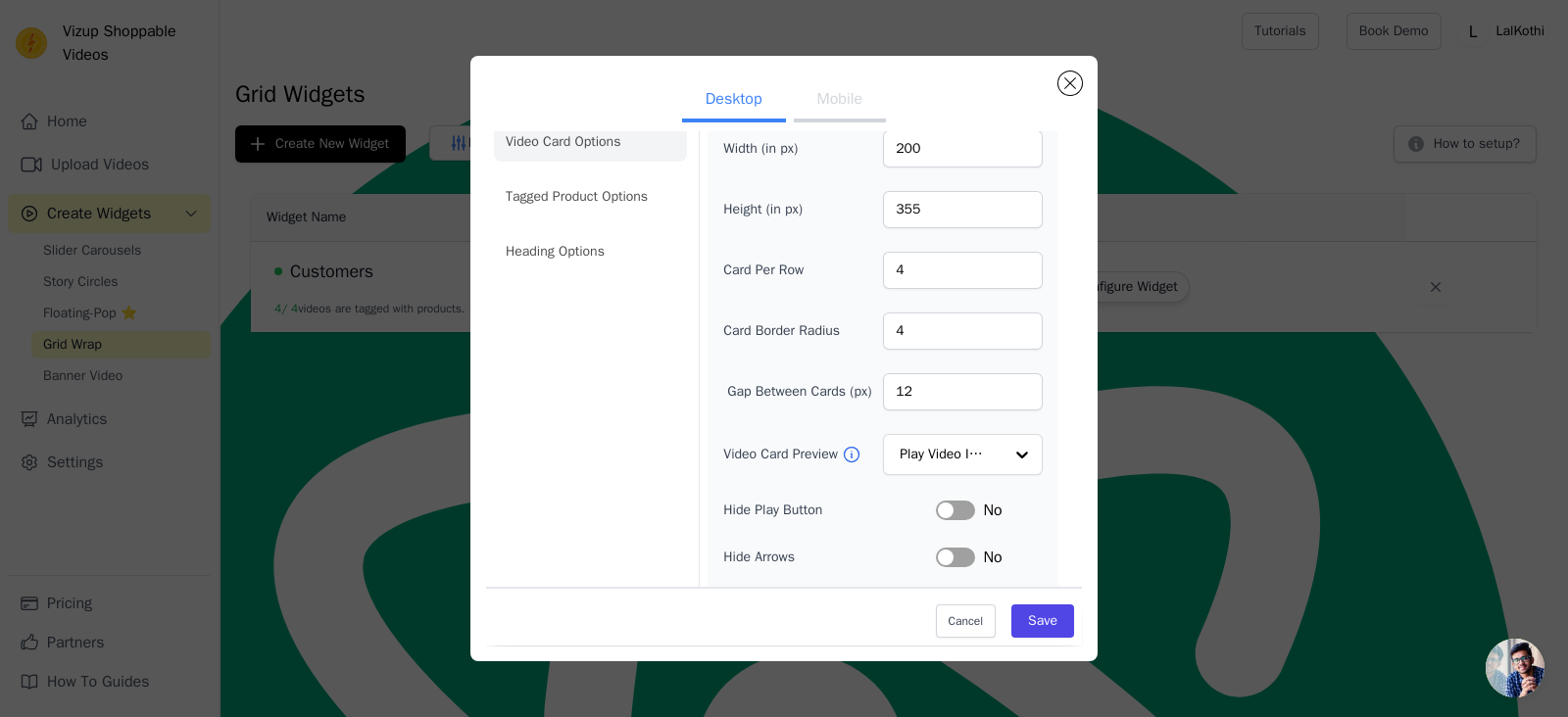 scroll, scrollTop: 66, scrollLeft: 0, axis: vertical 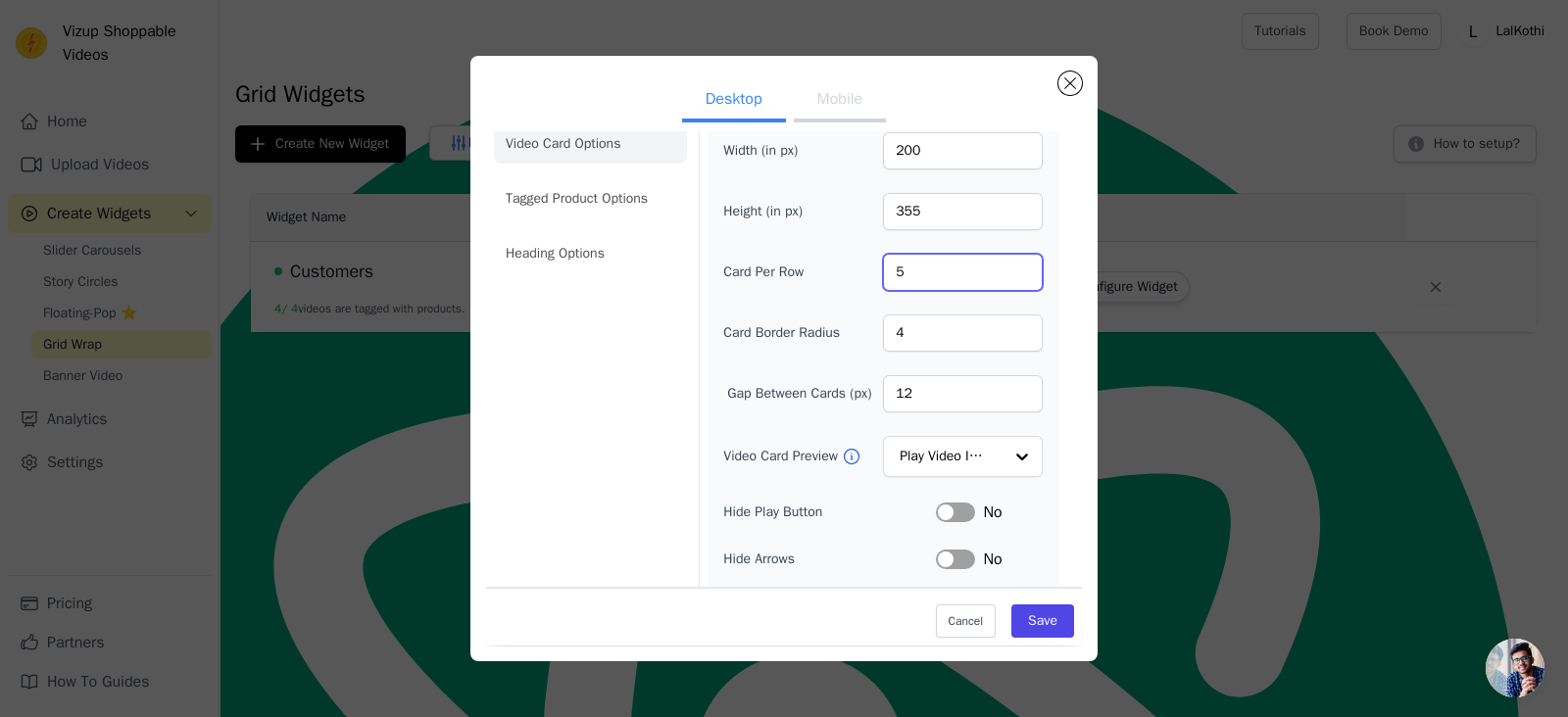 click on "5" at bounding box center (962, 272) 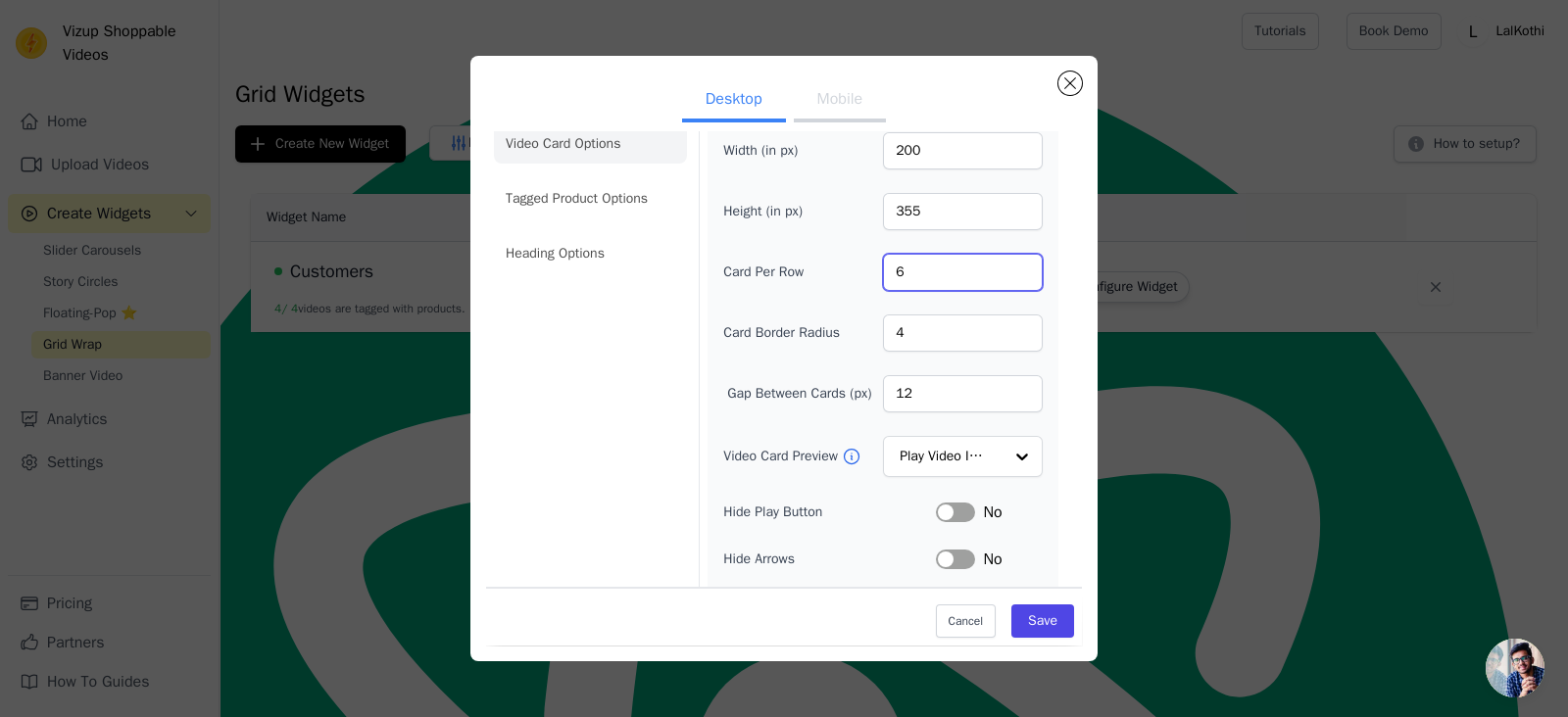 click on "6" at bounding box center [962, 272] 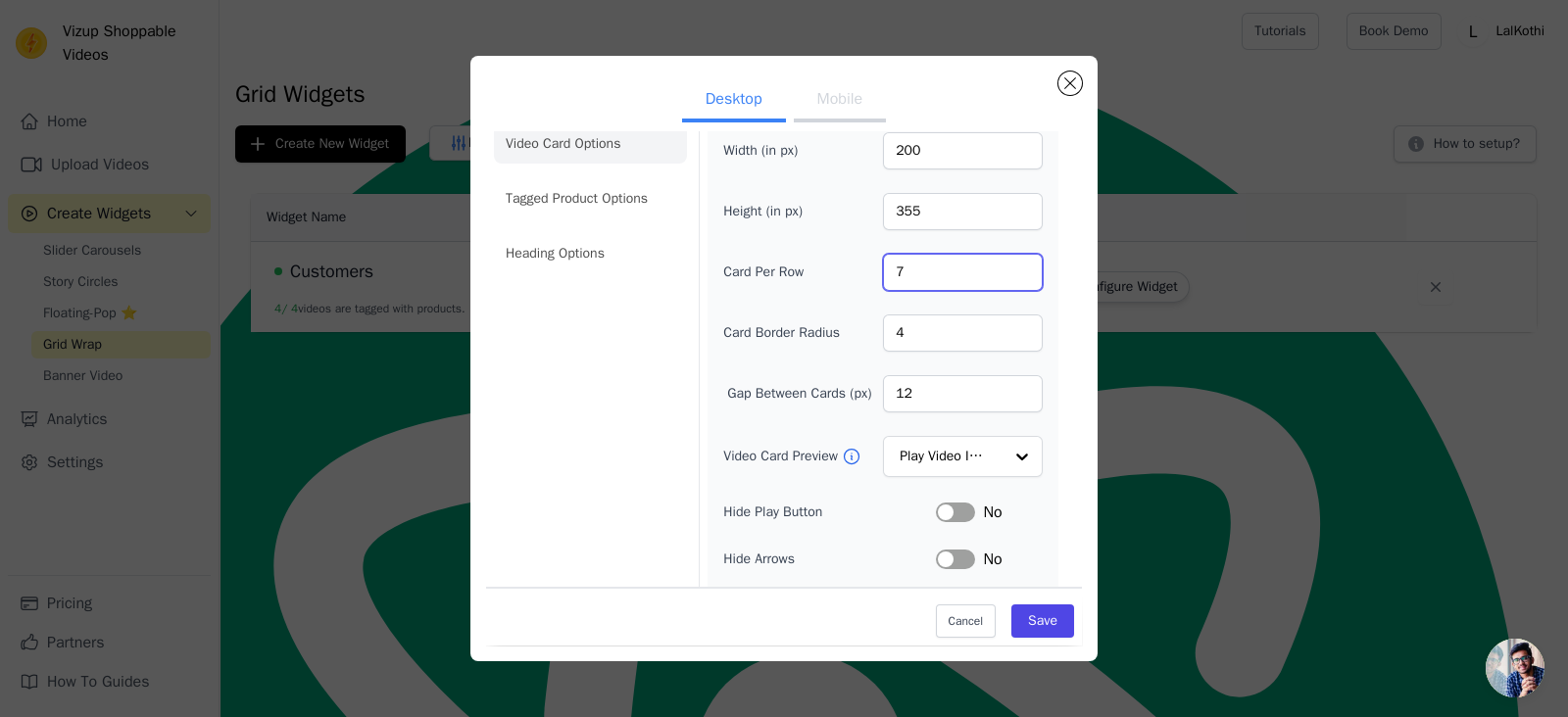 click on "7" at bounding box center (962, 272) 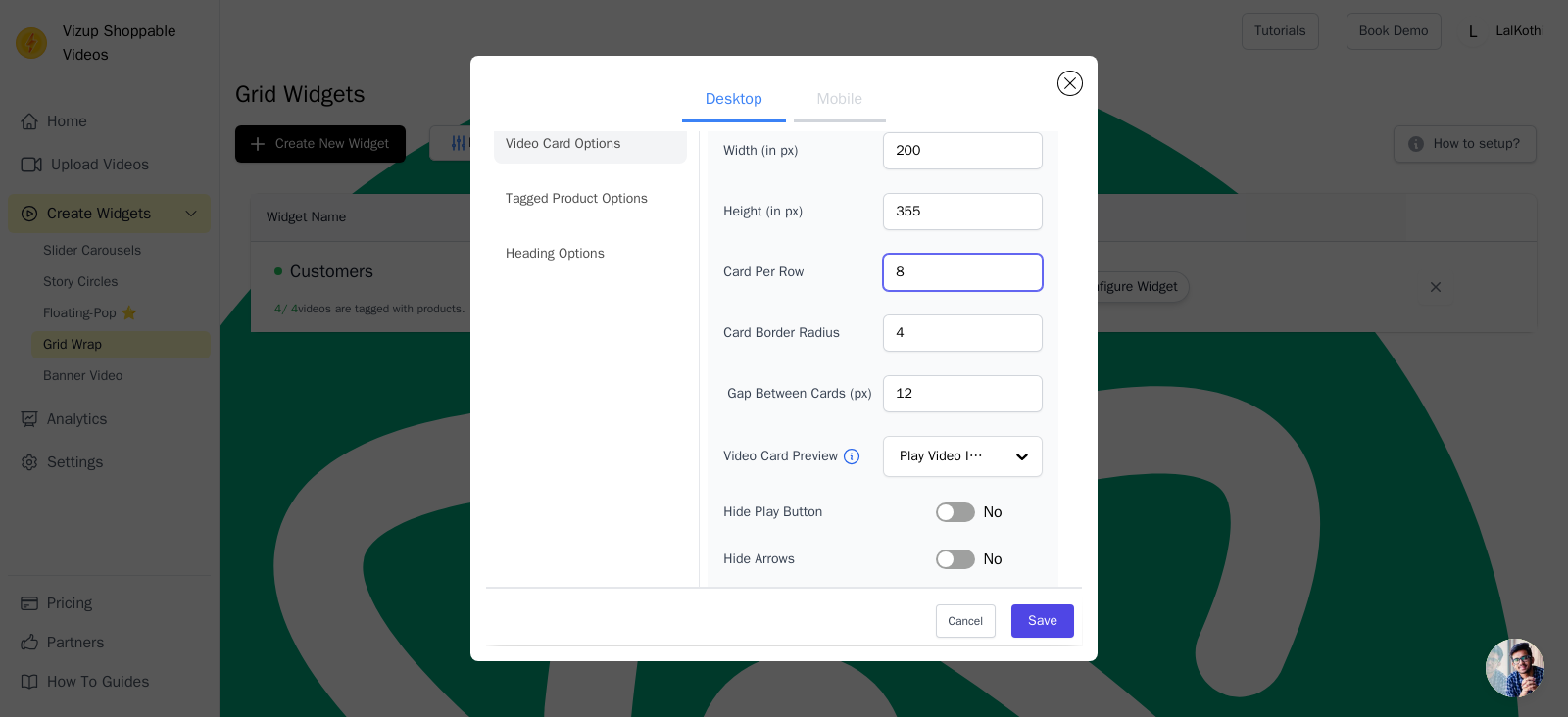 click on "8" at bounding box center [962, 272] 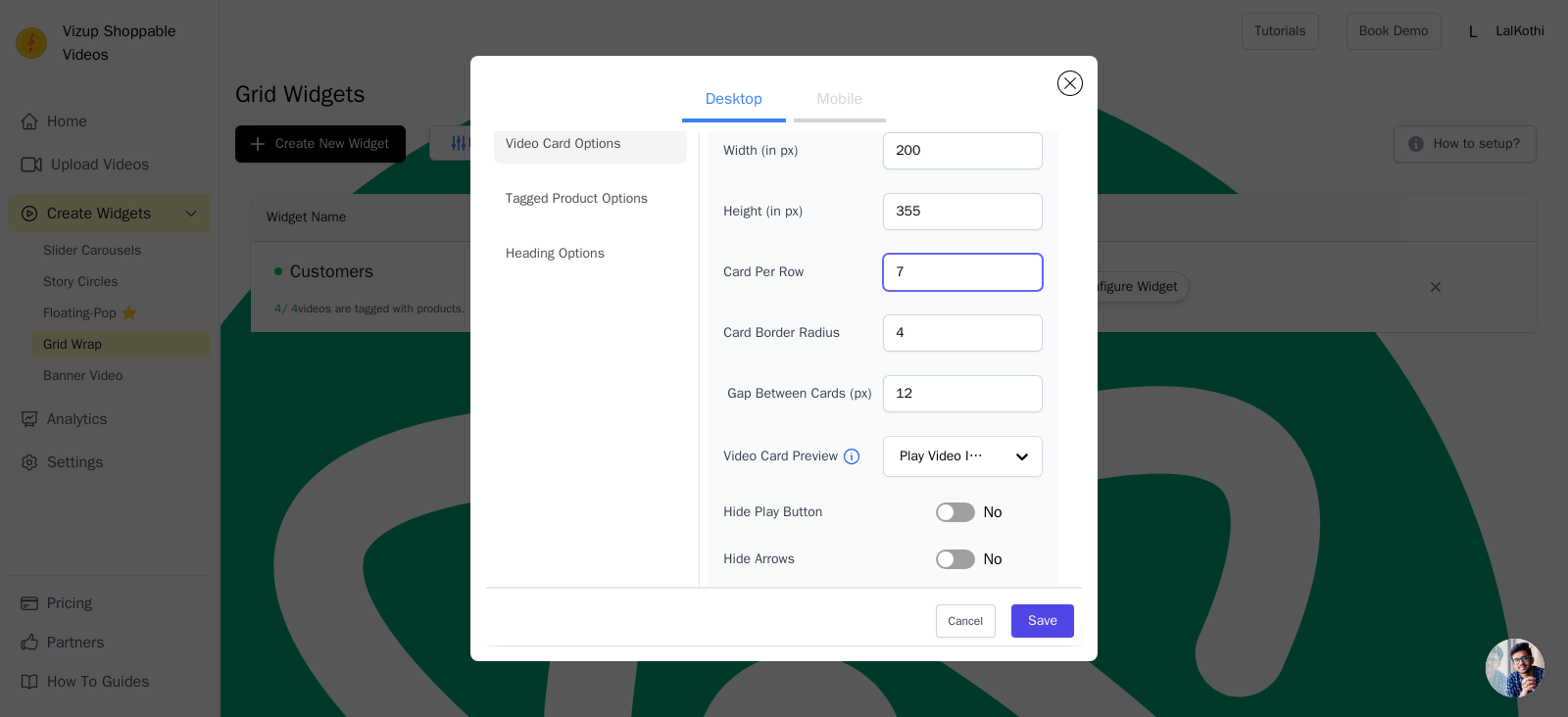 click on "7" at bounding box center (962, 272) 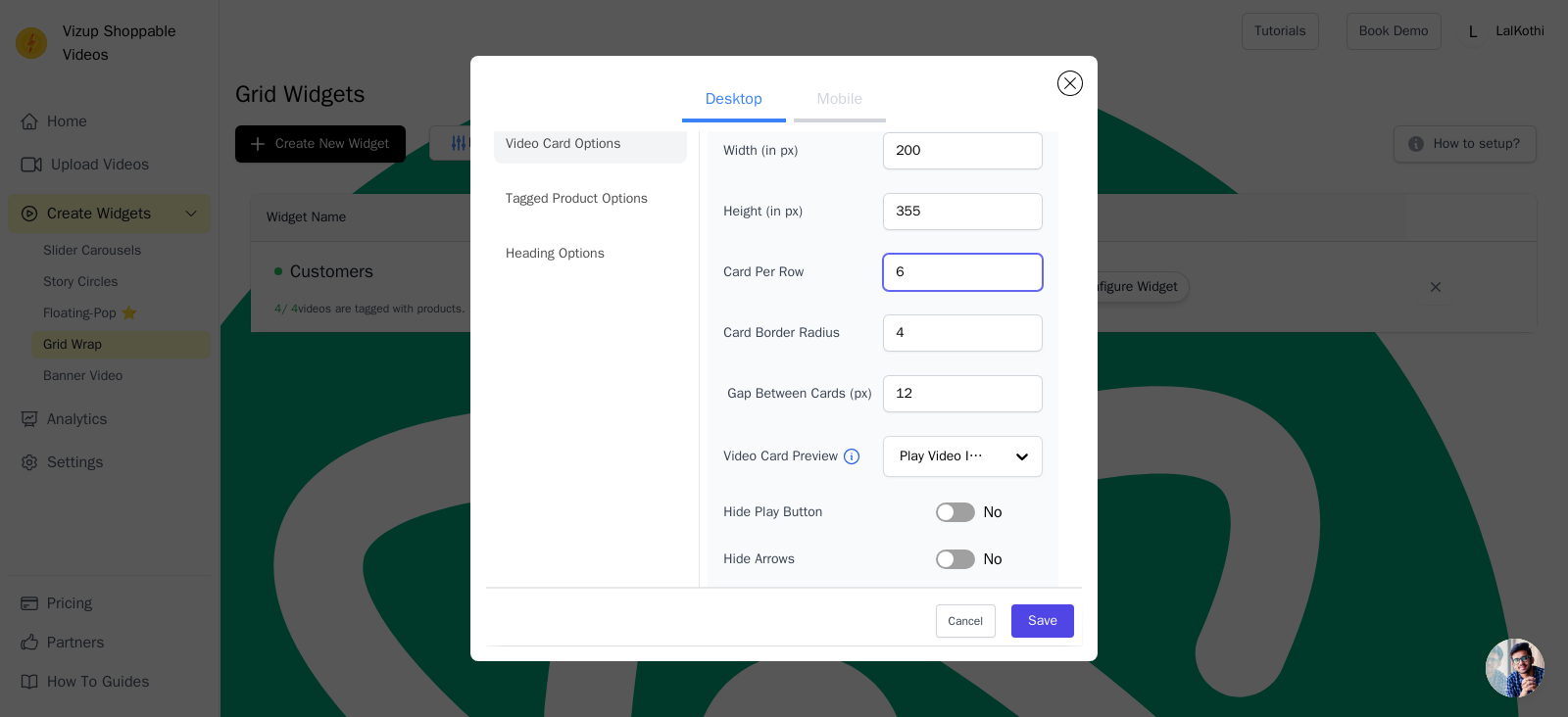 click on "6" at bounding box center (962, 272) 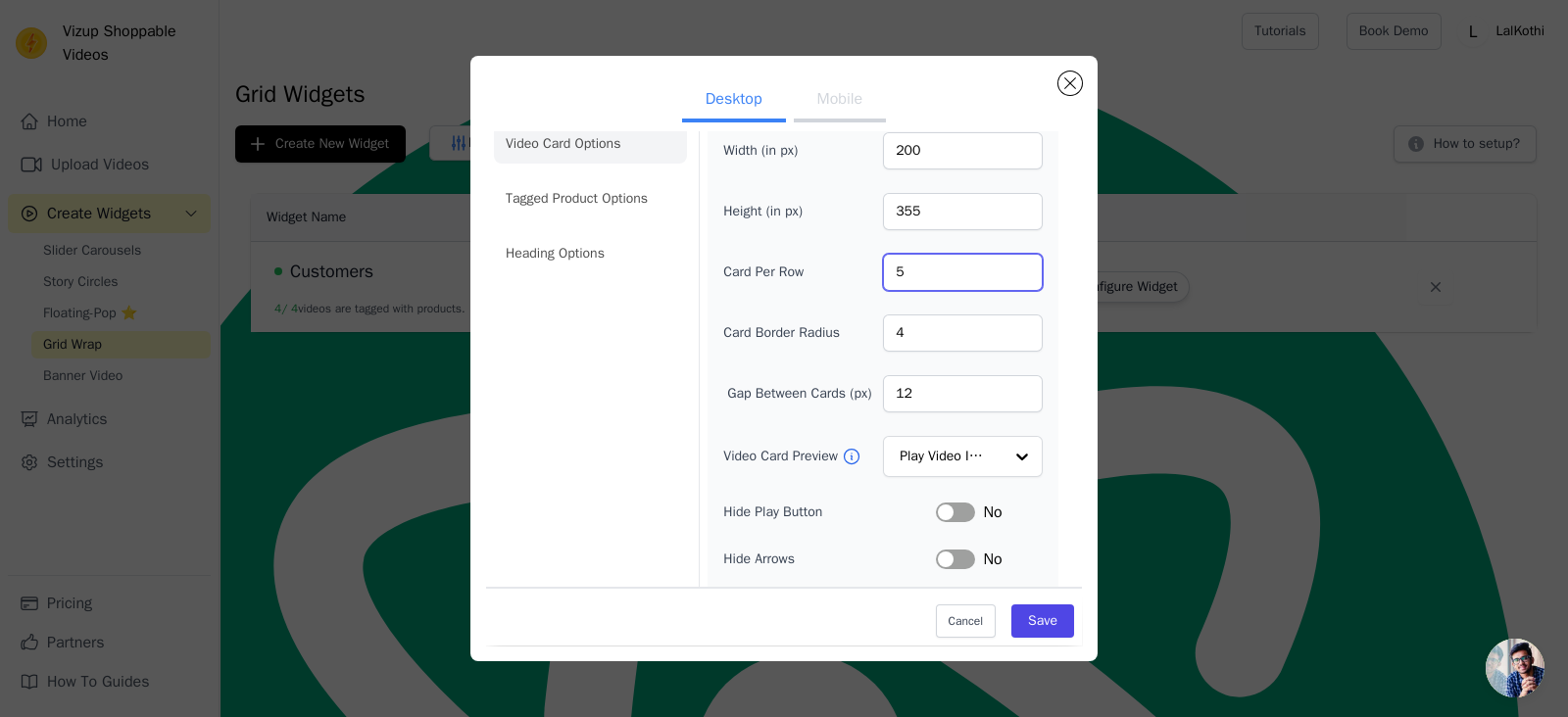 type on "5" 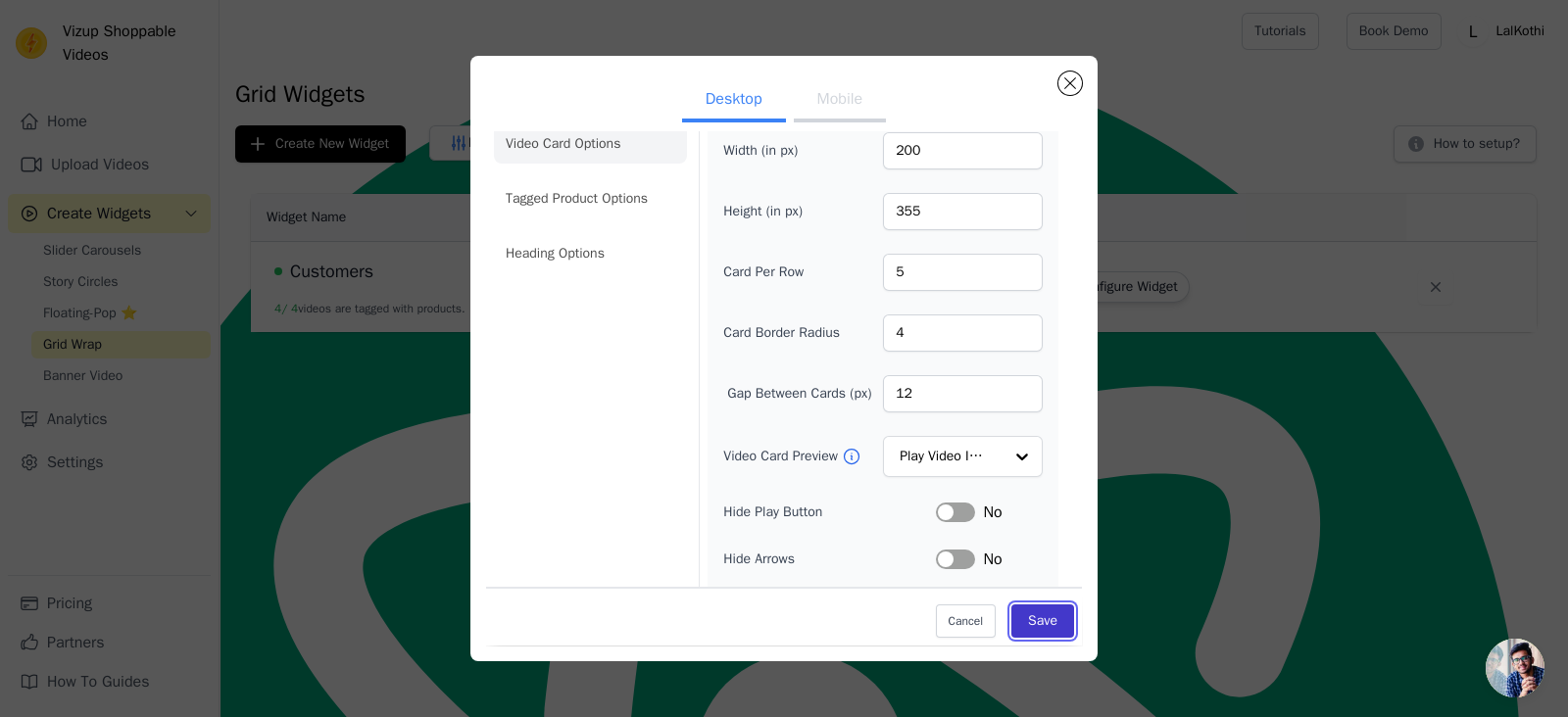 click on "Save" at bounding box center (1043, 621) 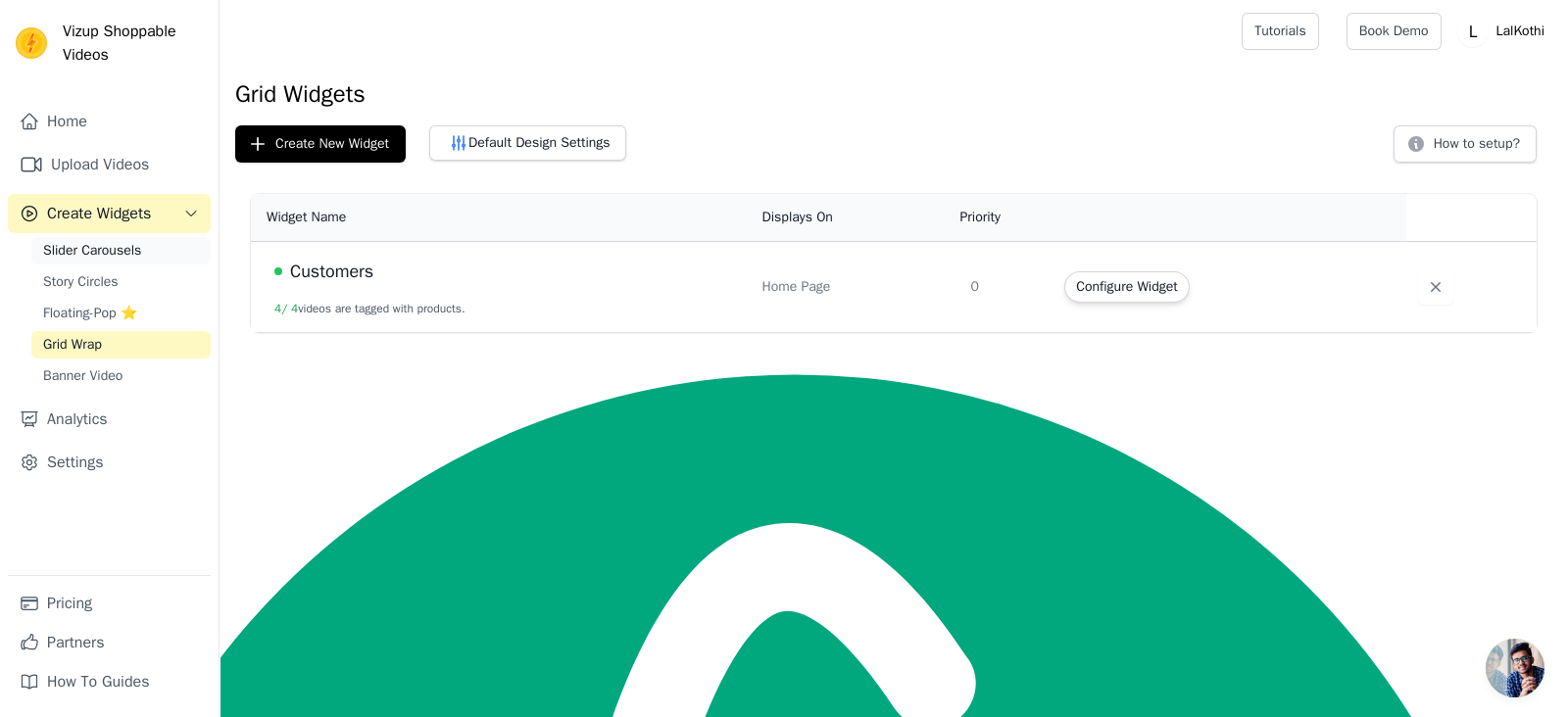 click on "Slider Carousels" at bounding box center [92, 251] 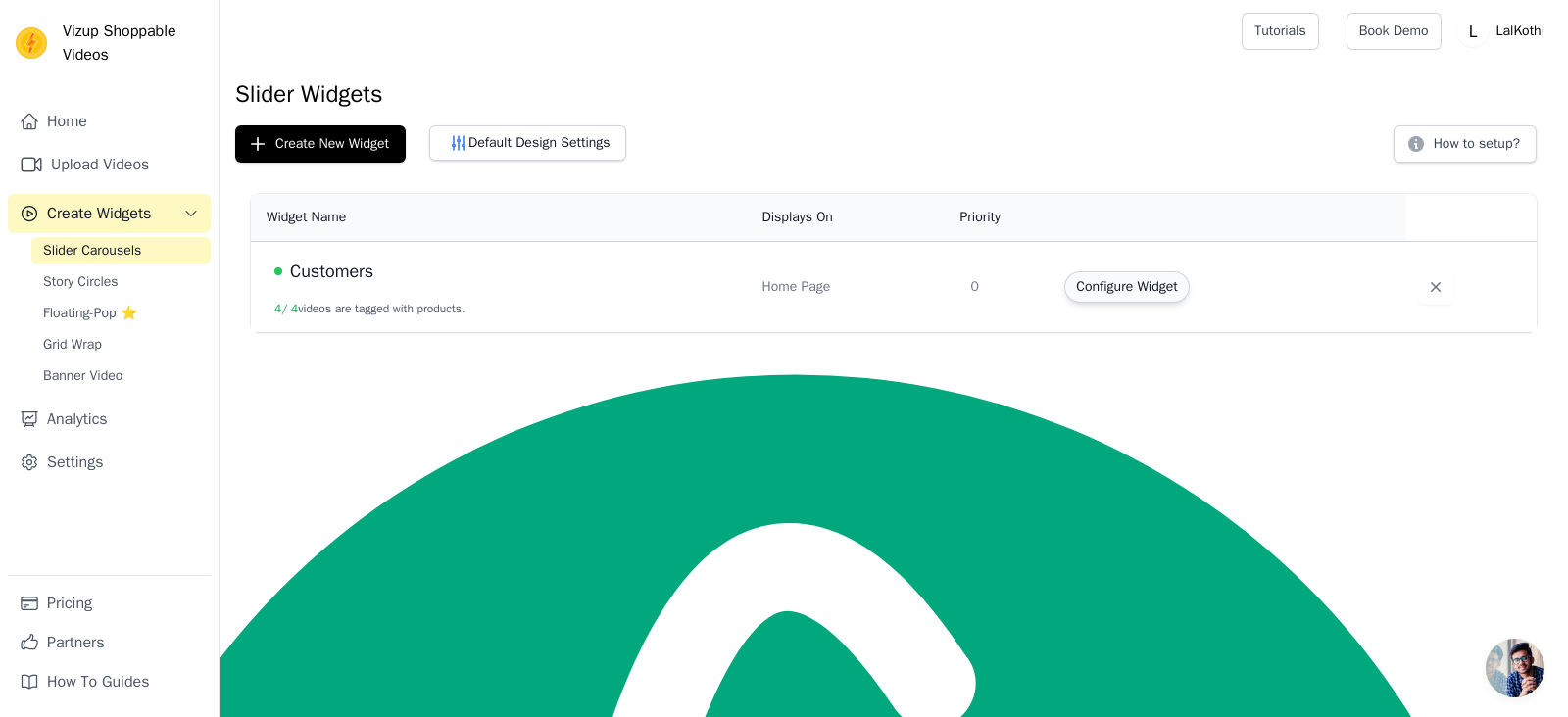 click on "Configure Widget" at bounding box center [1126, 287] 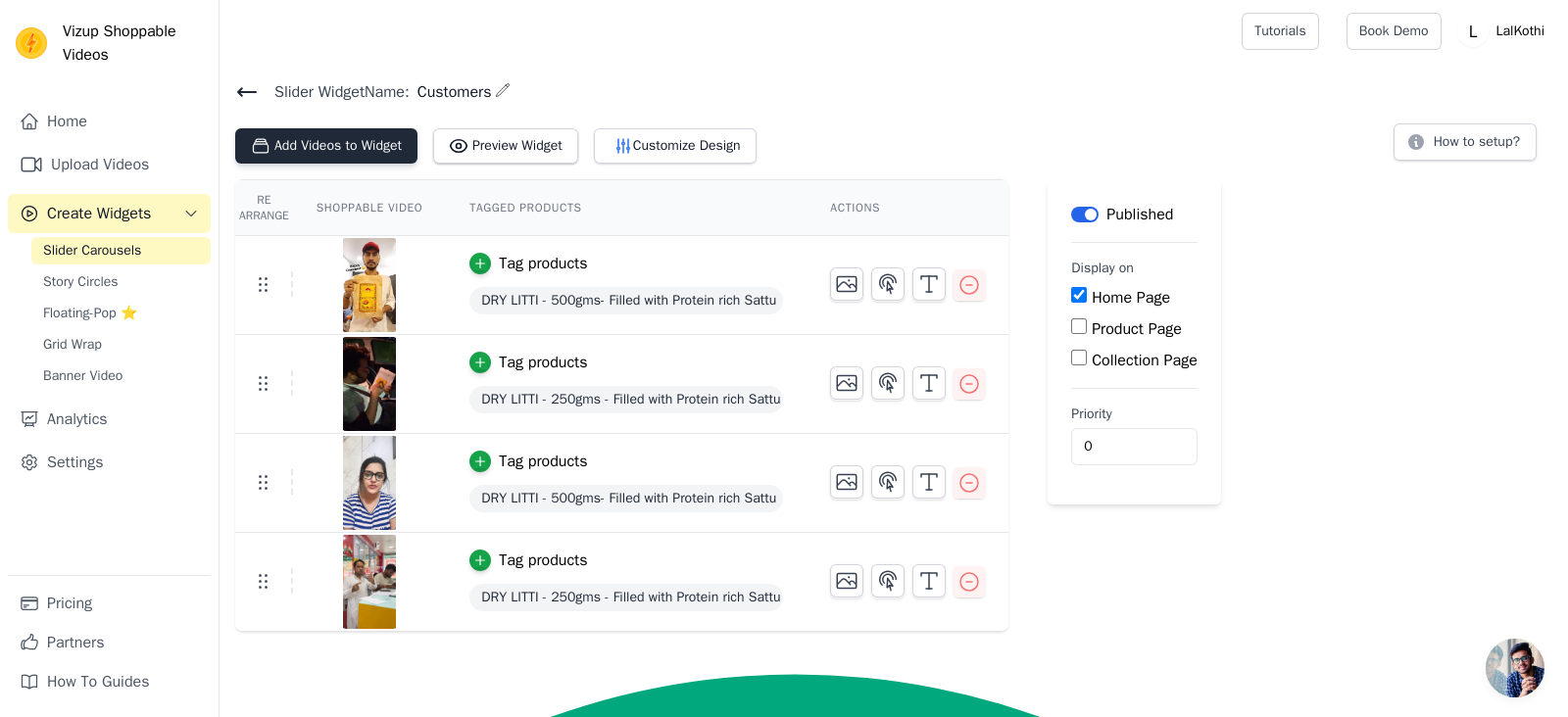 click on "Add Videos to Widget" at bounding box center [326, 146] 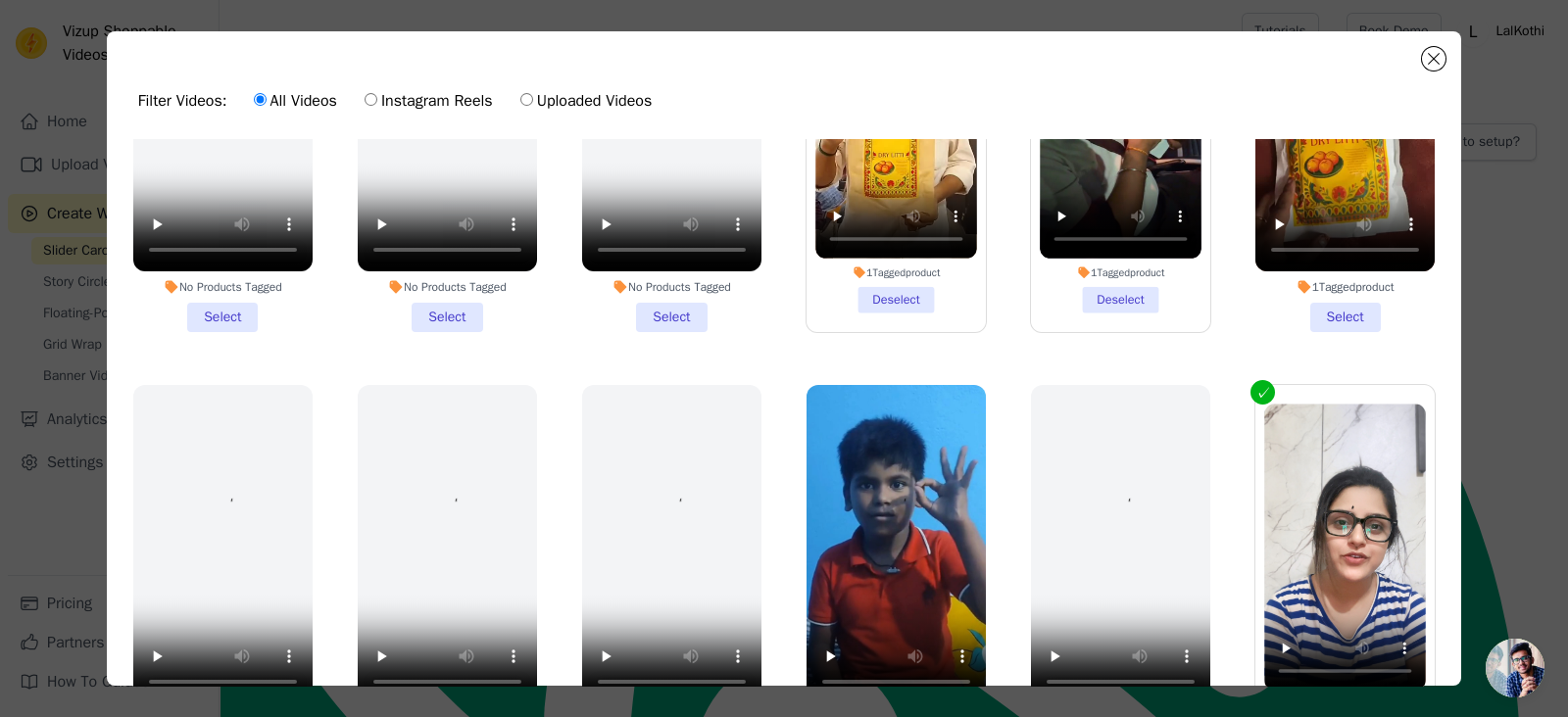 scroll, scrollTop: 198, scrollLeft: 0, axis: vertical 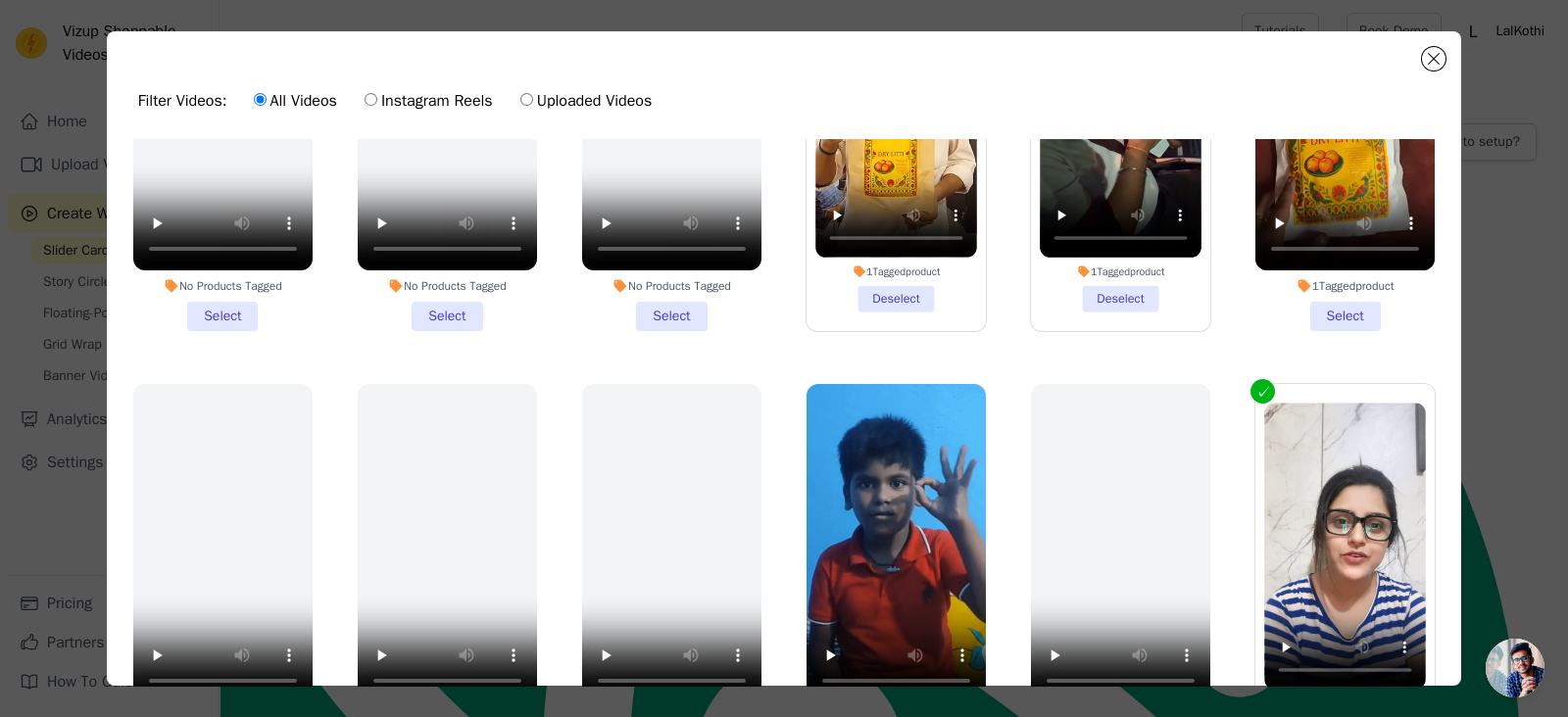 click on "1  Tagged  product     Select" at bounding box center (1345, 141) 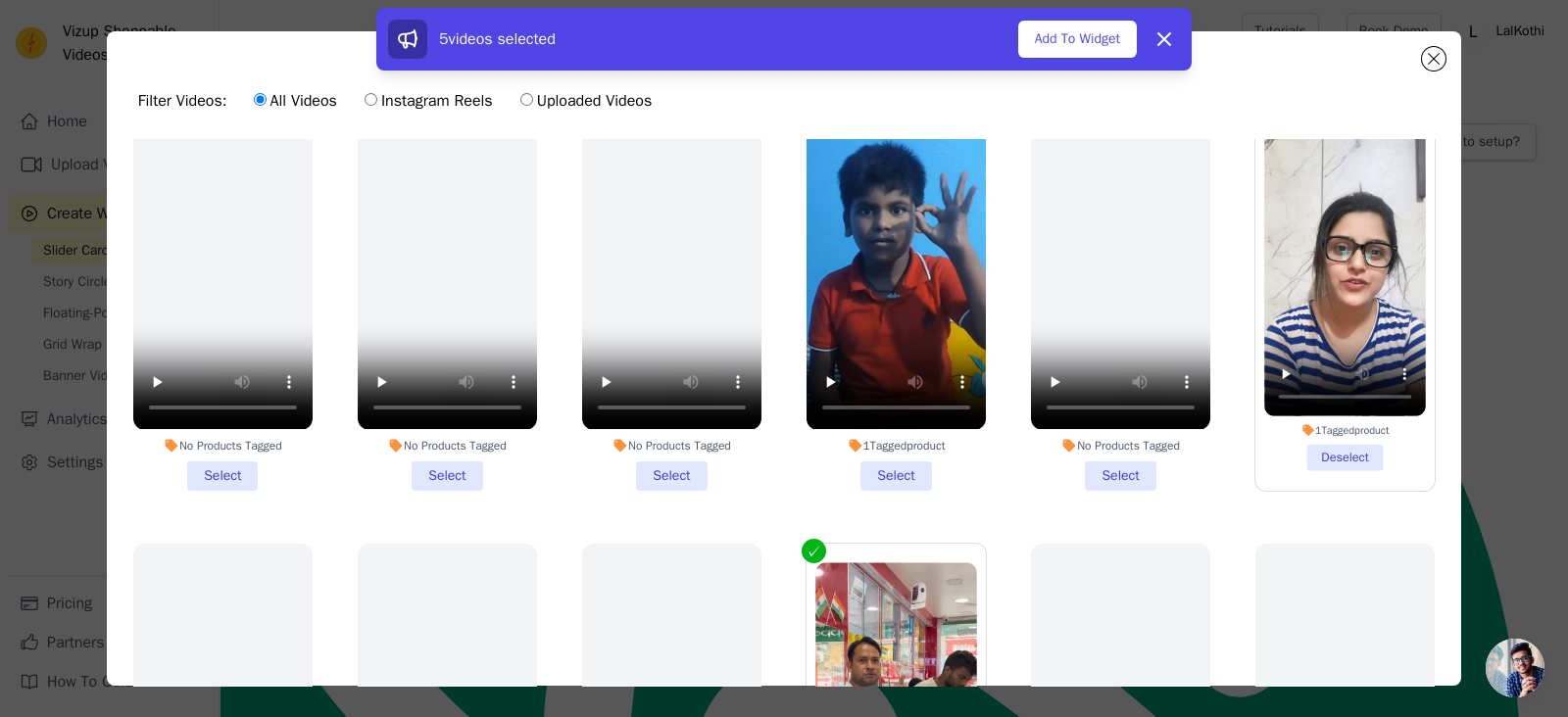 scroll, scrollTop: 472, scrollLeft: 0, axis: vertical 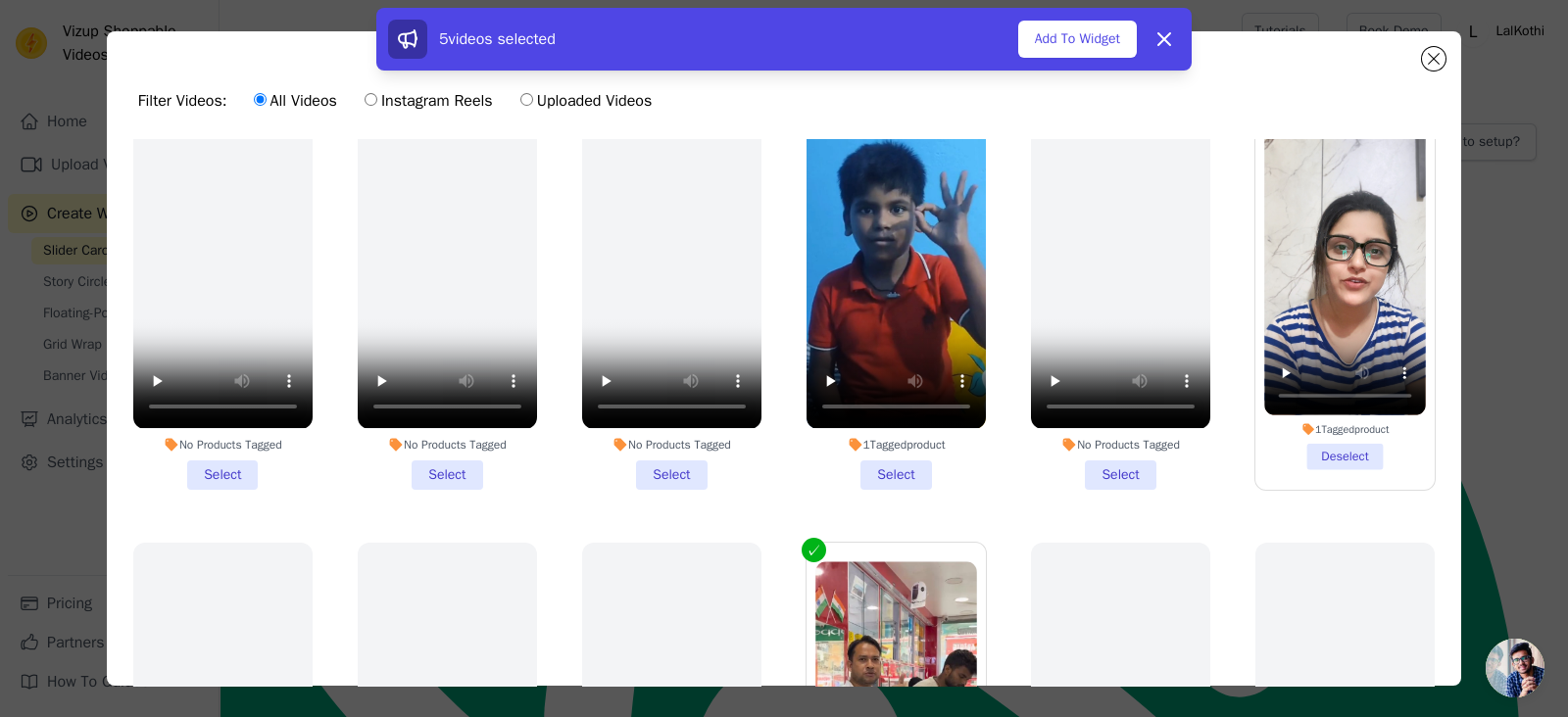 click on "1  Tagged  product     Select" at bounding box center [896, 299] 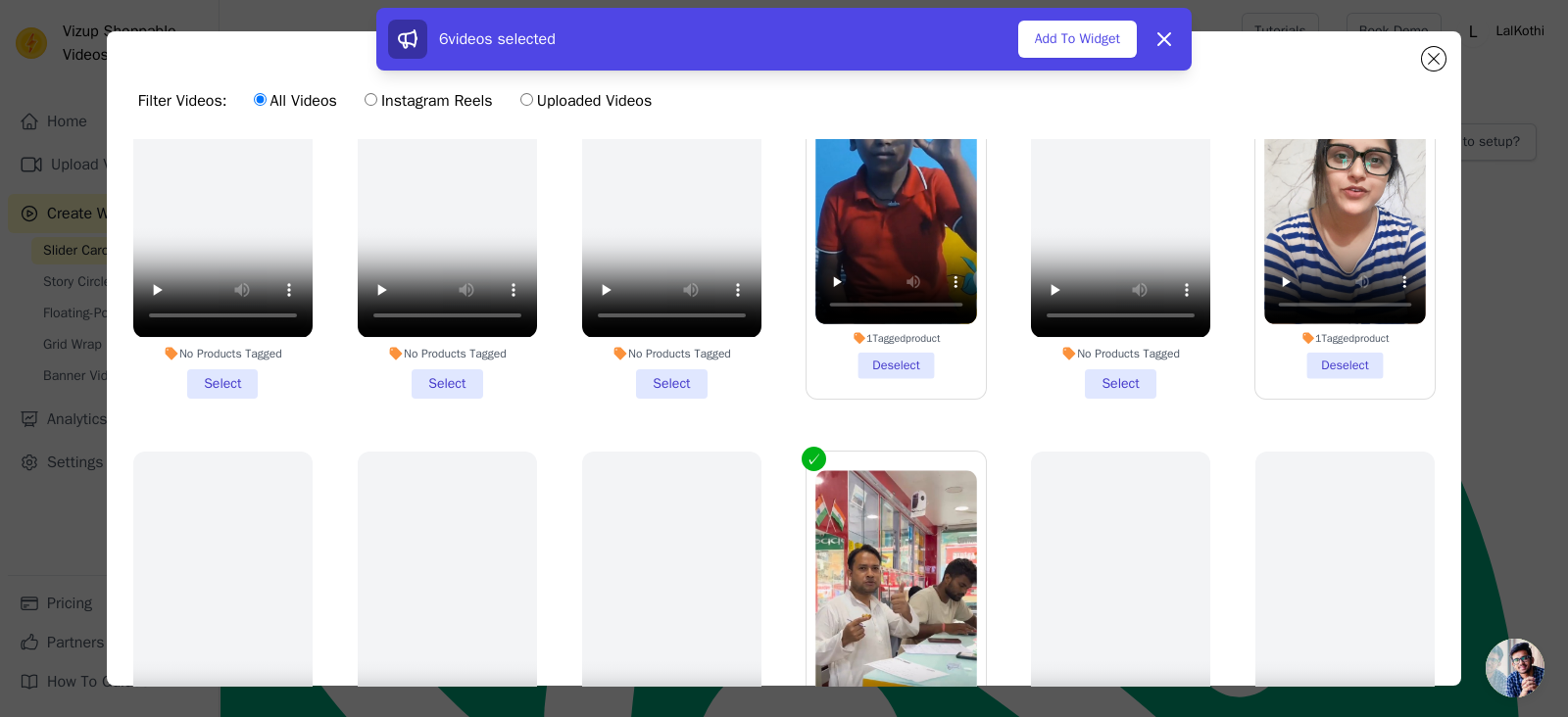 scroll, scrollTop: 659, scrollLeft: 0, axis: vertical 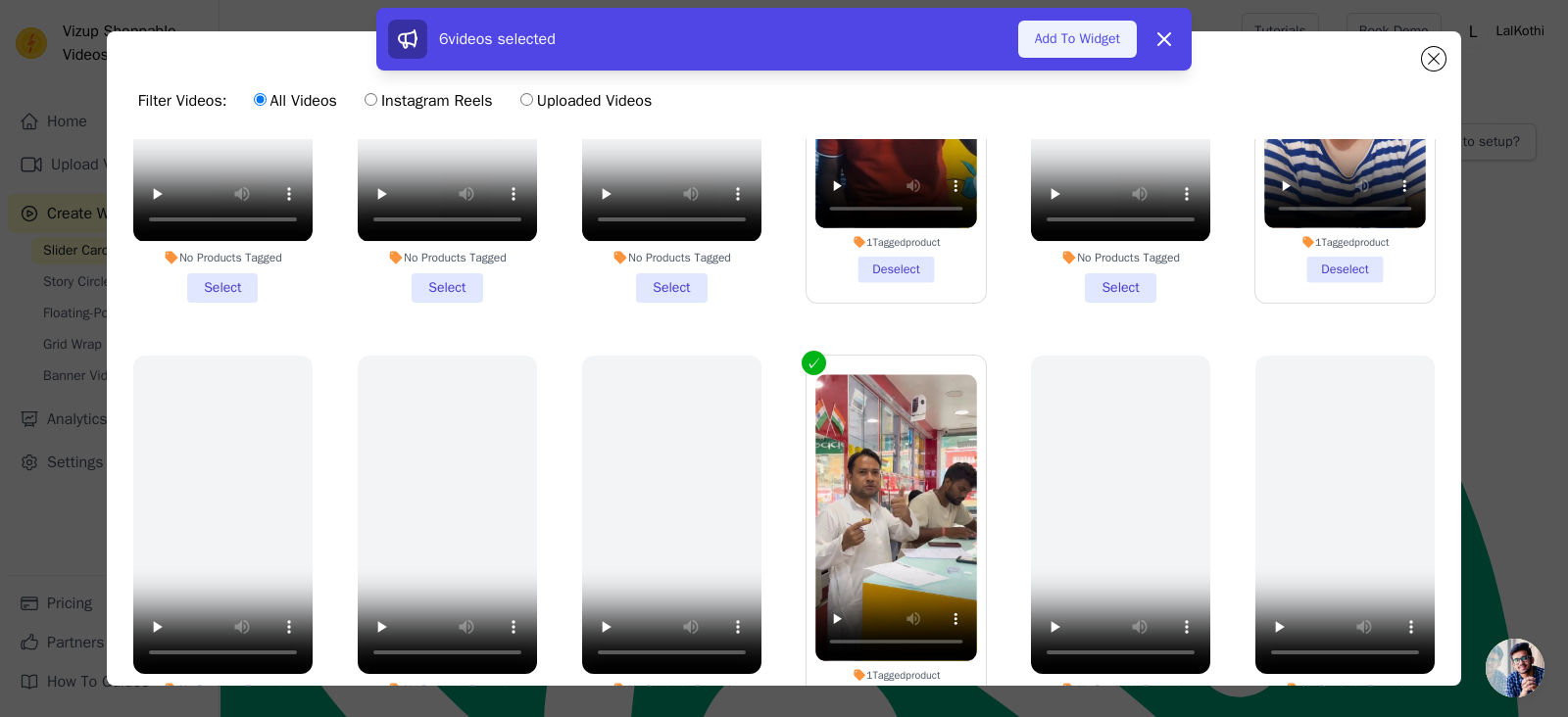 click on "Add To Widget" at bounding box center [1077, 39] 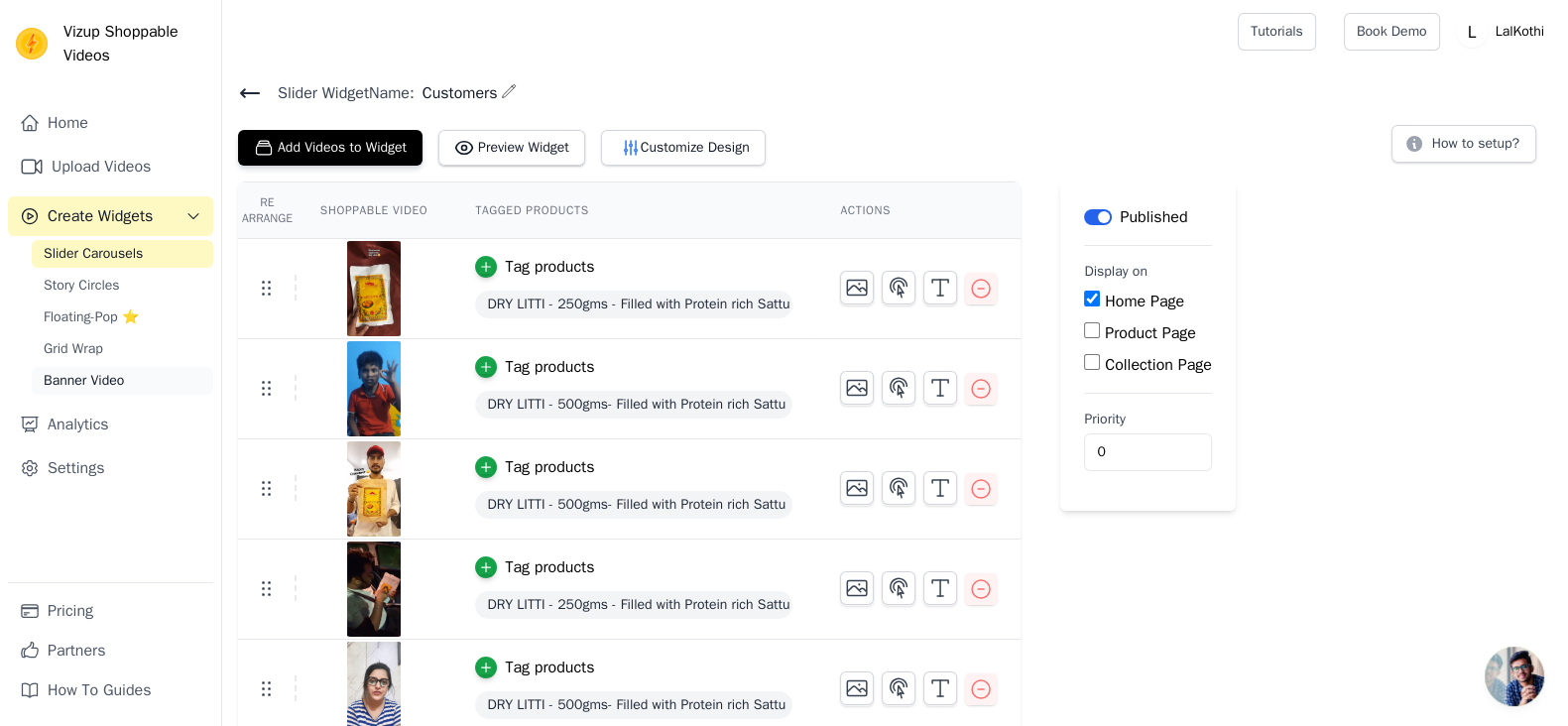 click on "Banner Video" at bounding box center [83, 381] 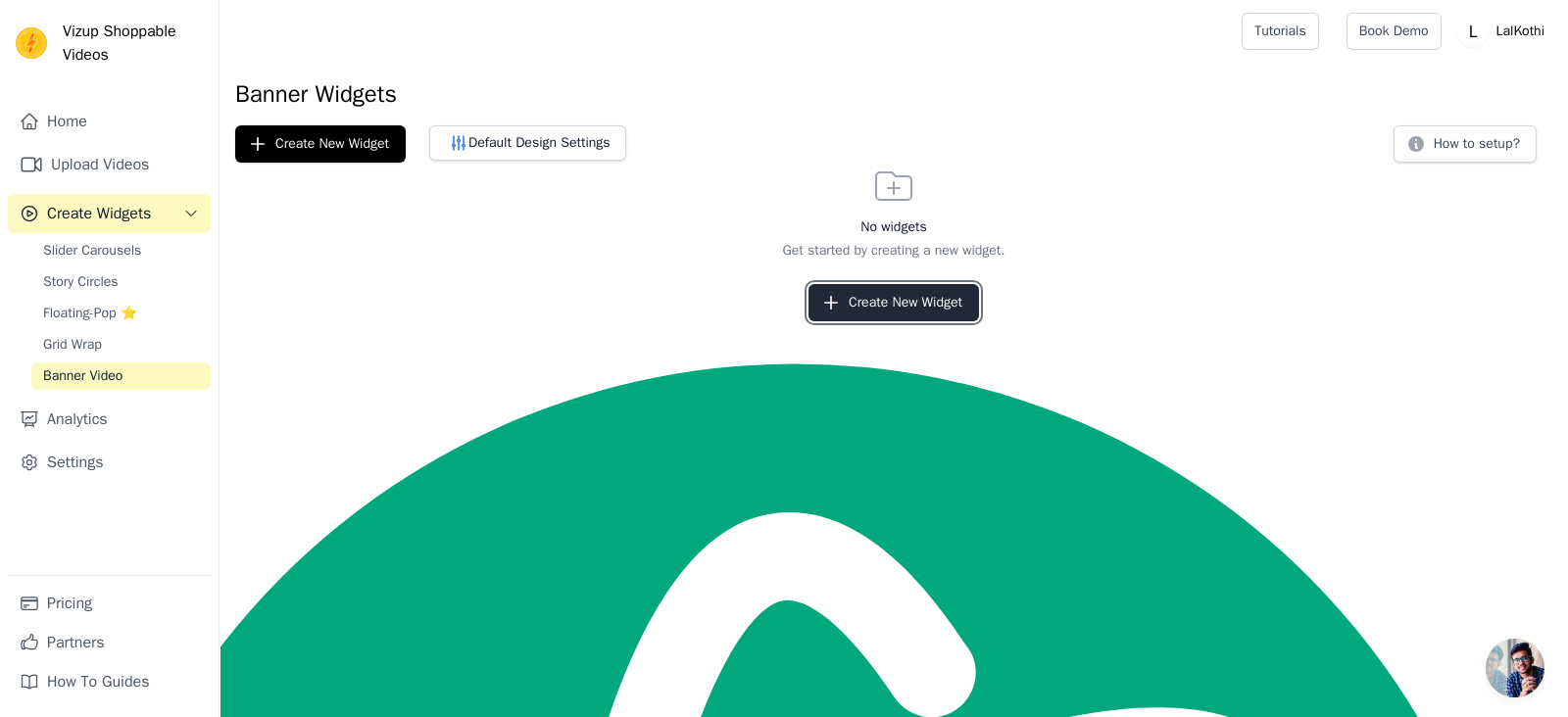 click on "Create New Widget" at bounding box center (894, 303) 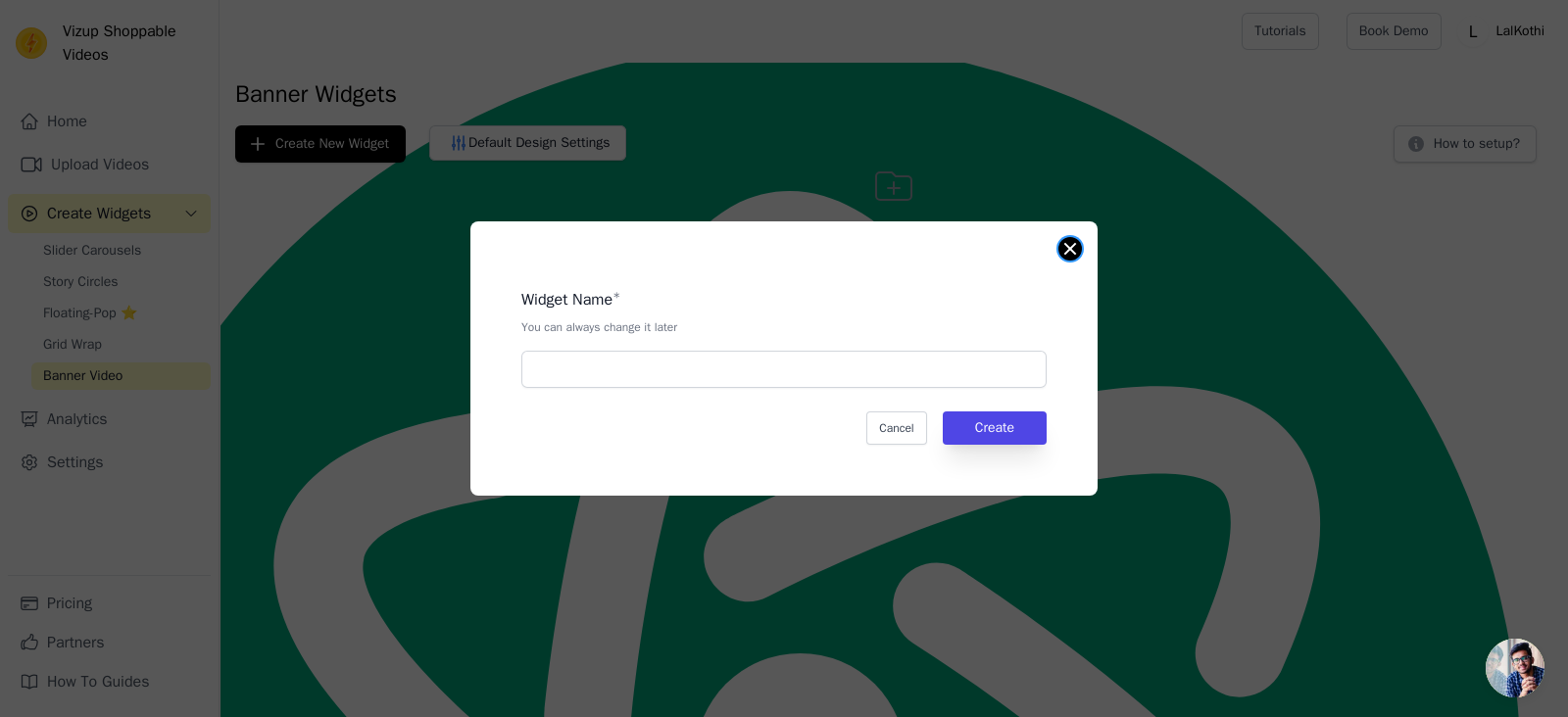 click at bounding box center [1070, 249] 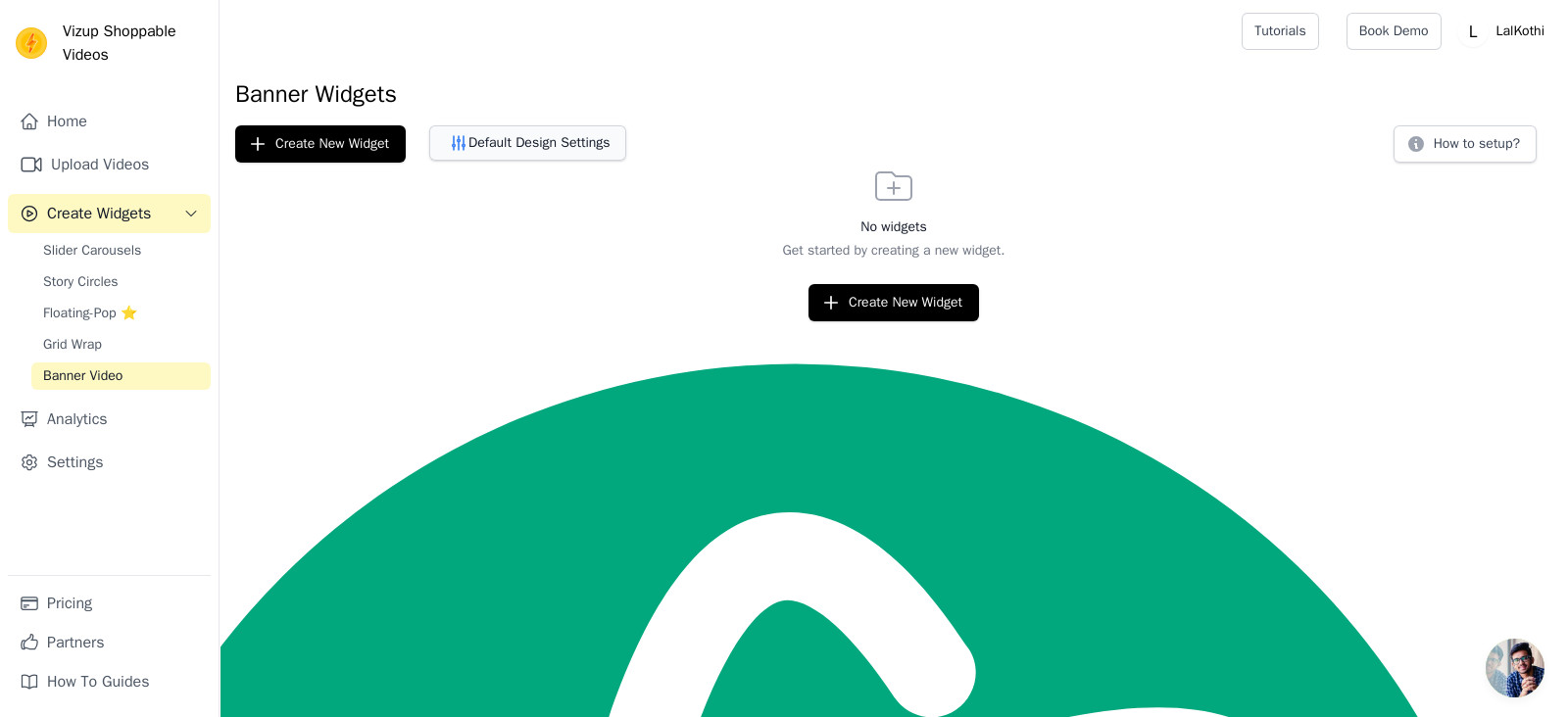 click on "Default Design Settings" at bounding box center [527, 143] 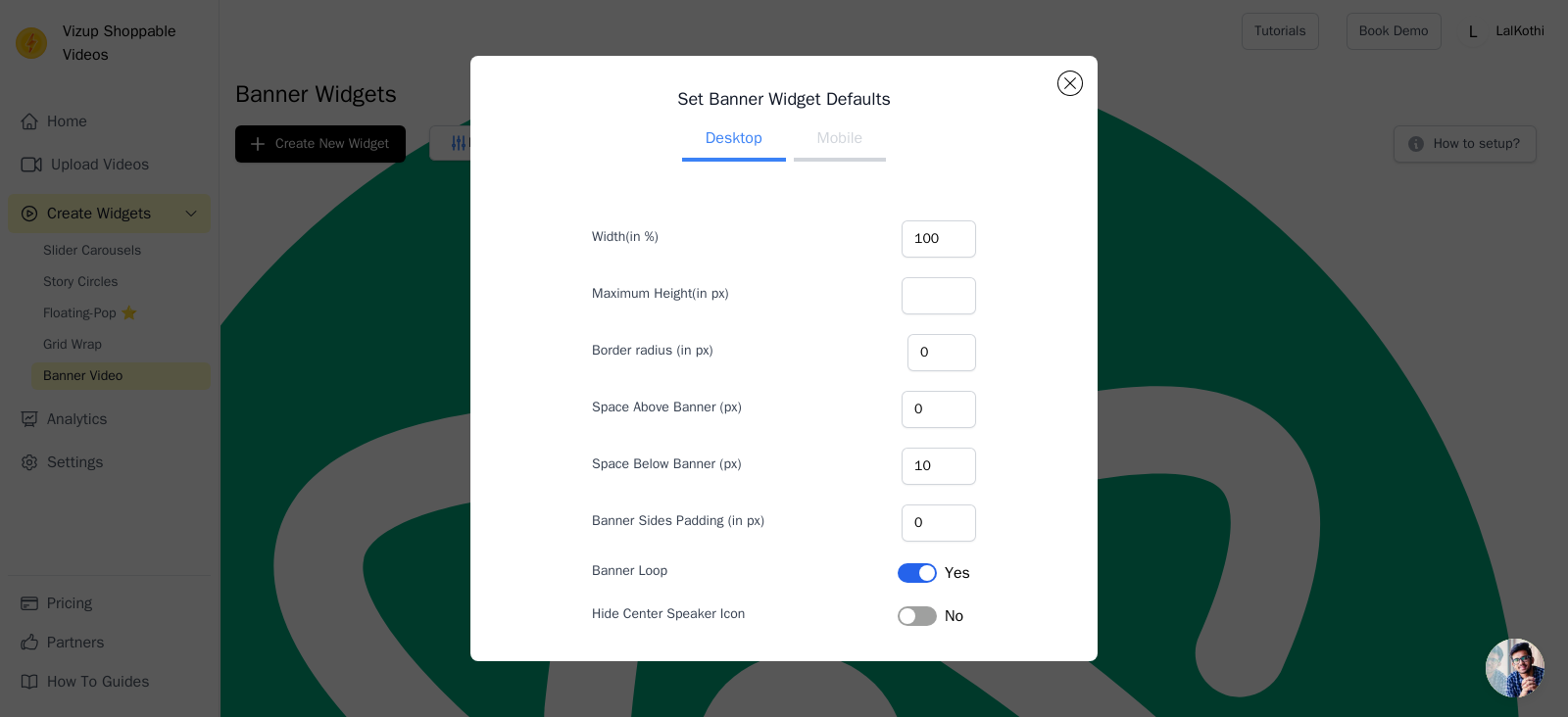 scroll, scrollTop: 69, scrollLeft: 0, axis: vertical 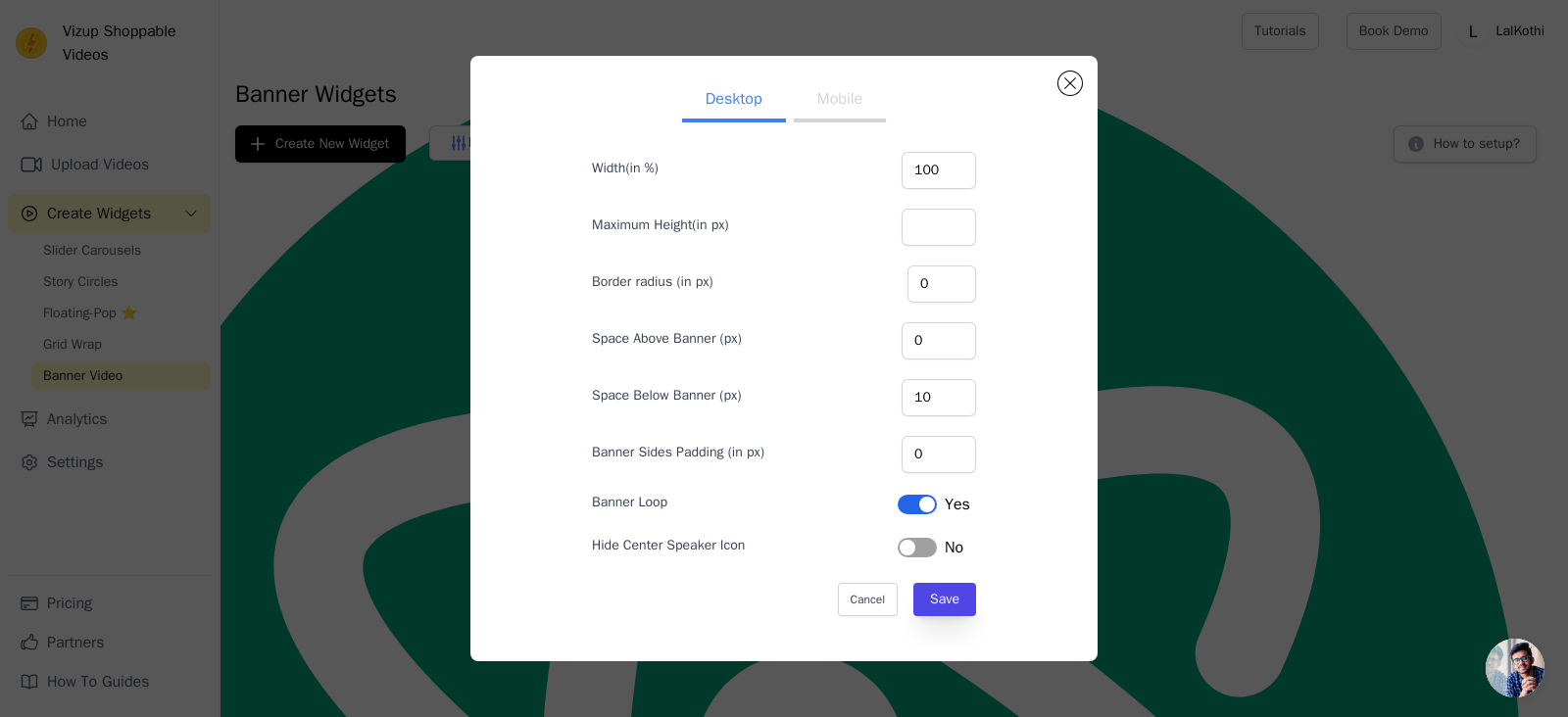 click on "Mobile" at bounding box center (840, 101) 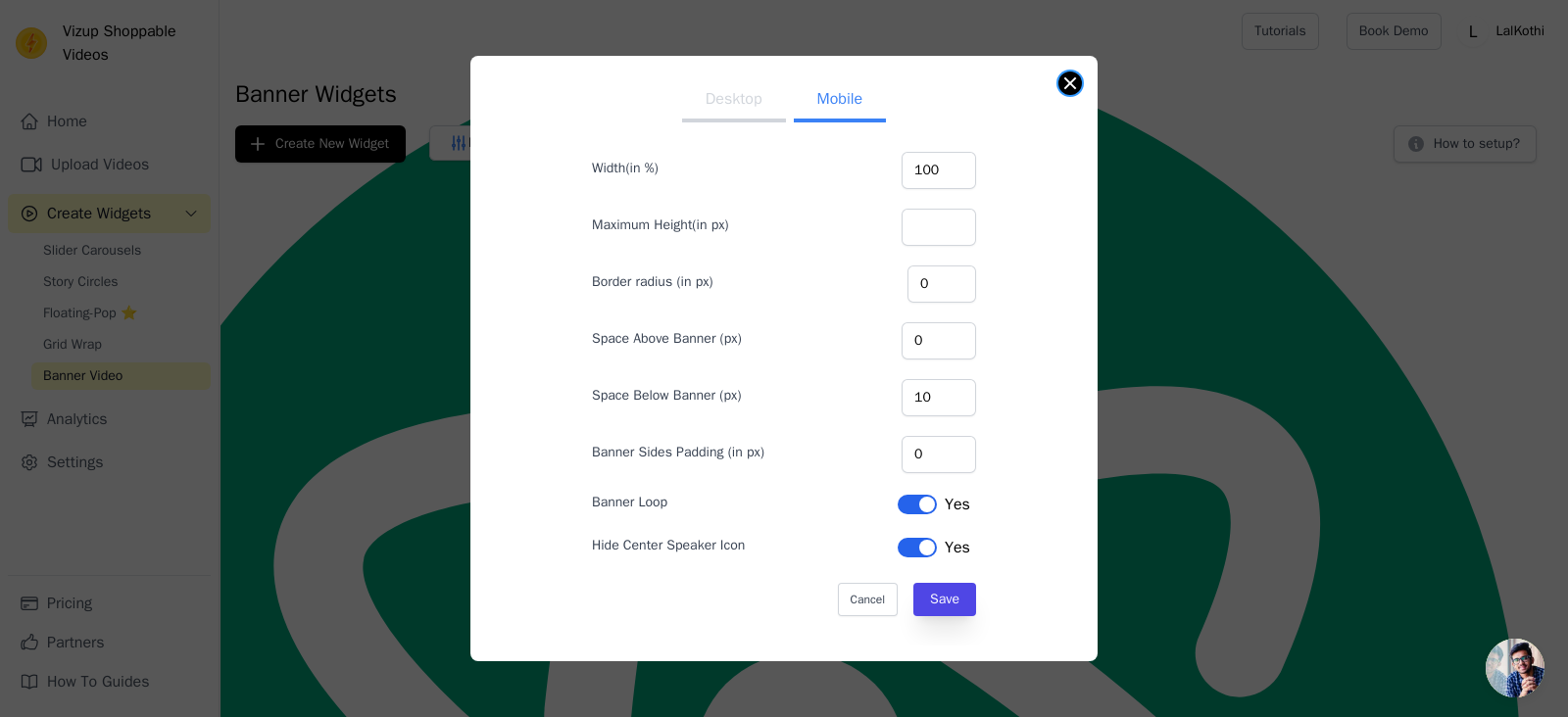 click at bounding box center [1070, 83] 